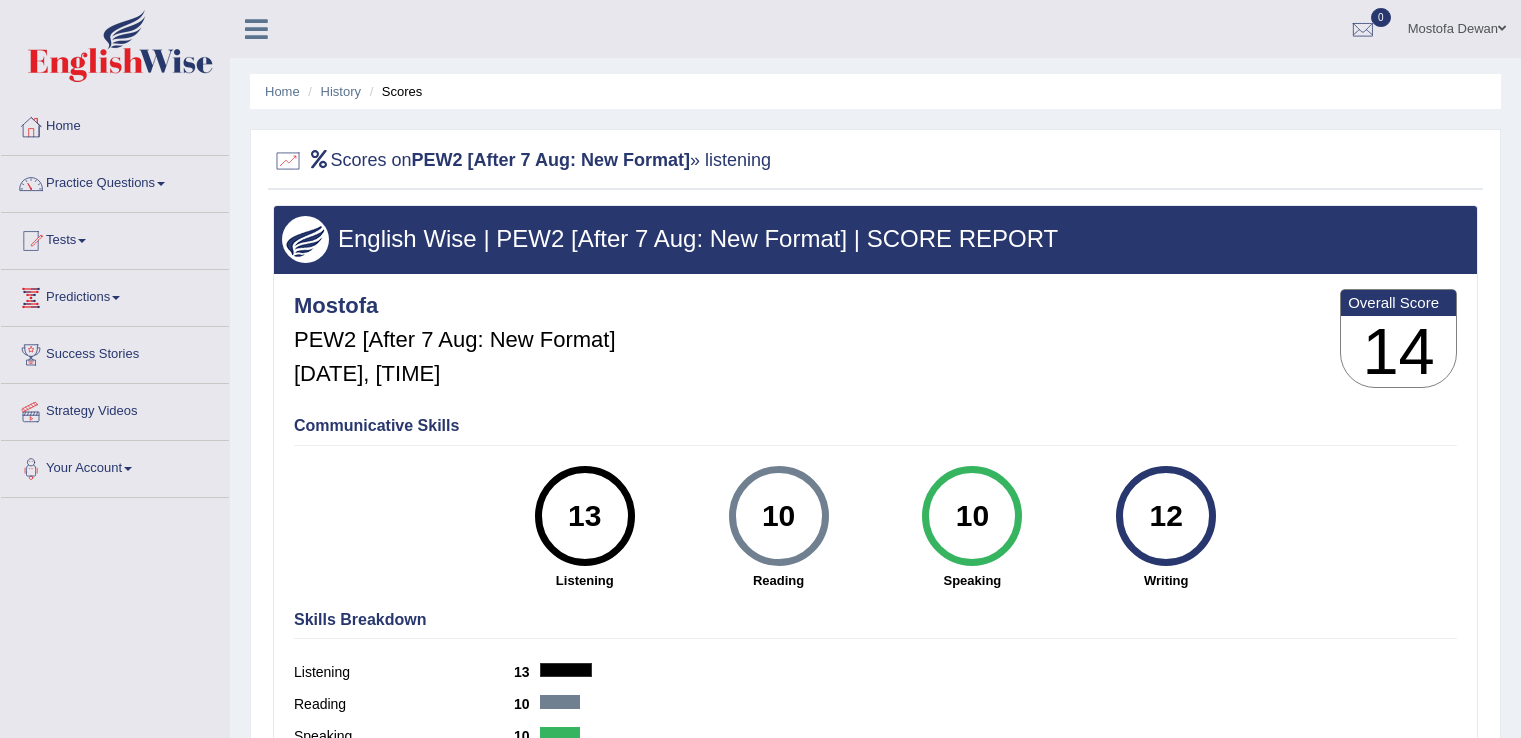 scroll, scrollTop: 0, scrollLeft: 0, axis: both 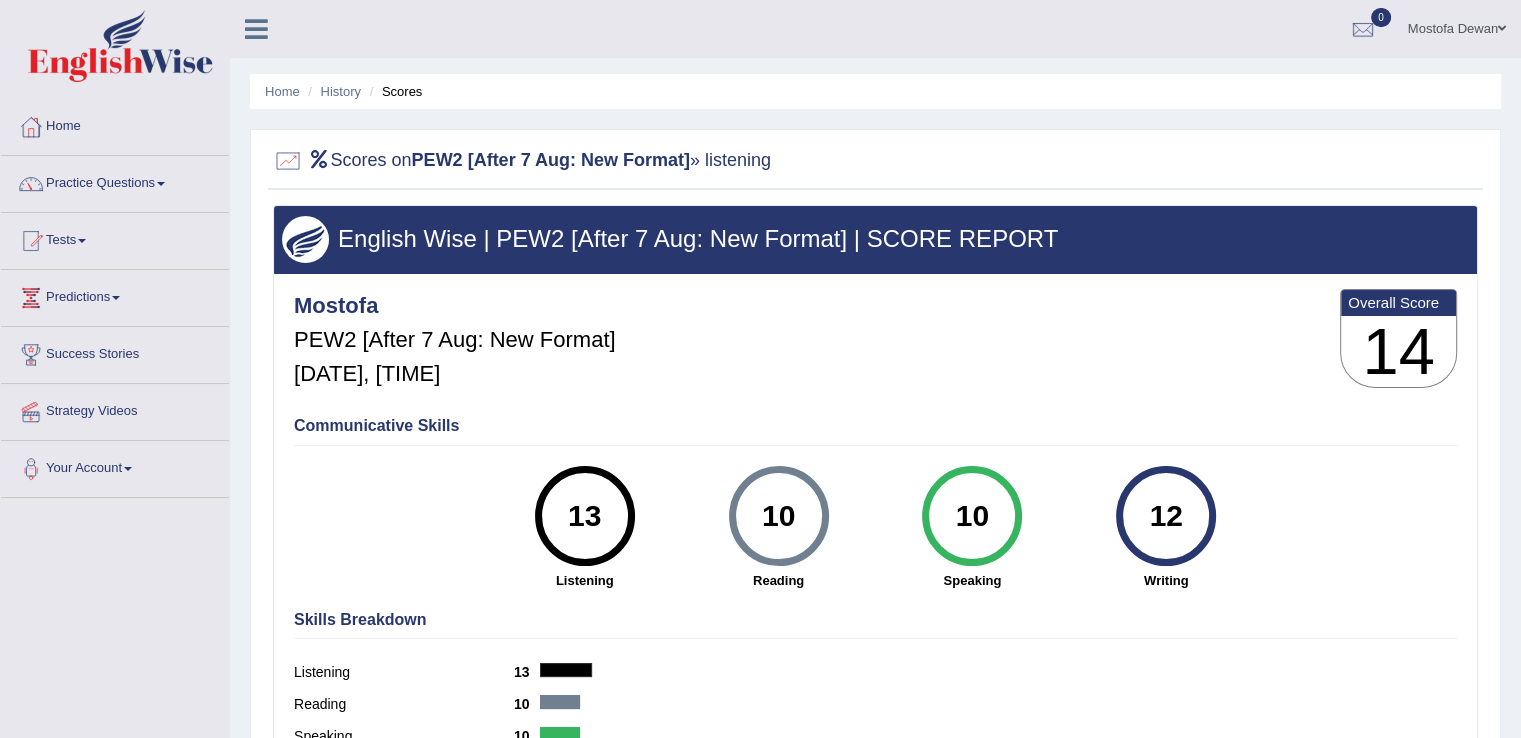 click on "Mostofa
PEW2 [After 7 Aug: New Format]
Aug 3, 2025, 19:00
Overall Score
14" at bounding box center [875, 343] 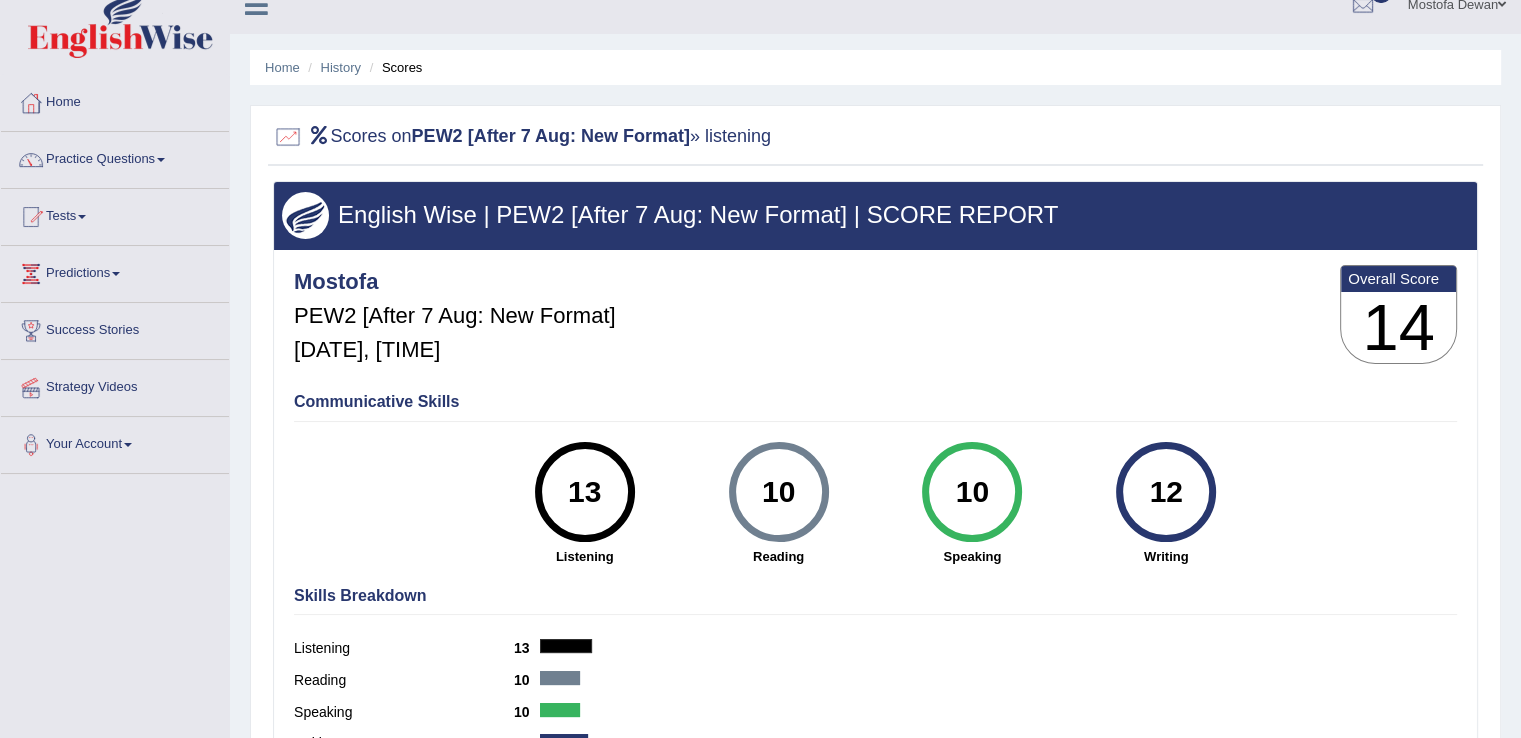 scroll, scrollTop: 0, scrollLeft: 0, axis: both 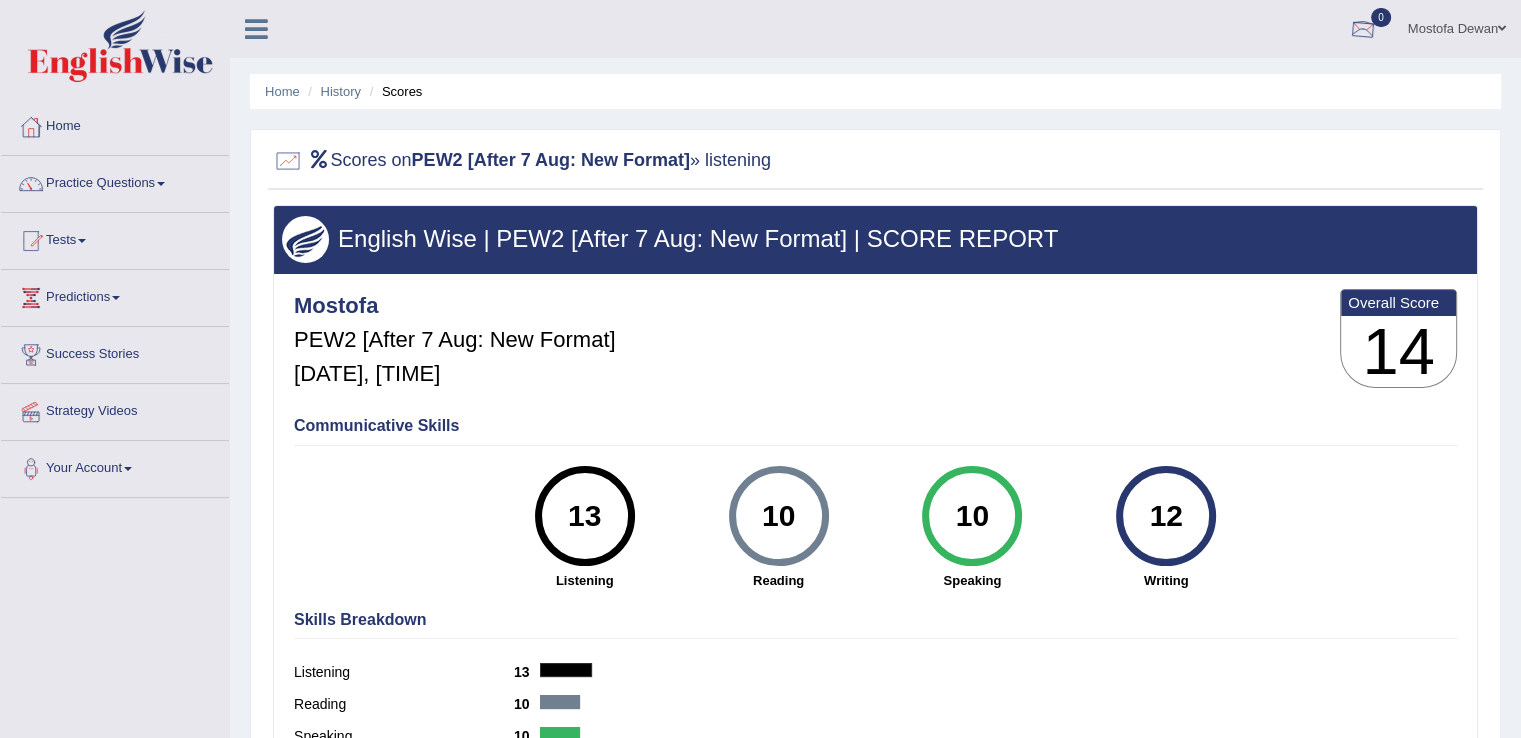click at bounding box center [1363, 30] 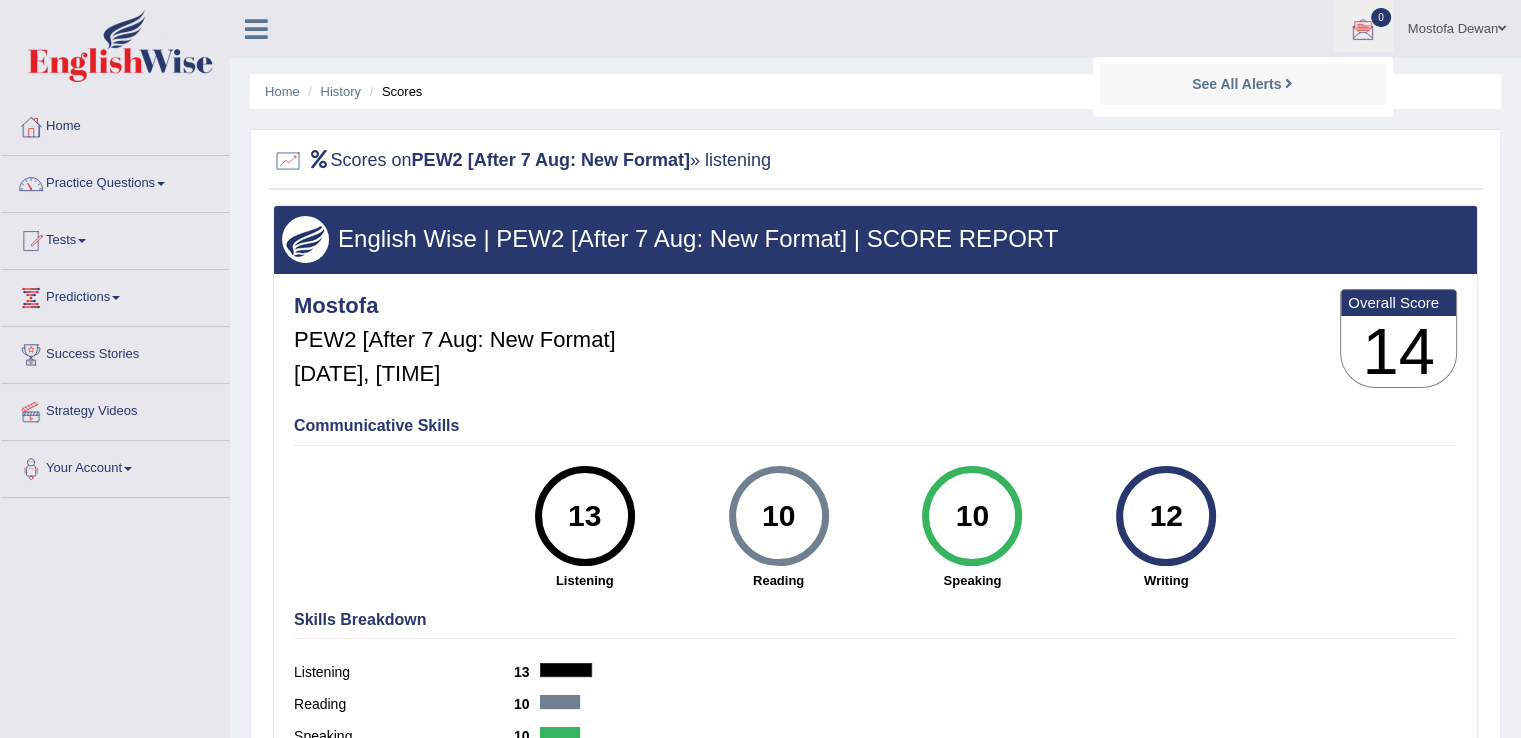 click on "See All Alerts" at bounding box center (1243, 84) 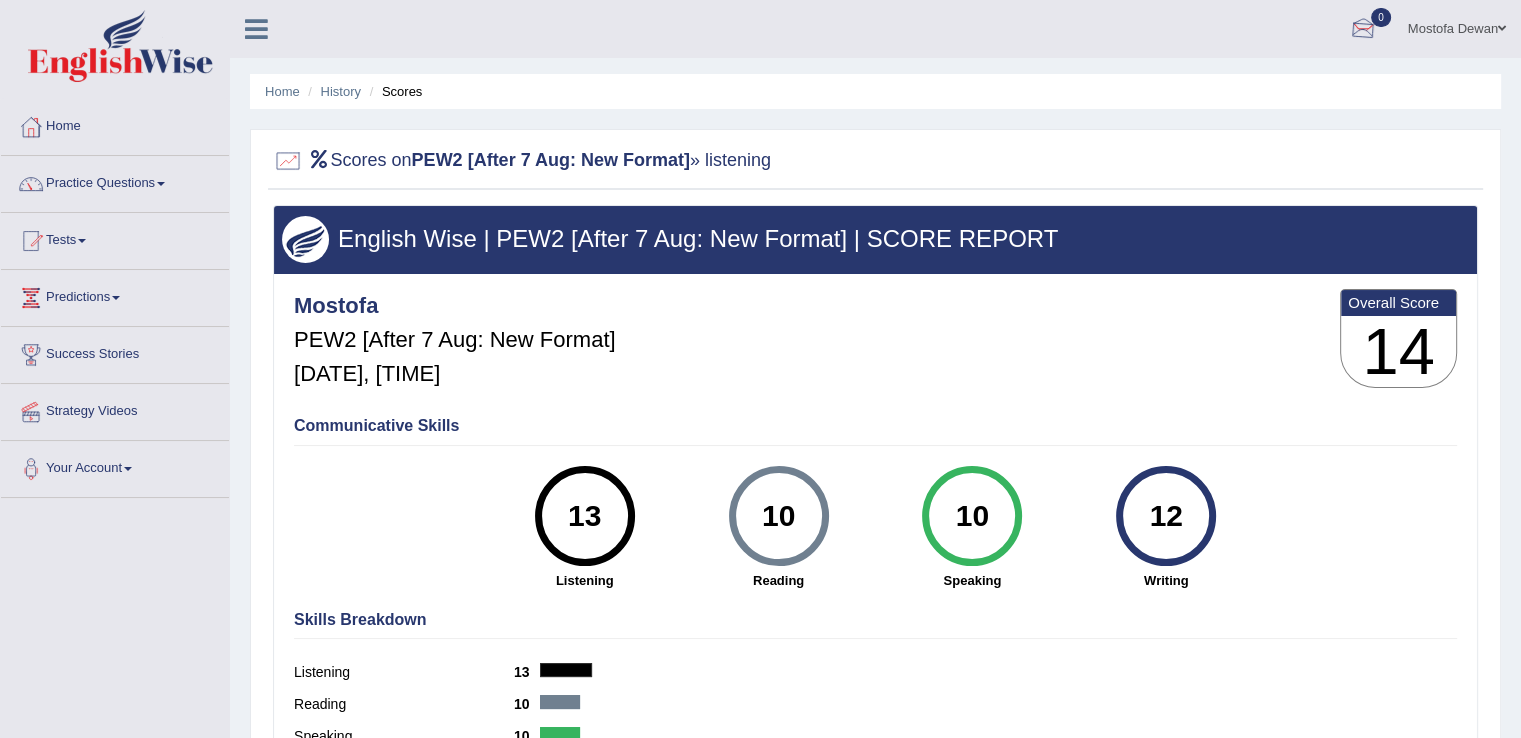 click at bounding box center [1363, 30] 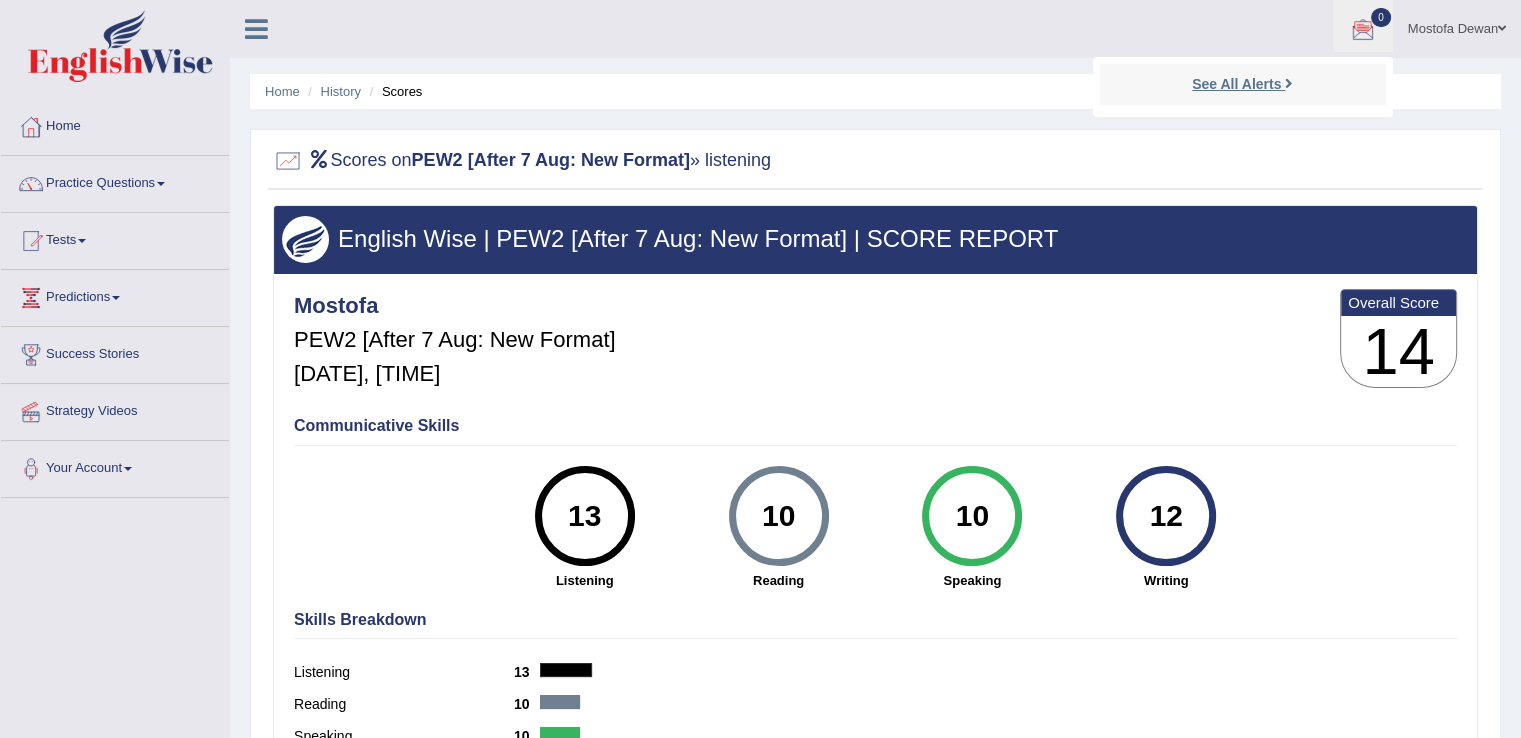click on "See All Alerts" at bounding box center [1242, 84] 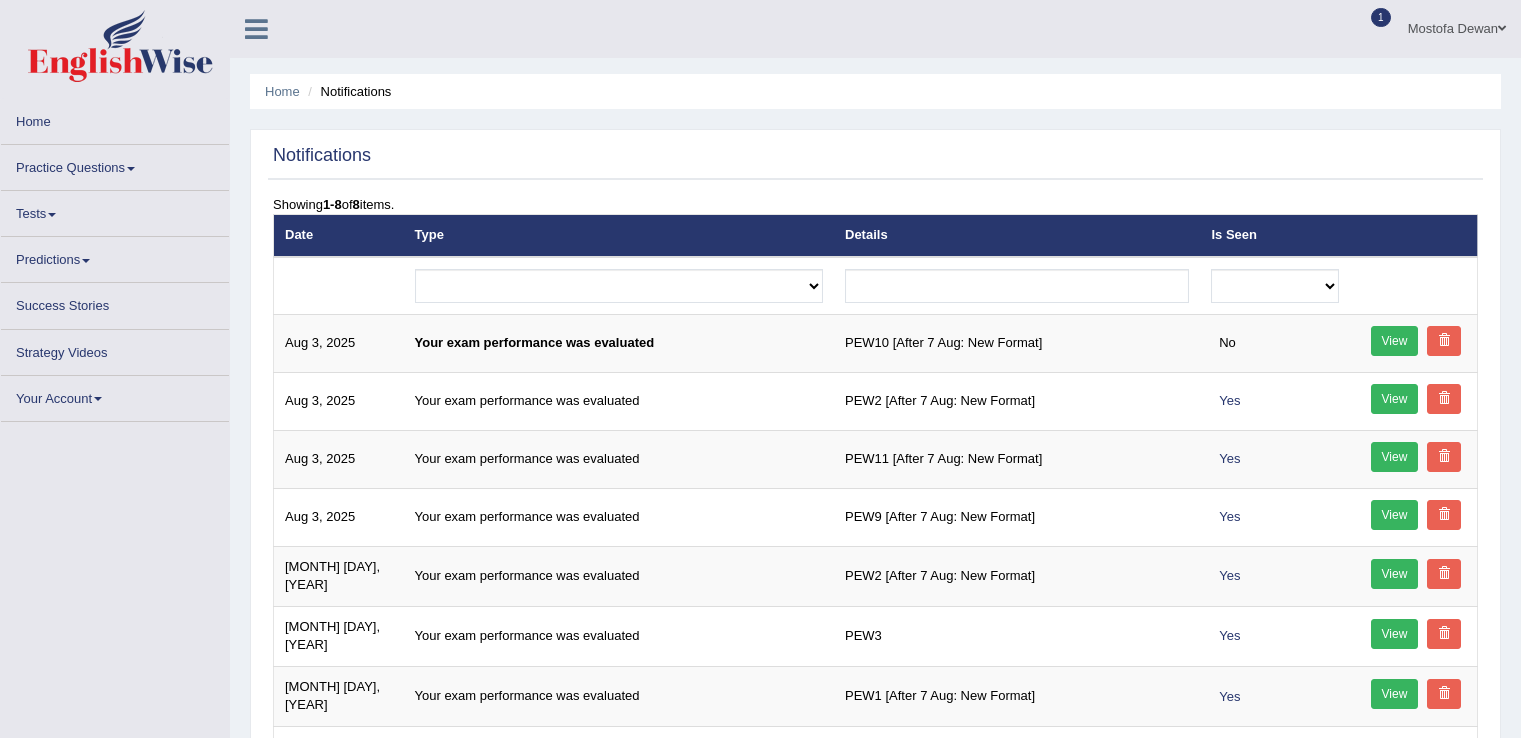 scroll, scrollTop: 0, scrollLeft: 0, axis: both 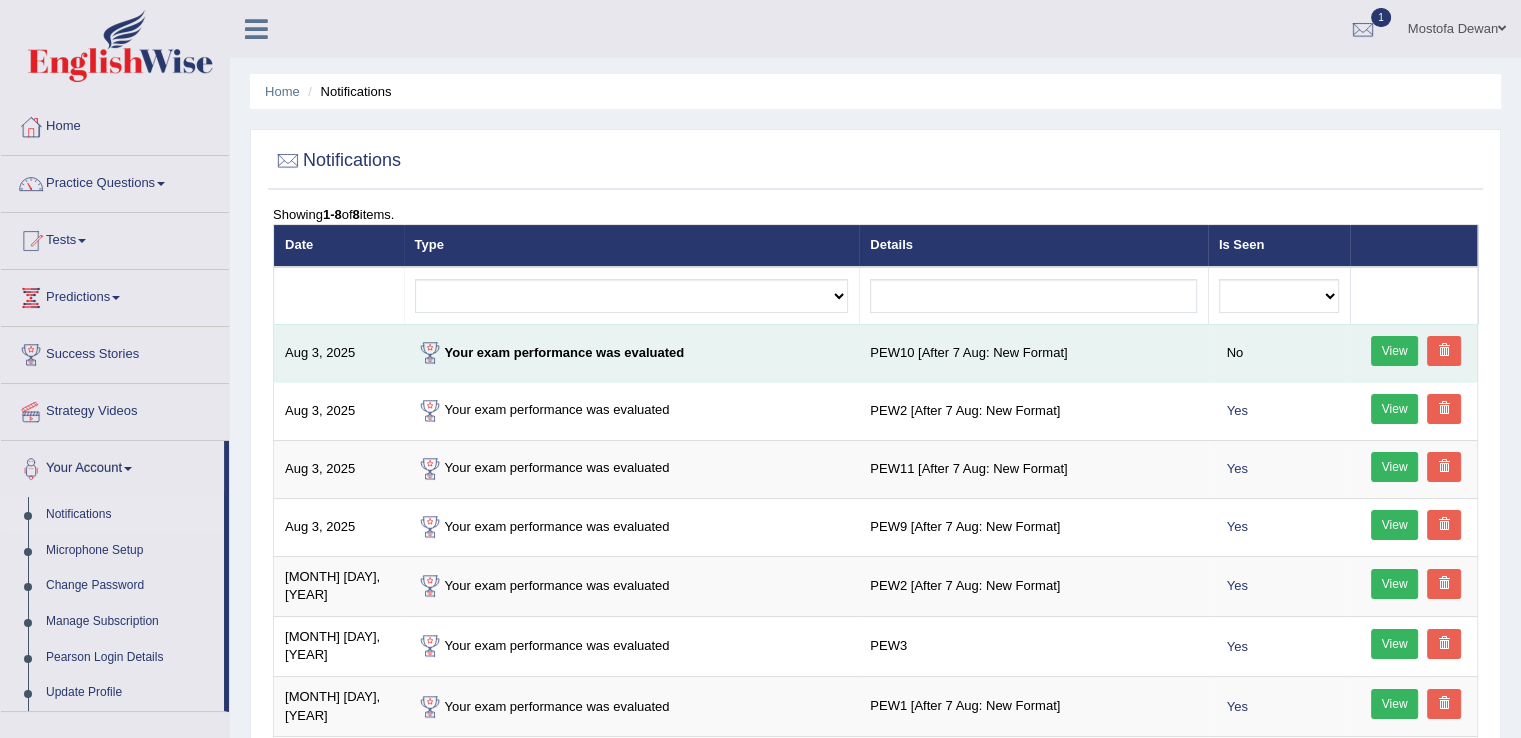 click on "View" at bounding box center (1395, 351) 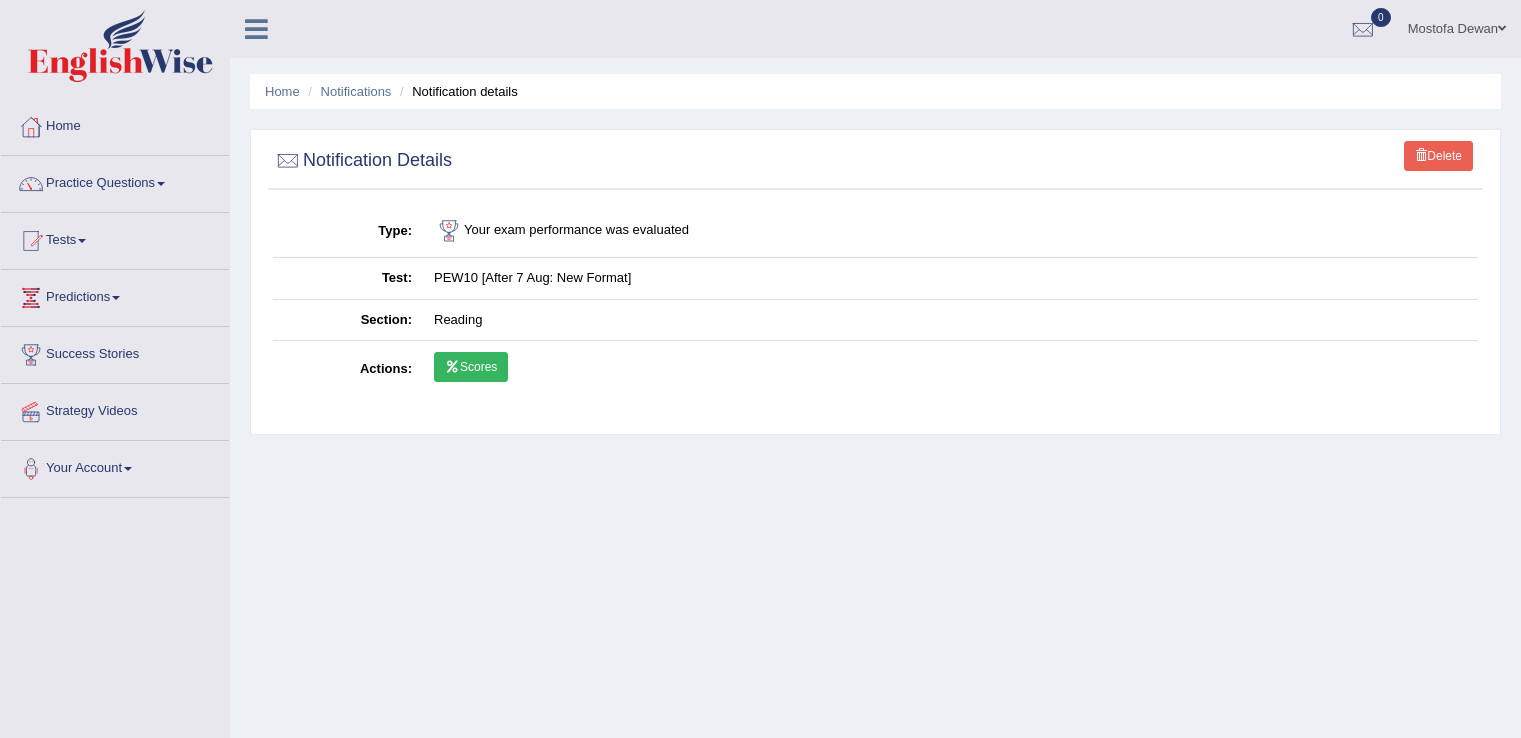 scroll, scrollTop: 0, scrollLeft: 0, axis: both 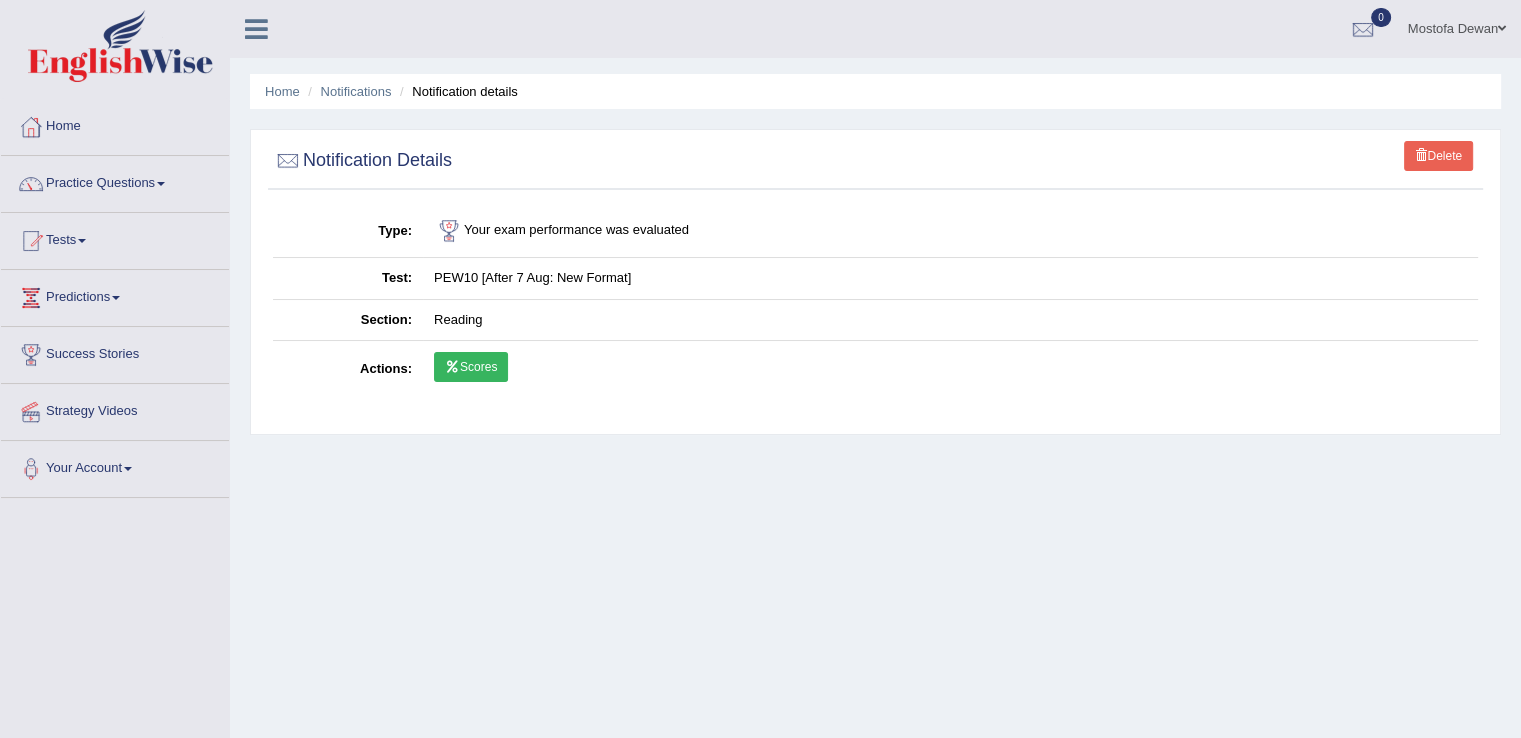 click on "Scores" at bounding box center (471, 367) 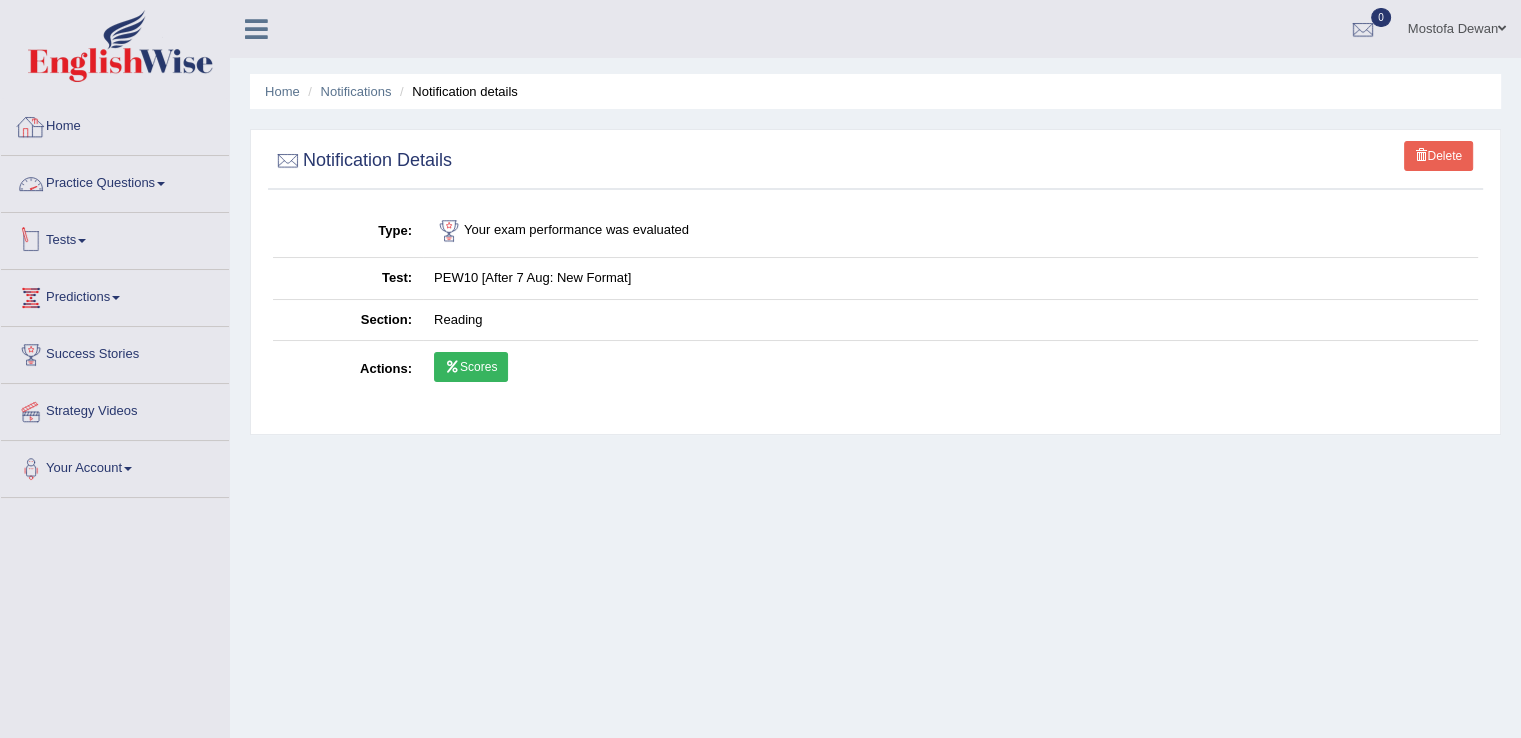 click on "Tests" at bounding box center (115, 238) 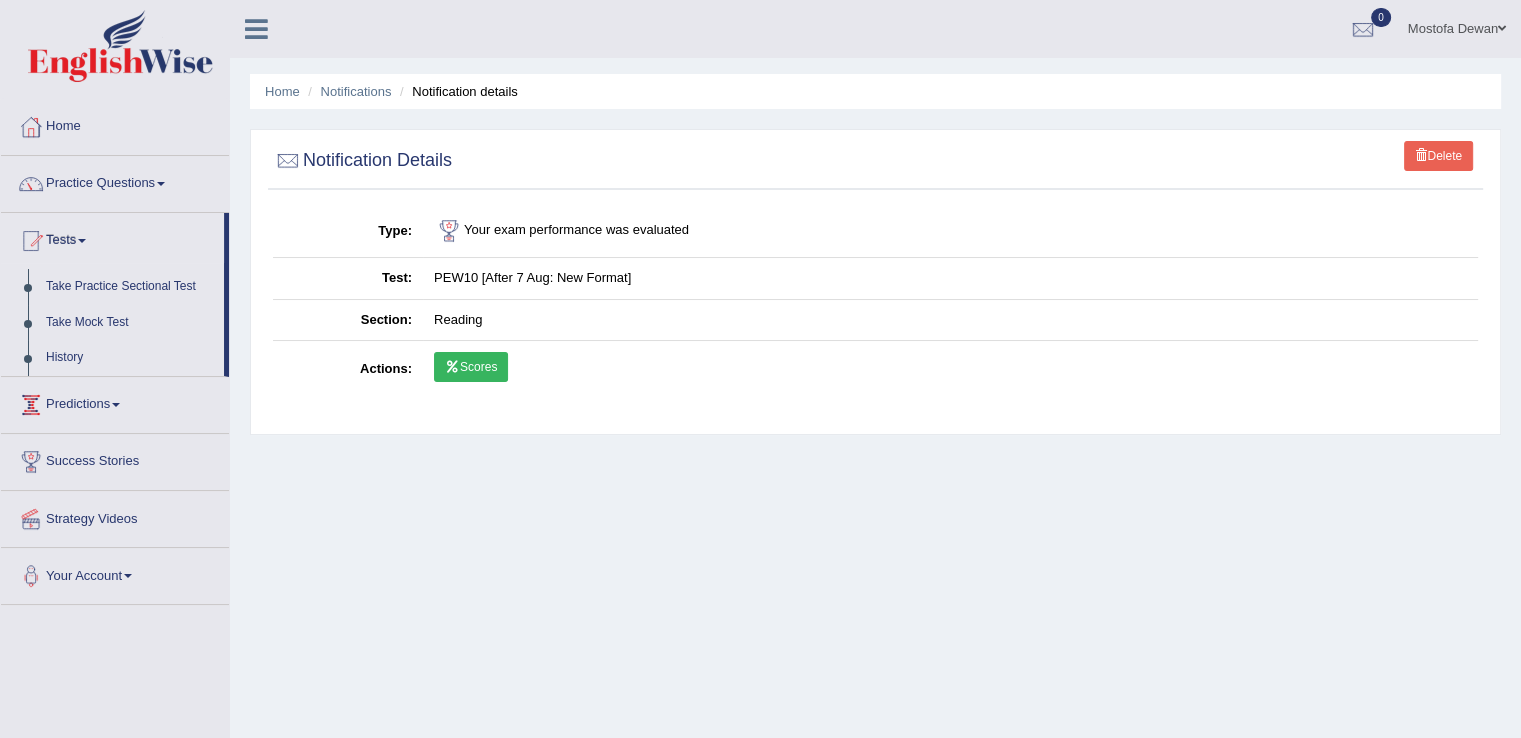 click on "Predictions" at bounding box center [115, 402] 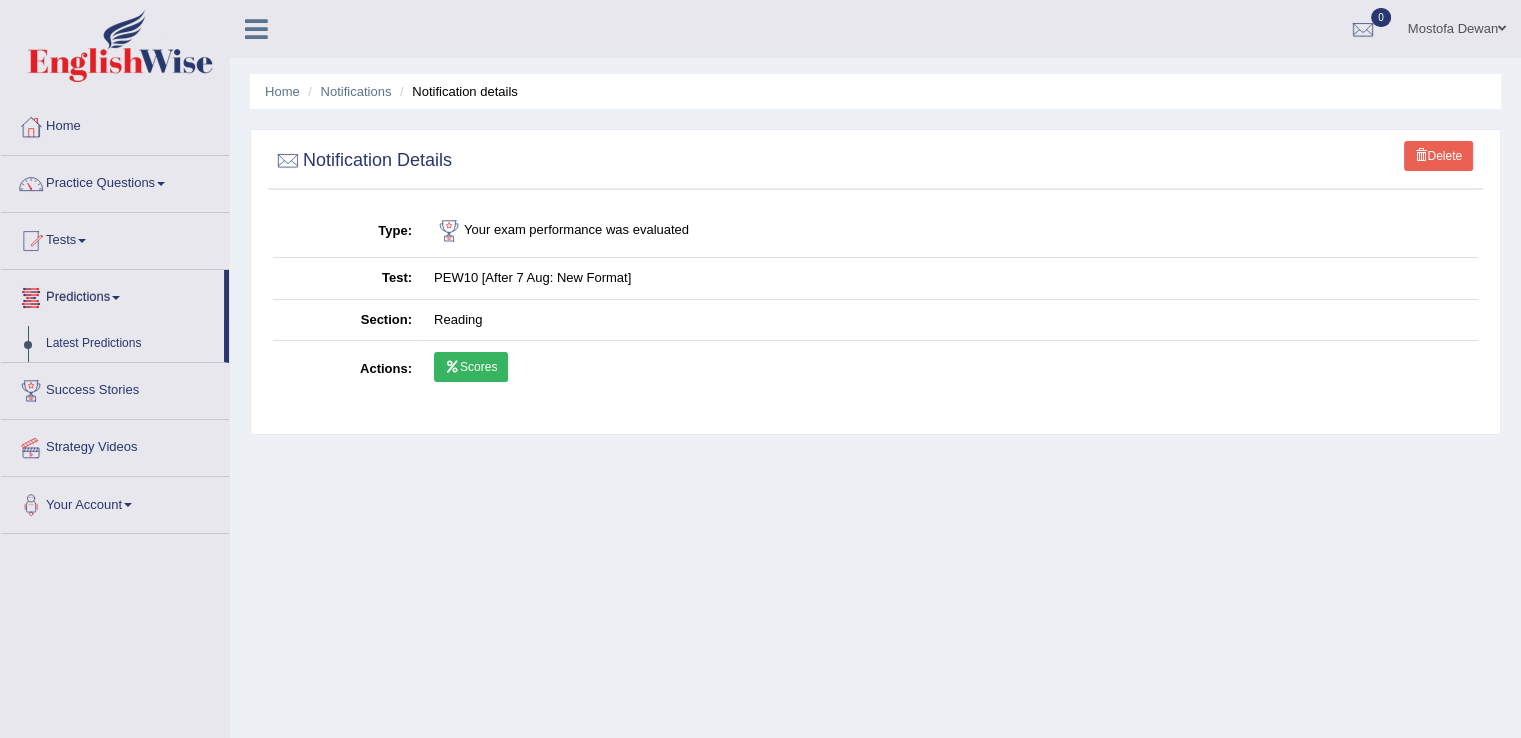 click on "Predictions" at bounding box center [112, 295] 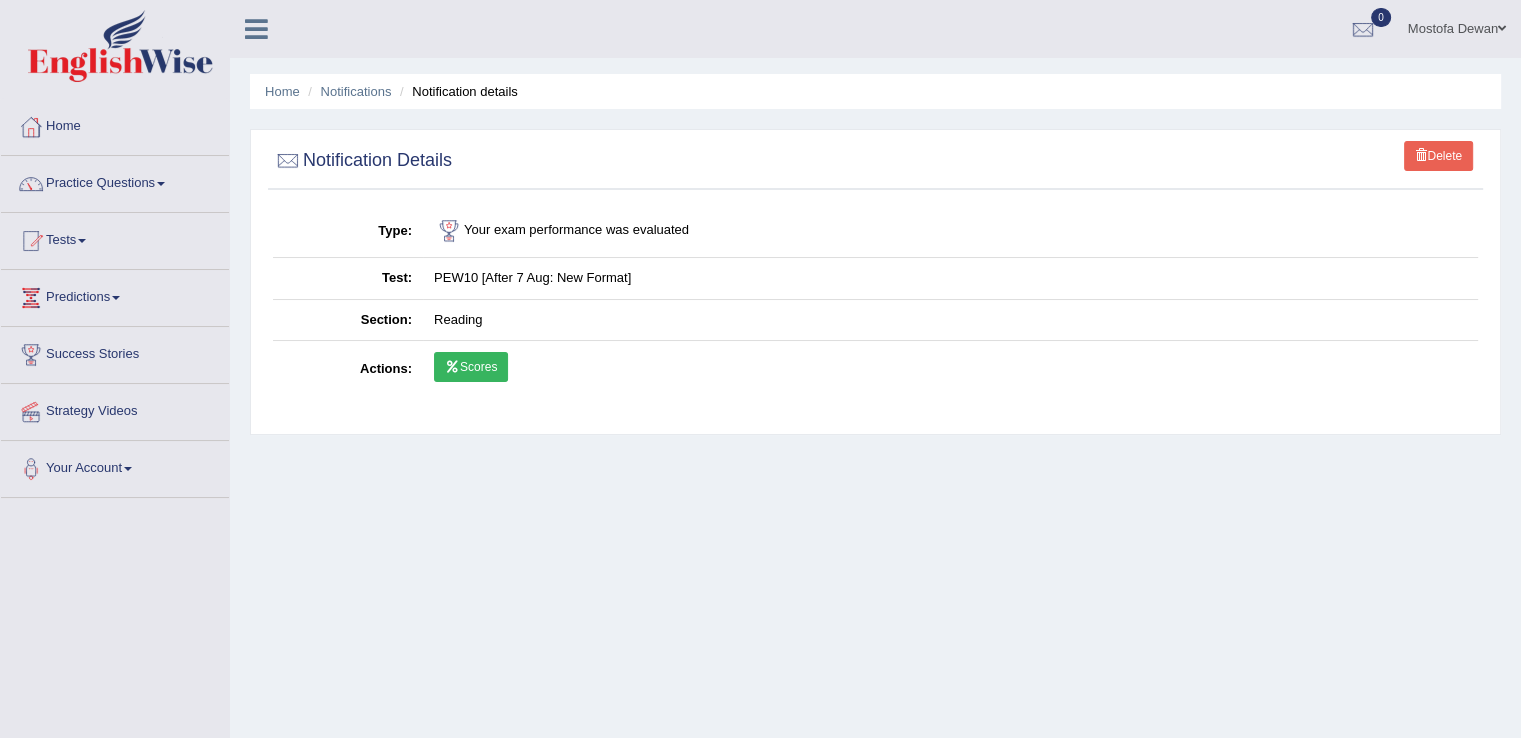 click on "Predictions" at bounding box center (115, 295) 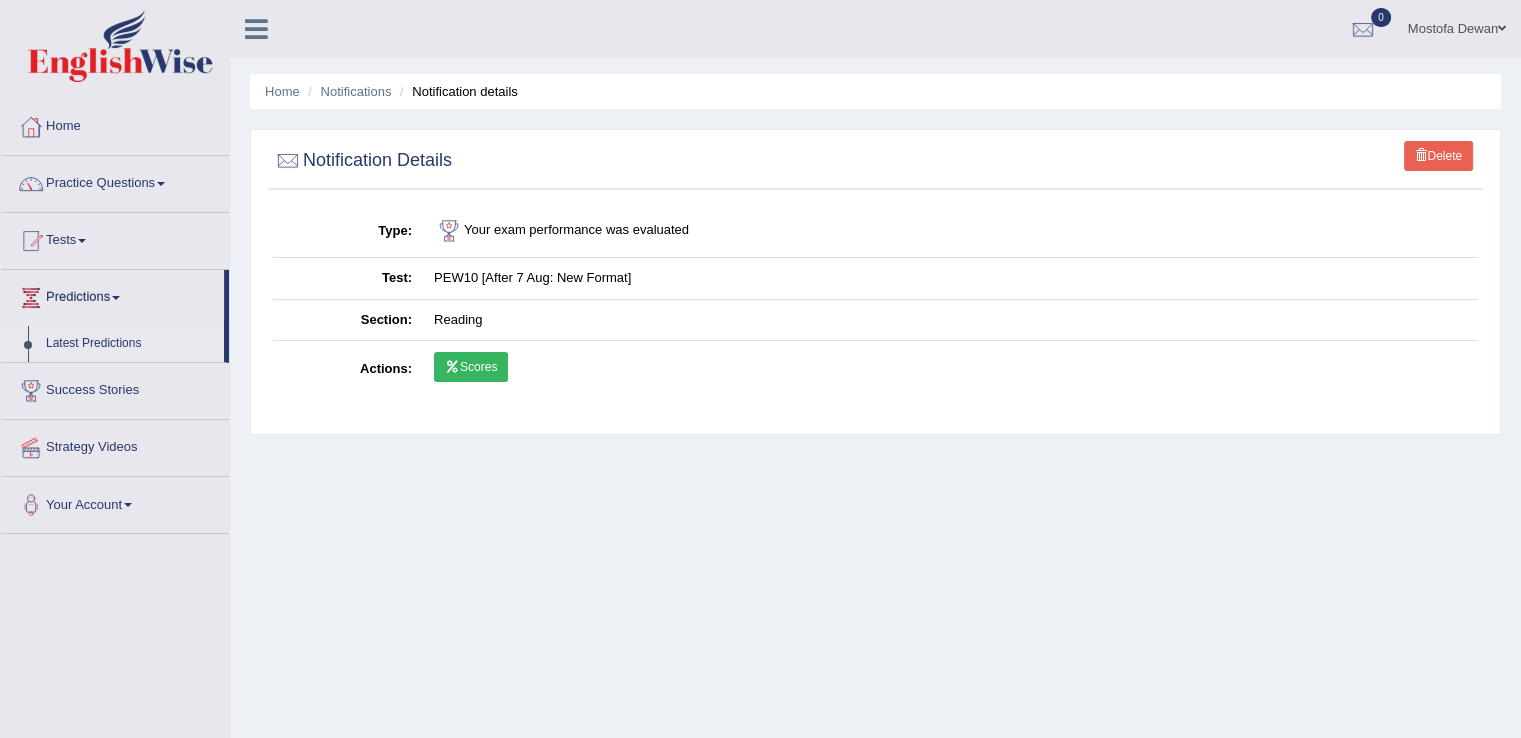 click on "Latest Predictions" at bounding box center (130, 344) 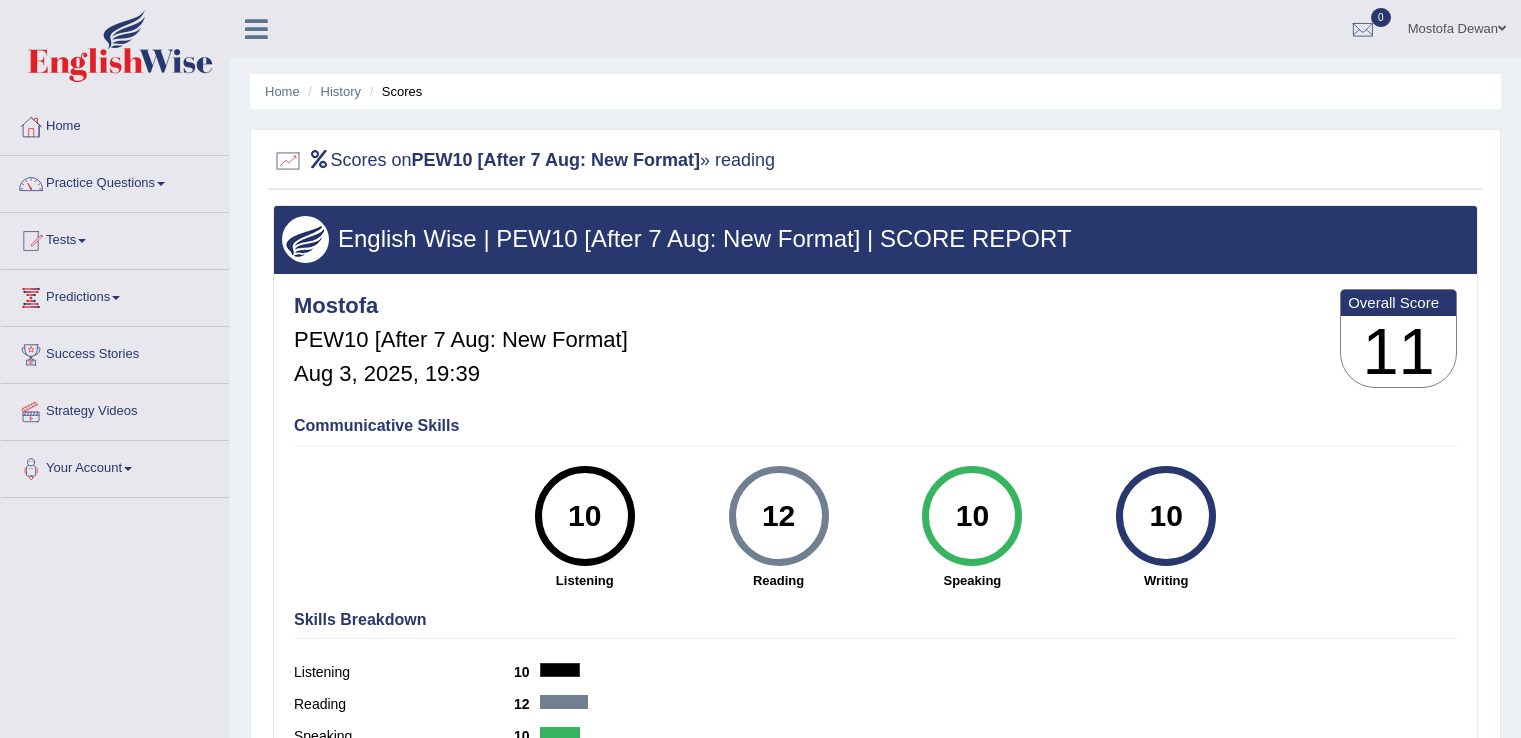 scroll, scrollTop: 0, scrollLeft: 0, axis: both 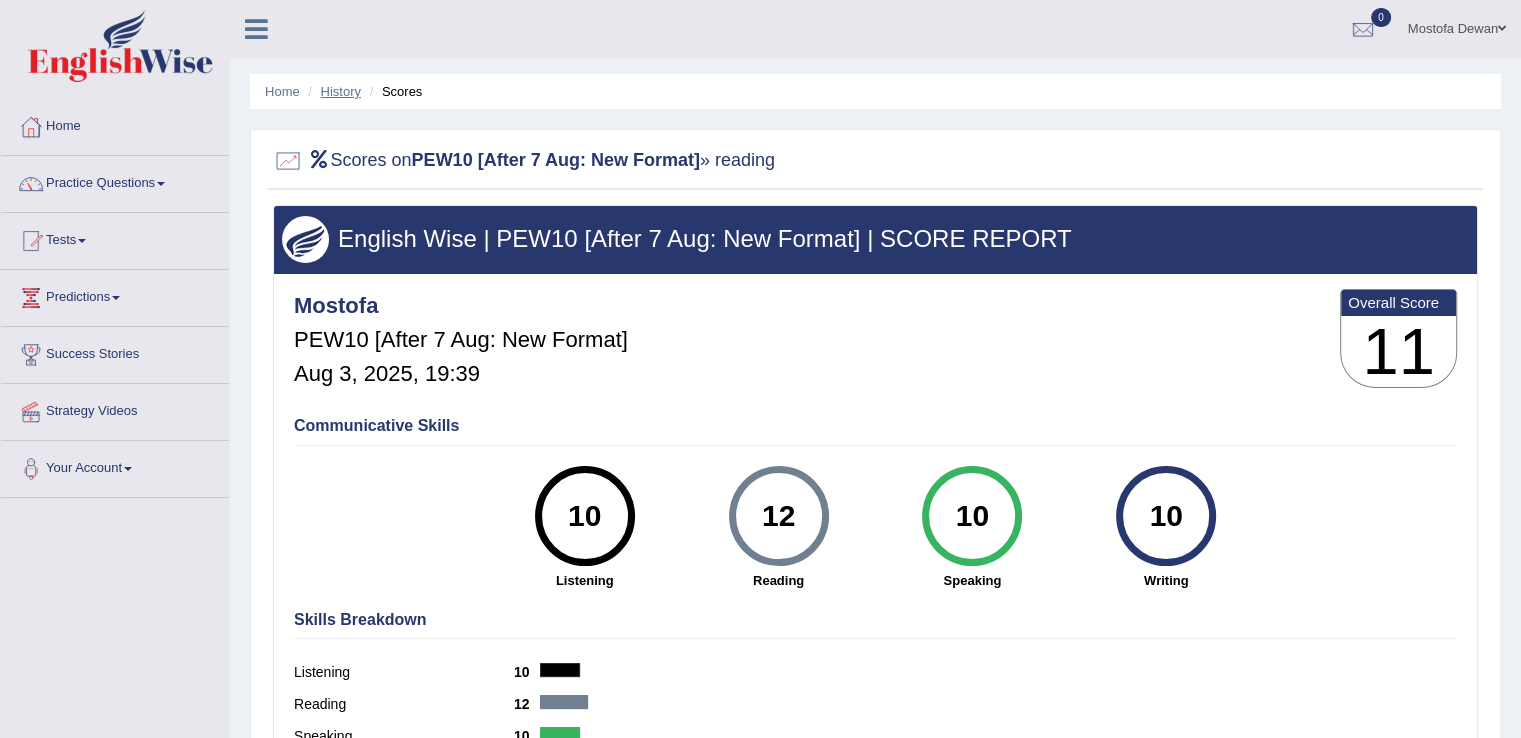 click on "History" at bounding box center (341, 91) 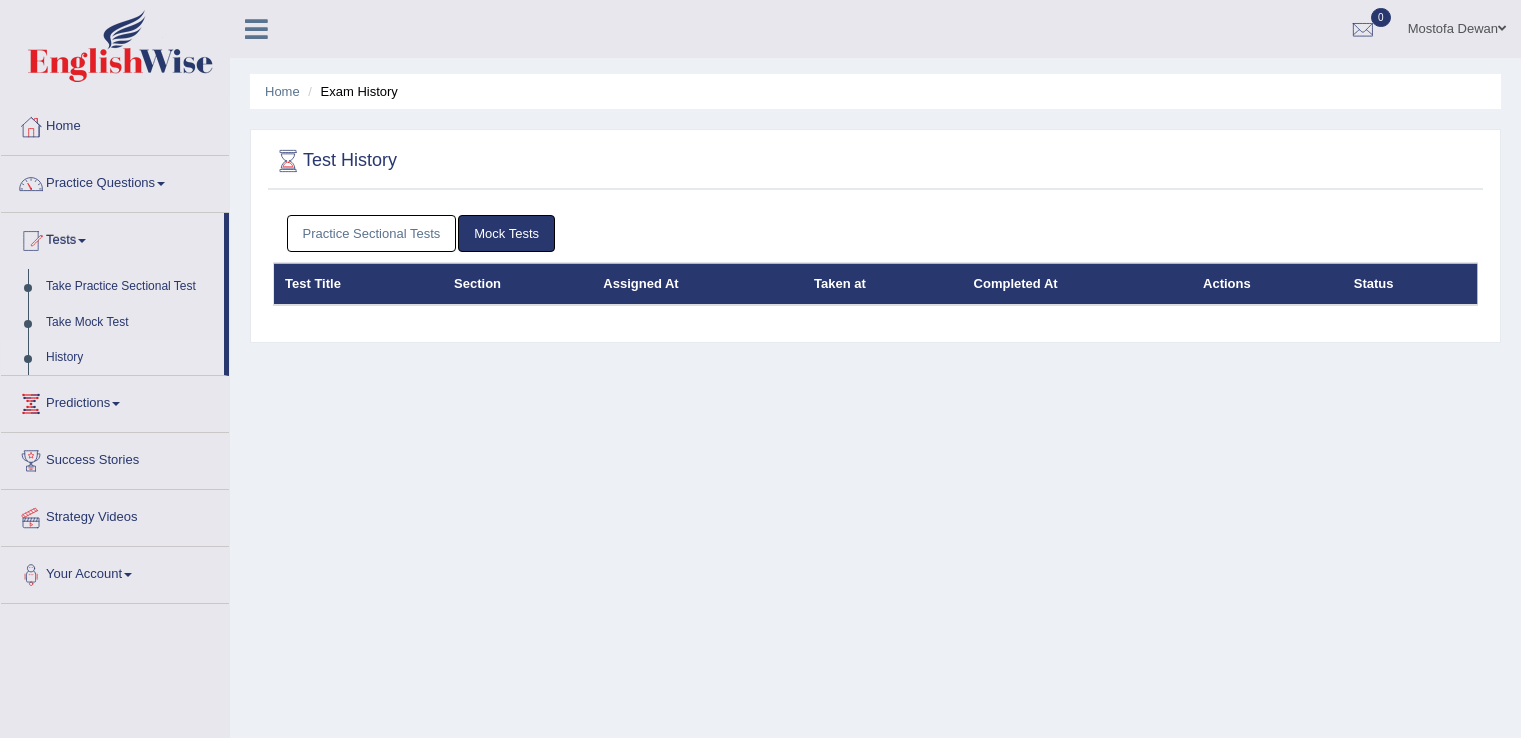scroll, scrollTop: 0, scrollLeft: 0, axis: both 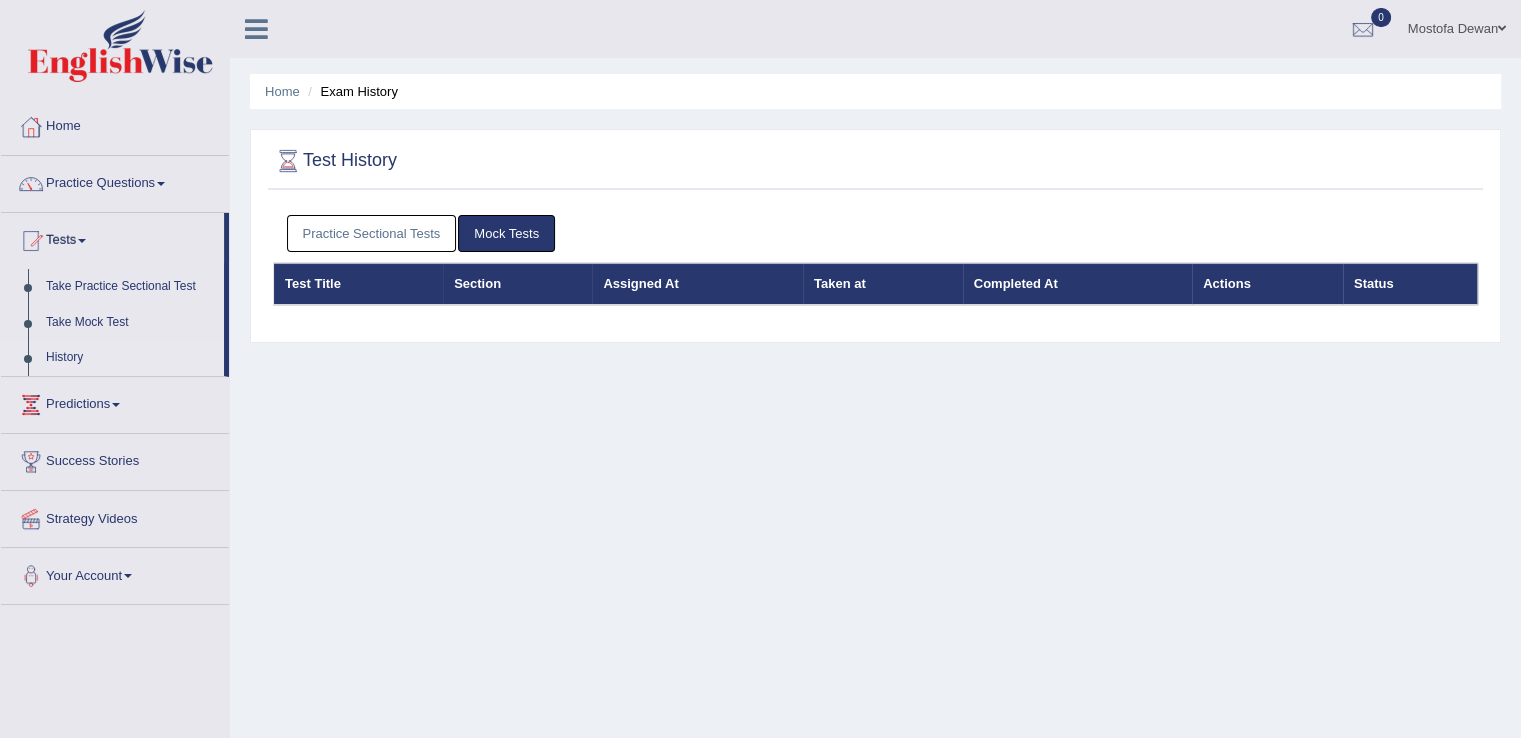 click on "Practice Sectional Tests" at bounding box center [372, 233] 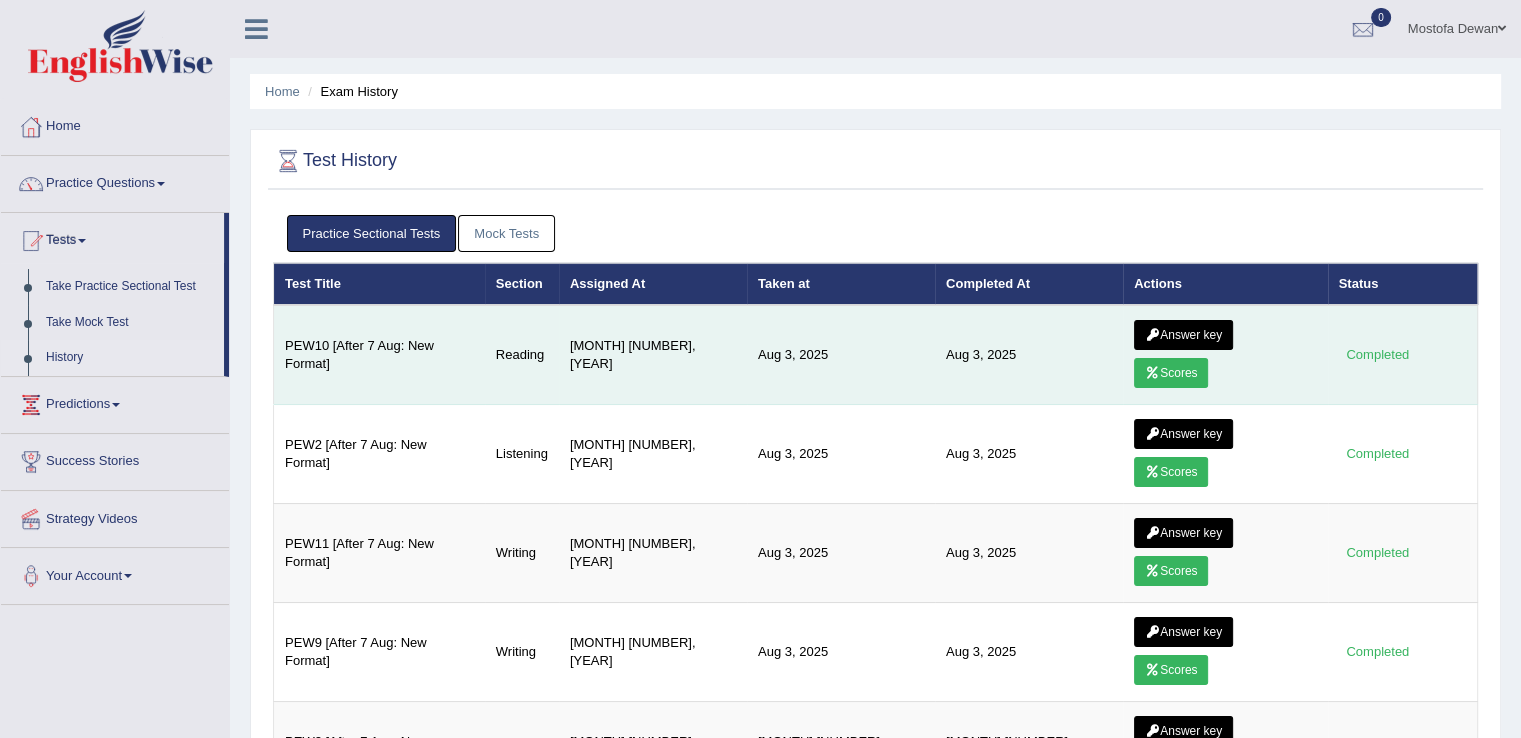 click on "Answer key" at bounding box center [1183, 335] 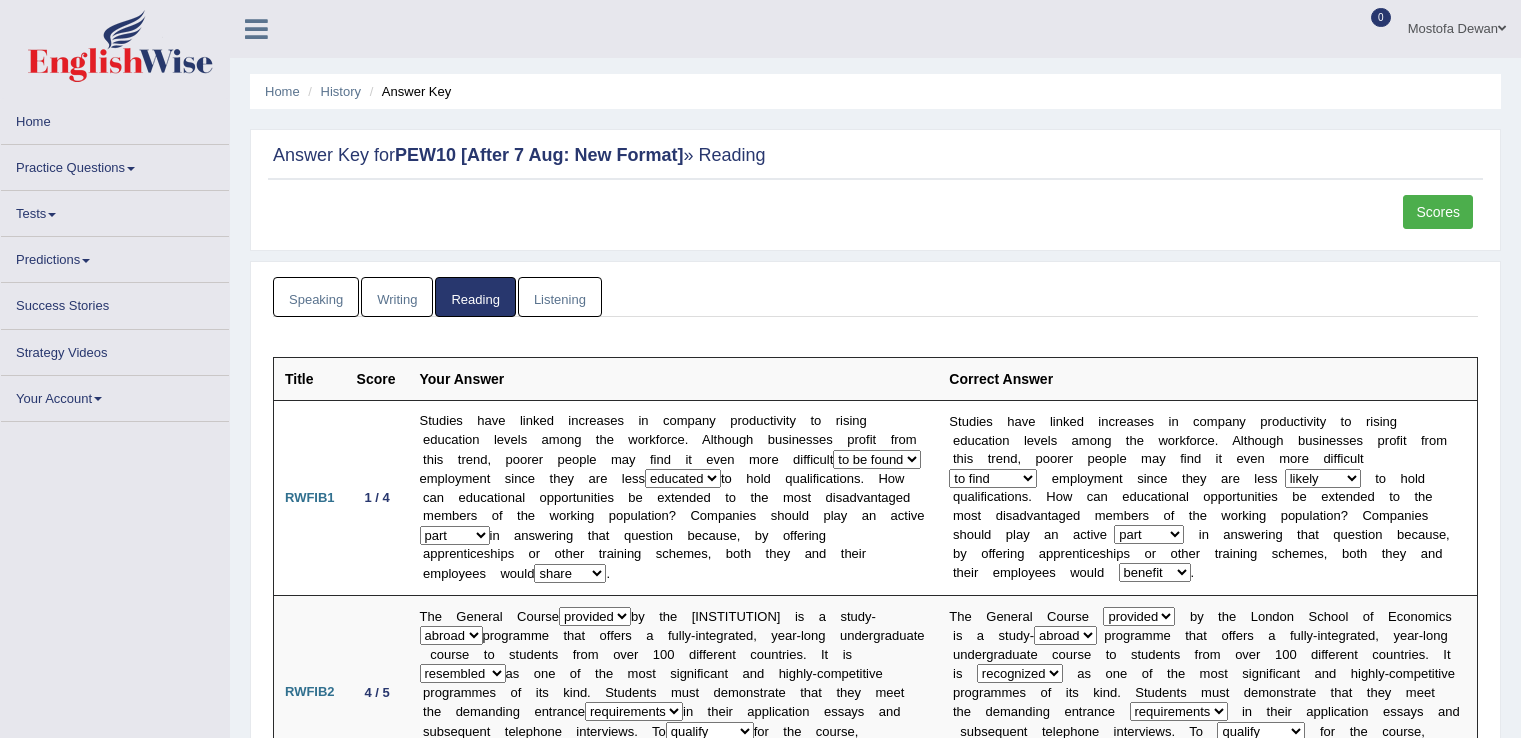 scroll, scrollTop: 0, scrollLeft: 0, axis: both 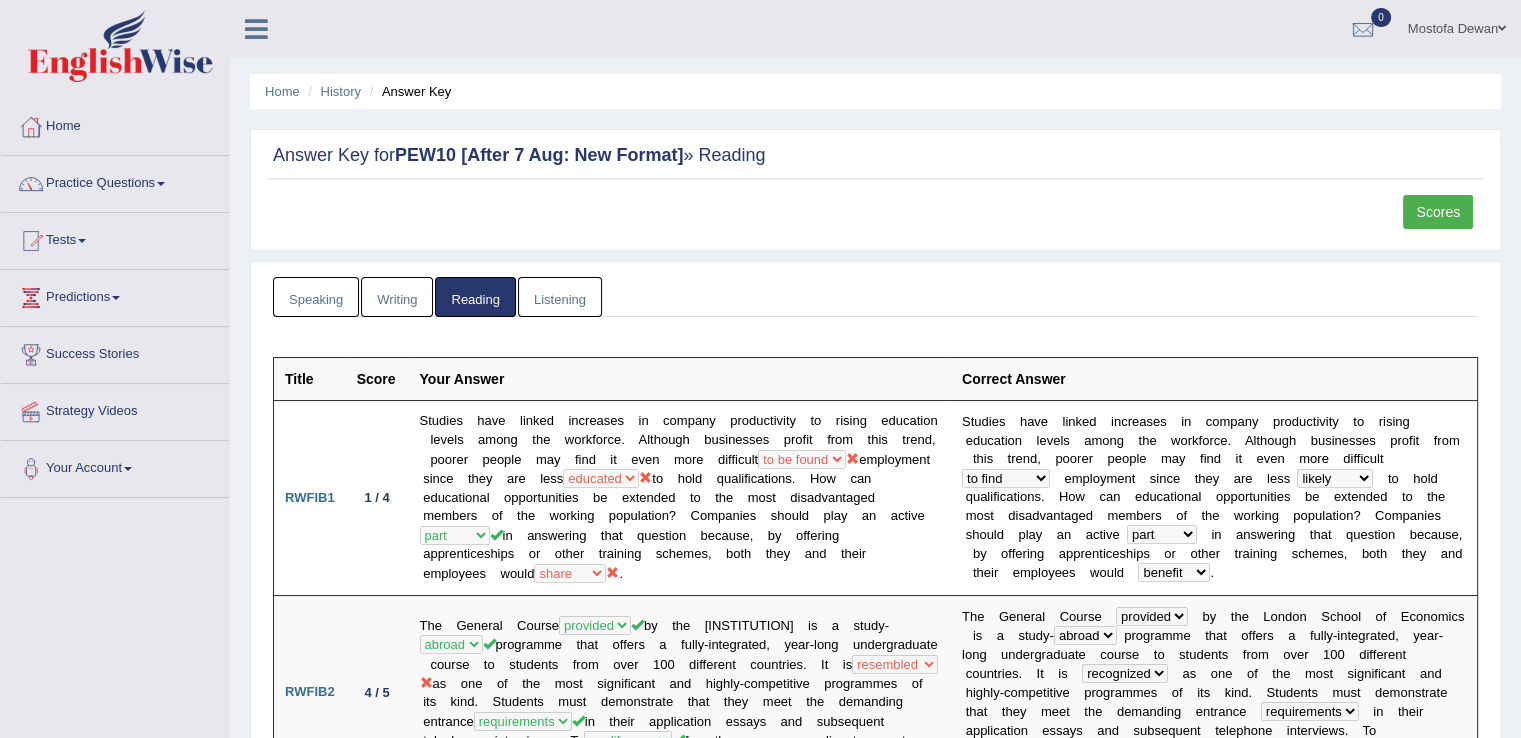 click on "Scores" at bounding box center (1438, 212) 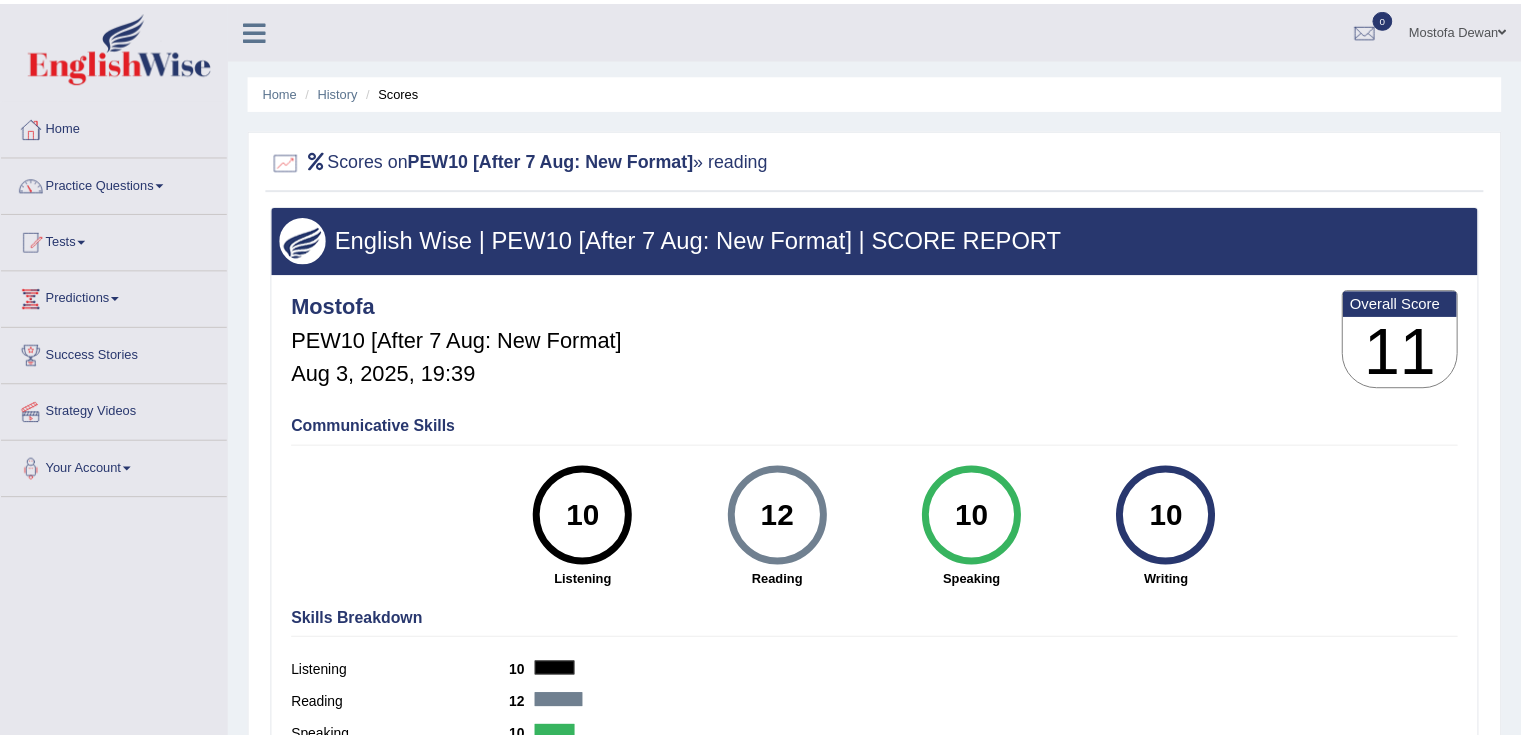 scroll, scrollTop: 164, scrollLeft: 0, axis: vertical 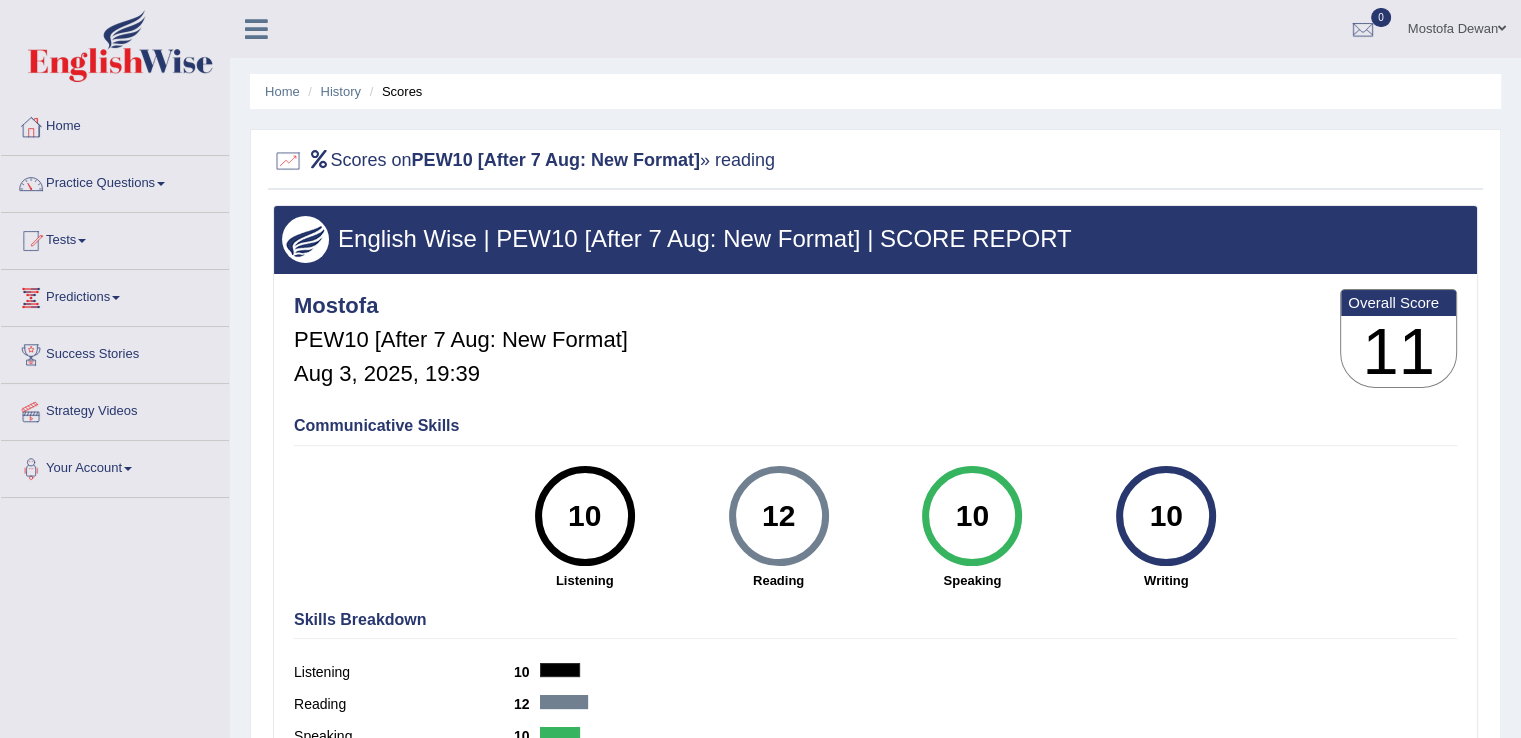 click on "English Wise | PEW10 [After 7 Aug: New Format] | SCORE REPORT" at bounding box center [875, 239] 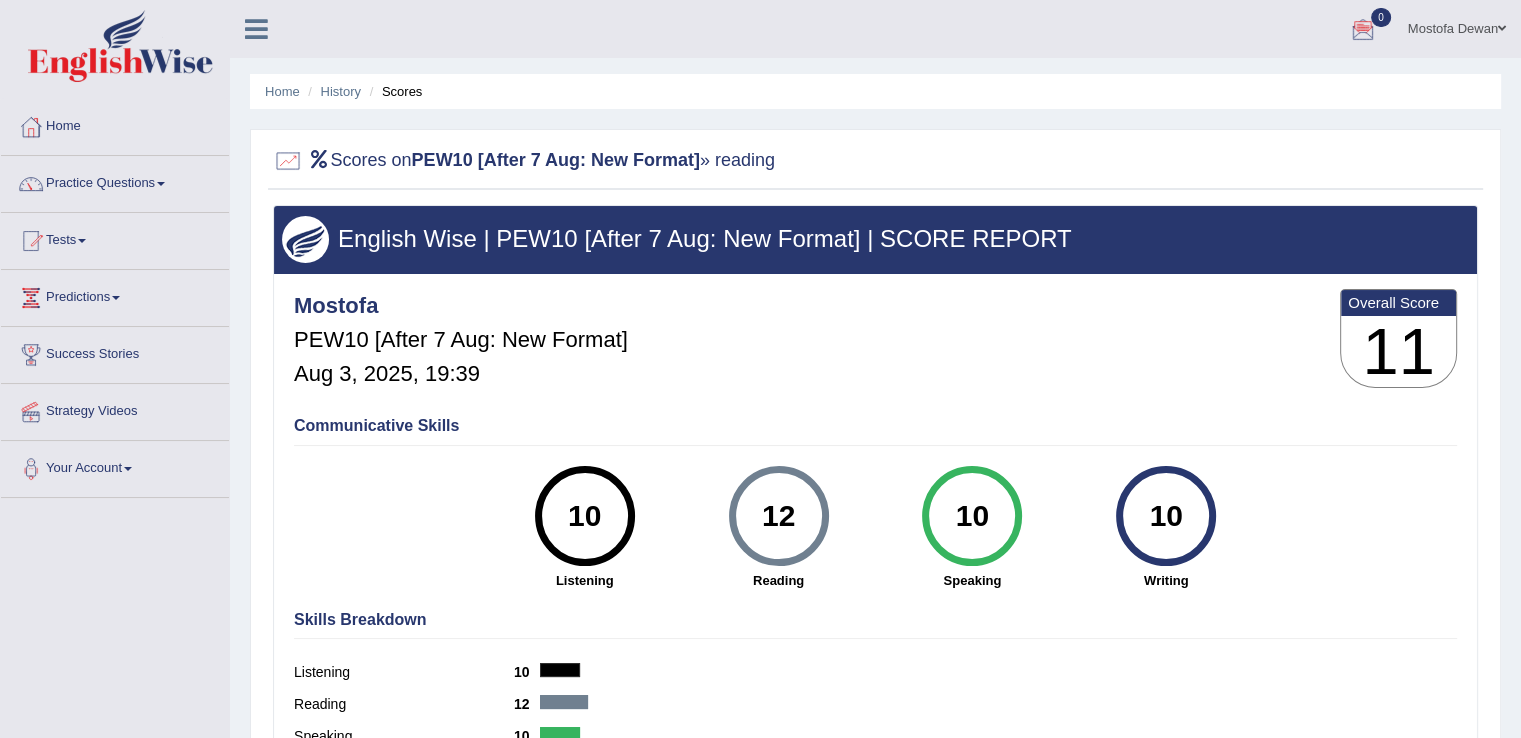 click at bounding box center (1363, 30) 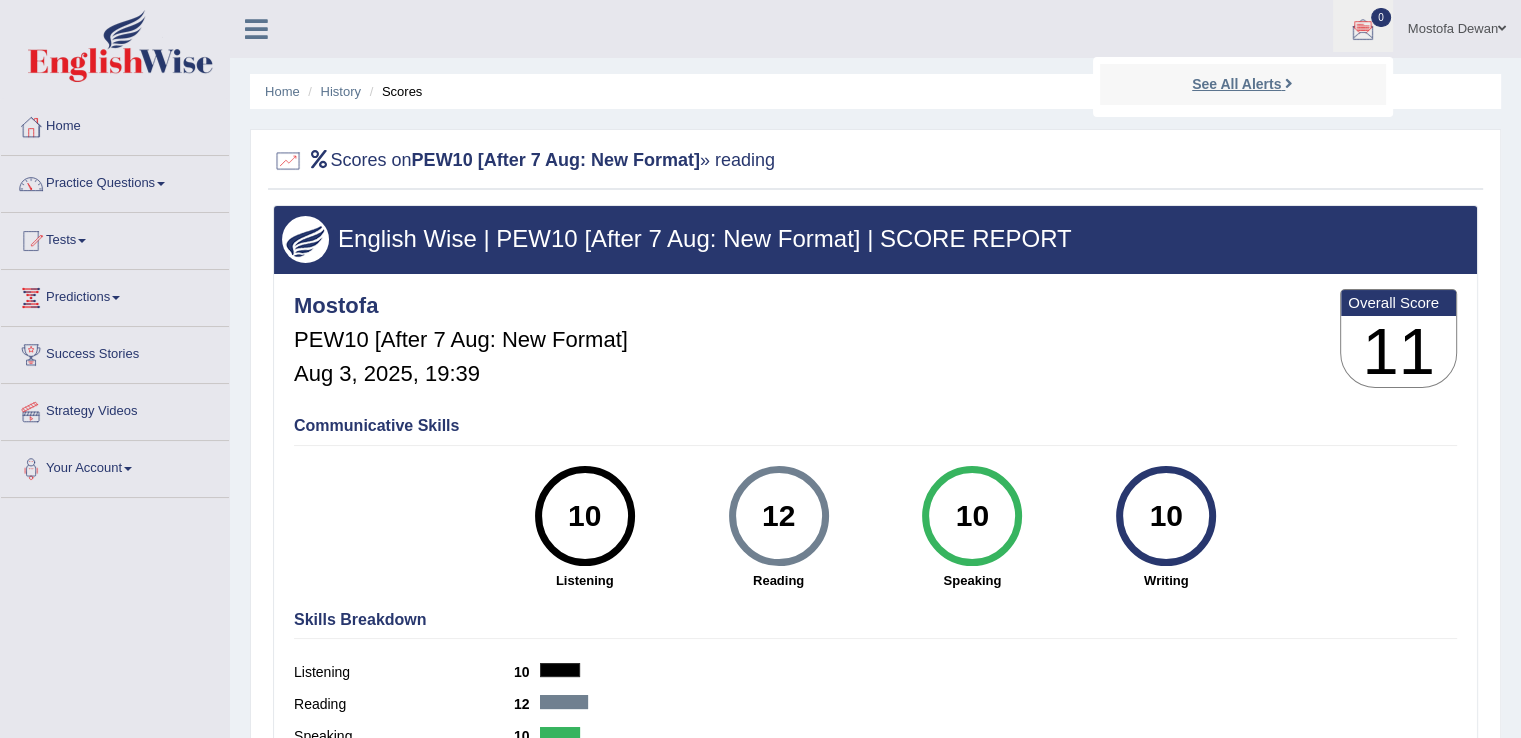 click on "See All Alerts" at bounding box center [1236, 84] 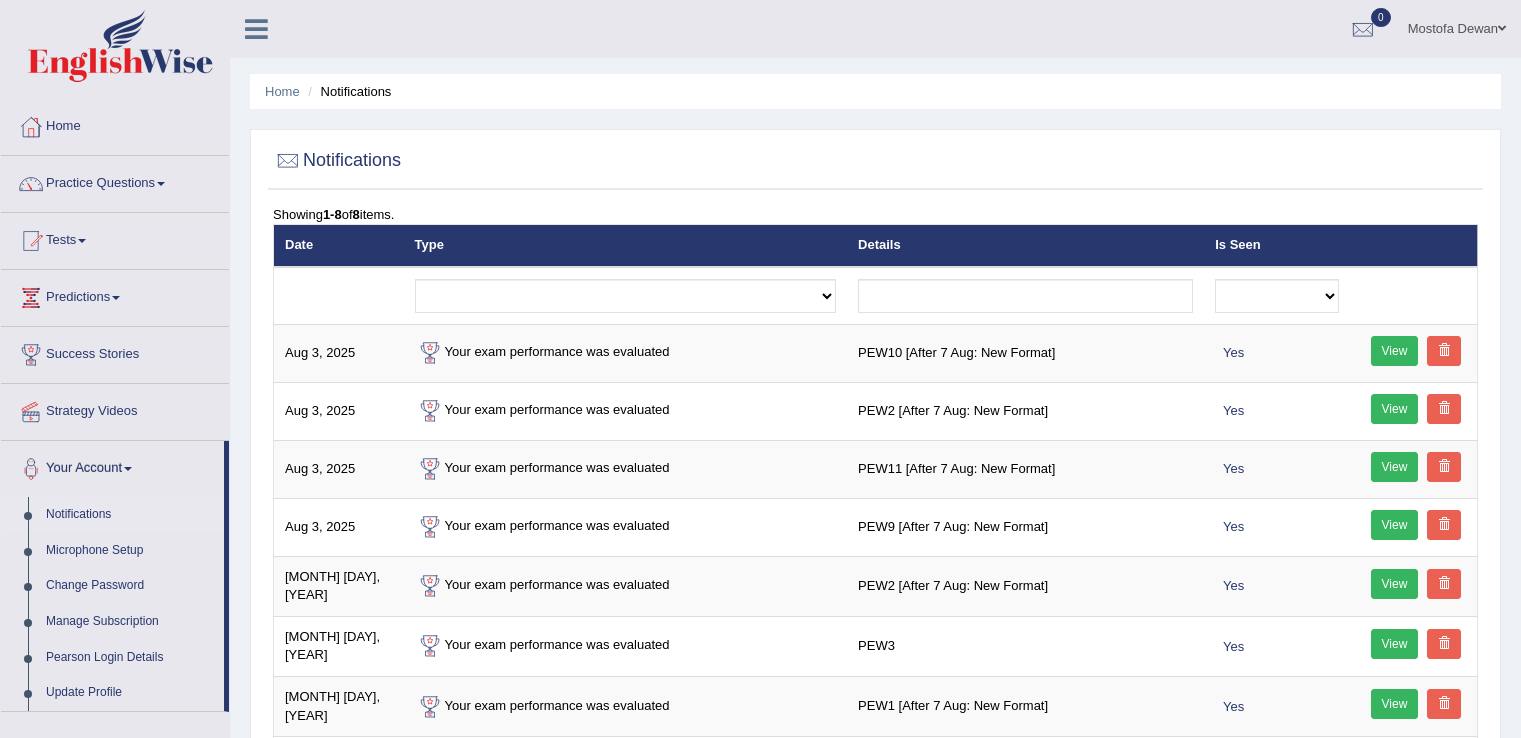 scroll, scrollTop: 0, scrollLeft: 0, axis: both 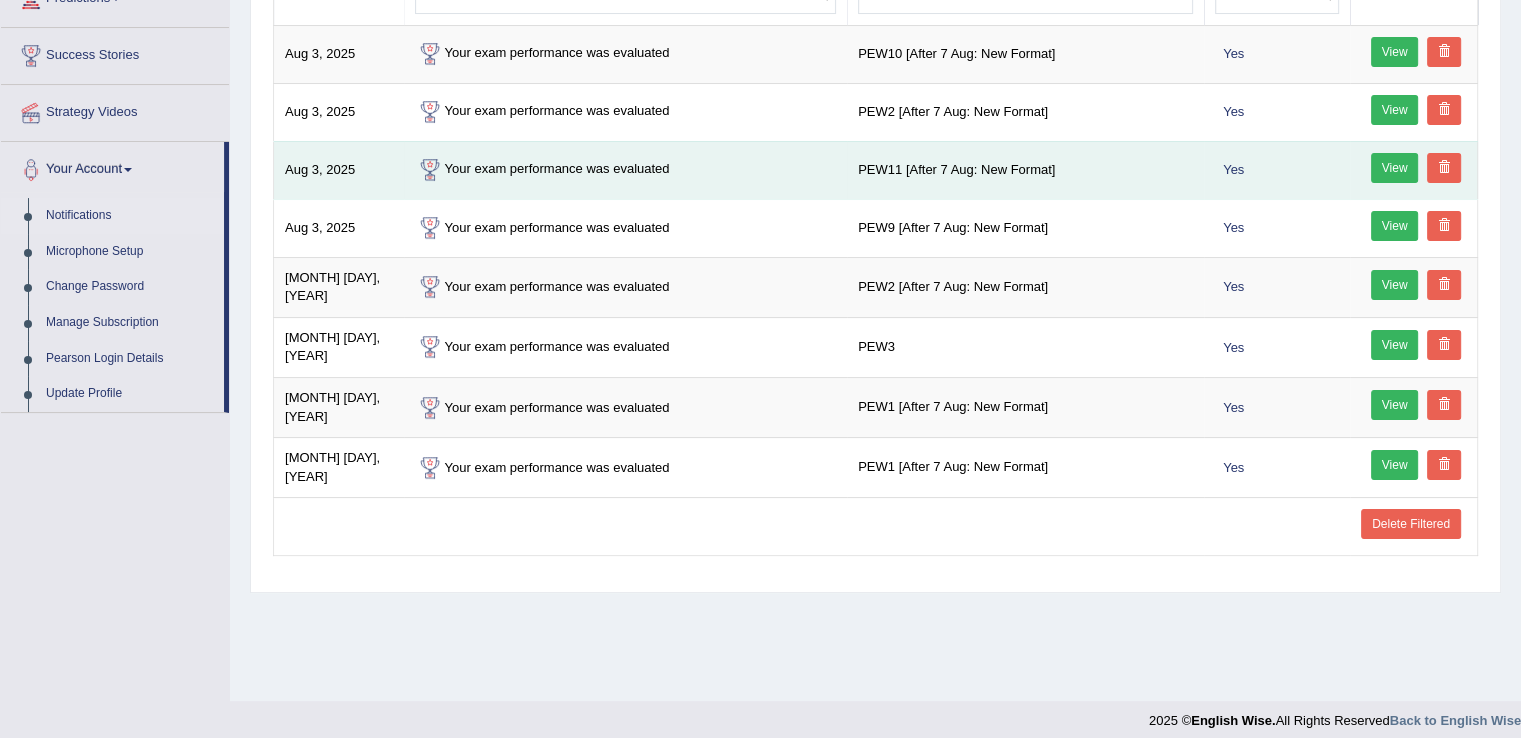 click on "View" at bounding box center [1395, 168] 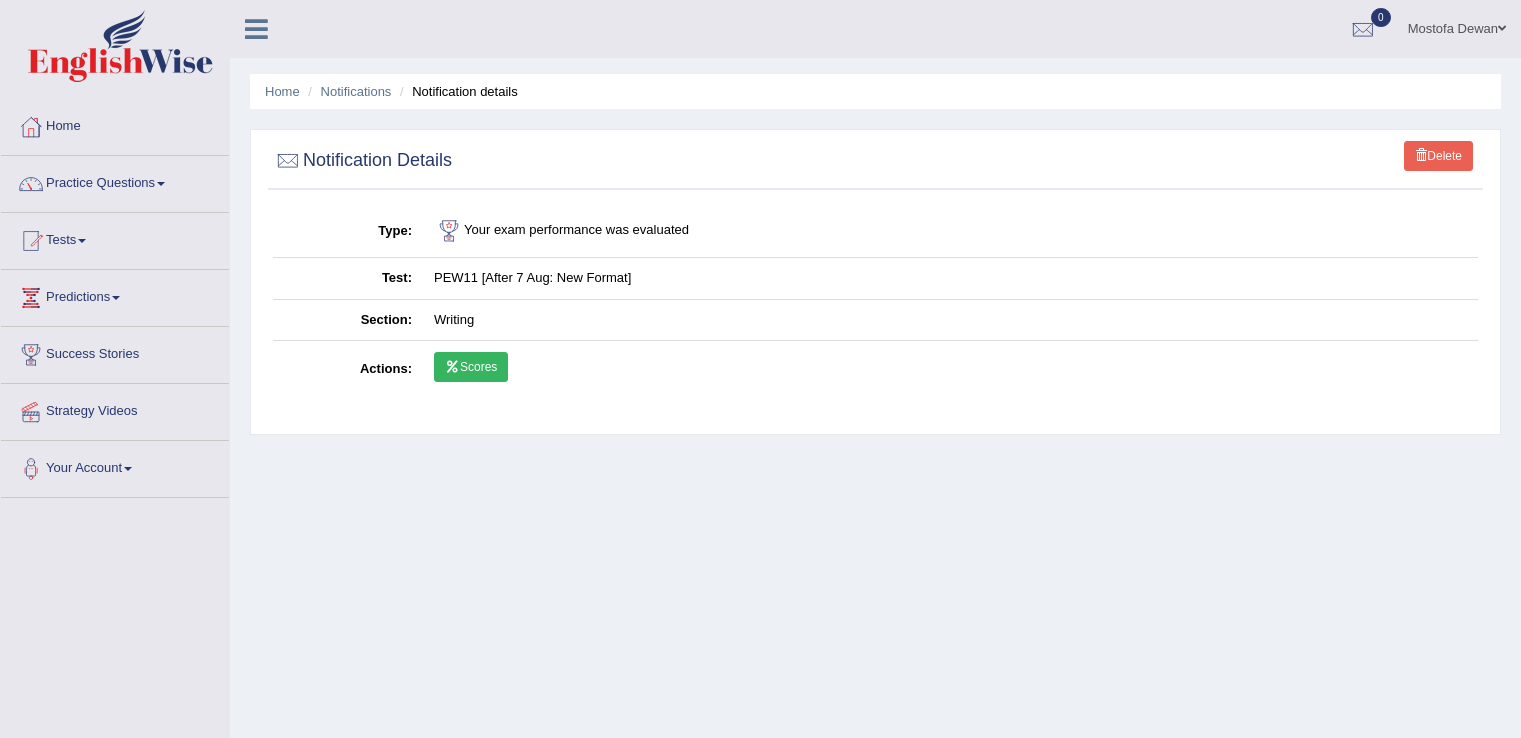 scroll, scrollTop: 0, scrollLeft: 0, axis: both 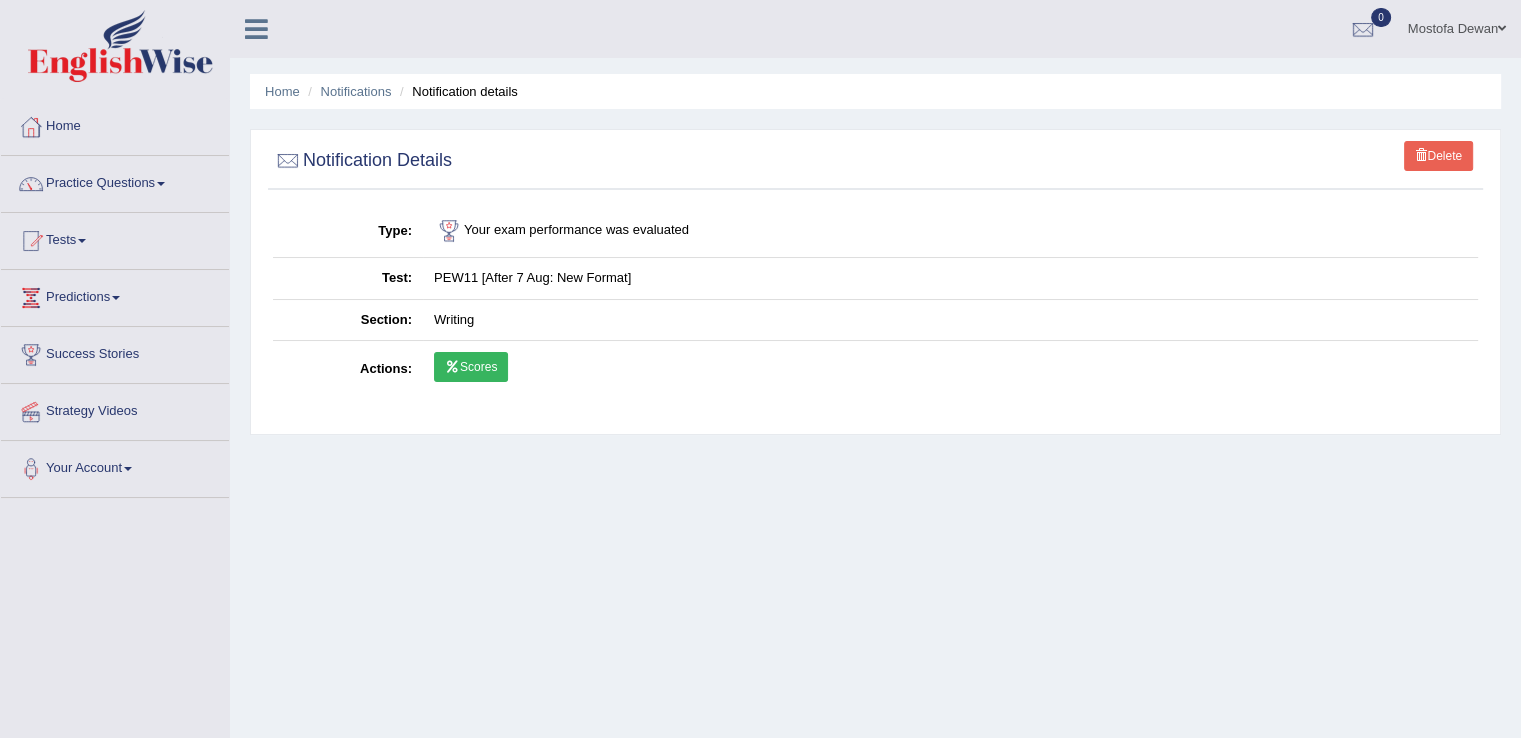 click on "Scores" at bounding box center (471, 367) 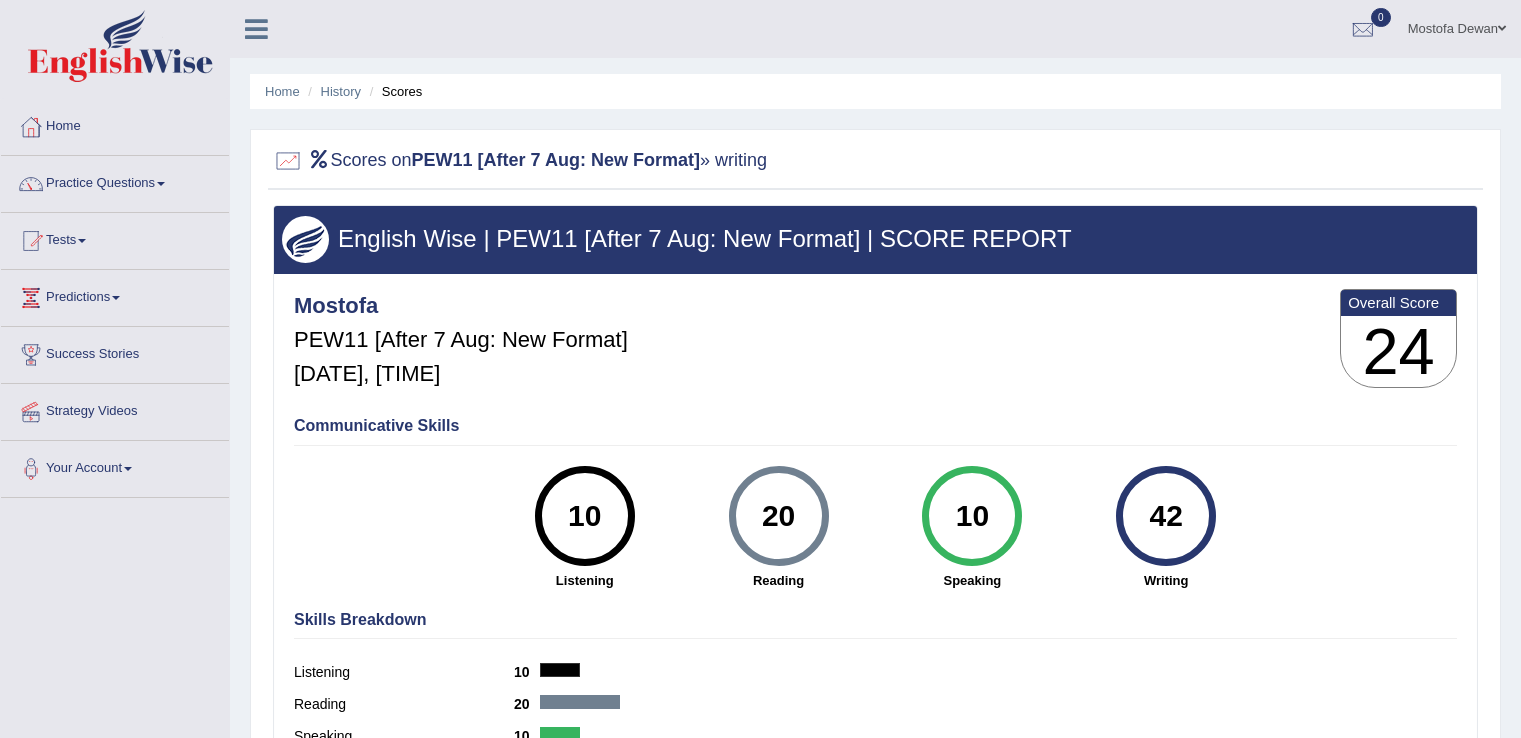 scroll, scrollTop: 0, scrollLeft: 0, axis: both 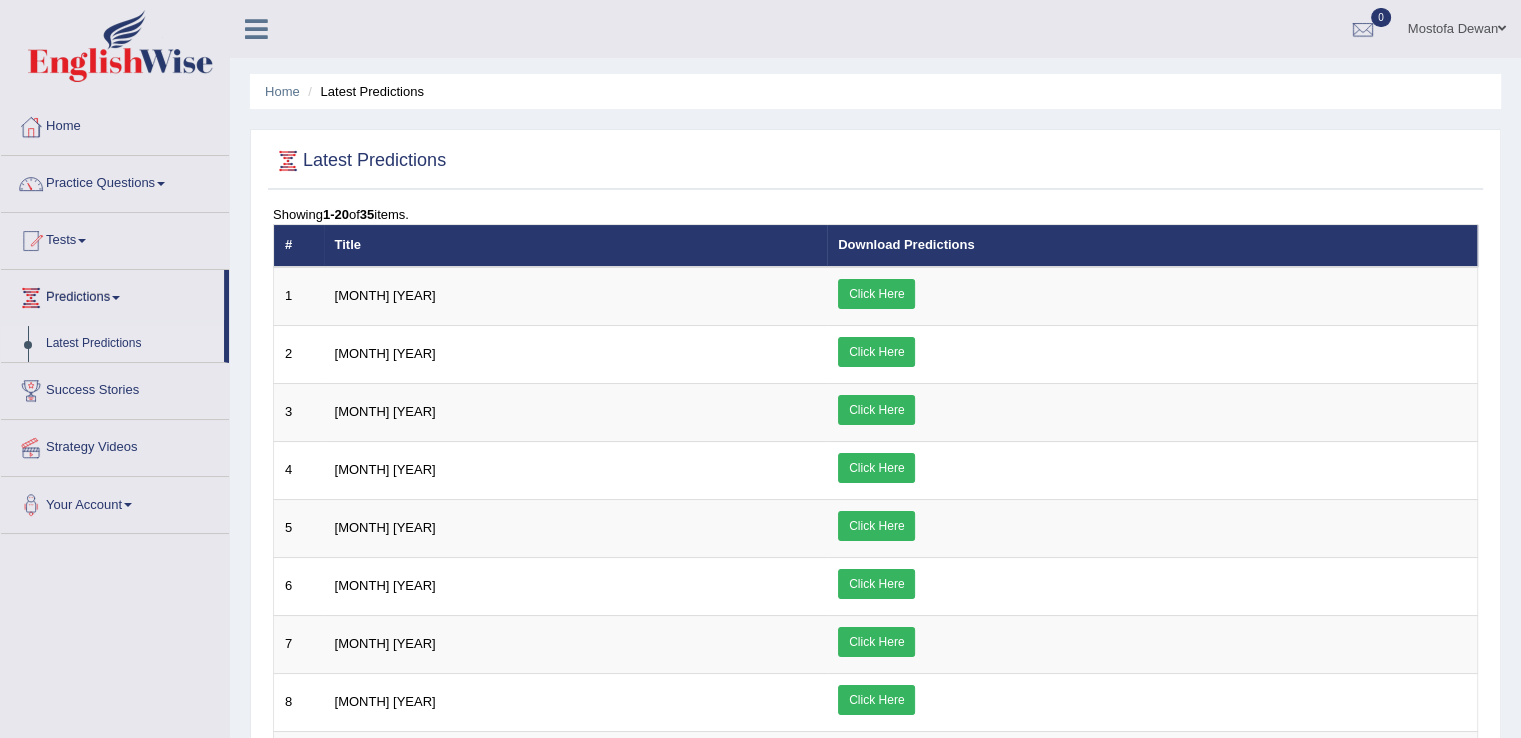 click on "Title" at bounding box center (576, 246) 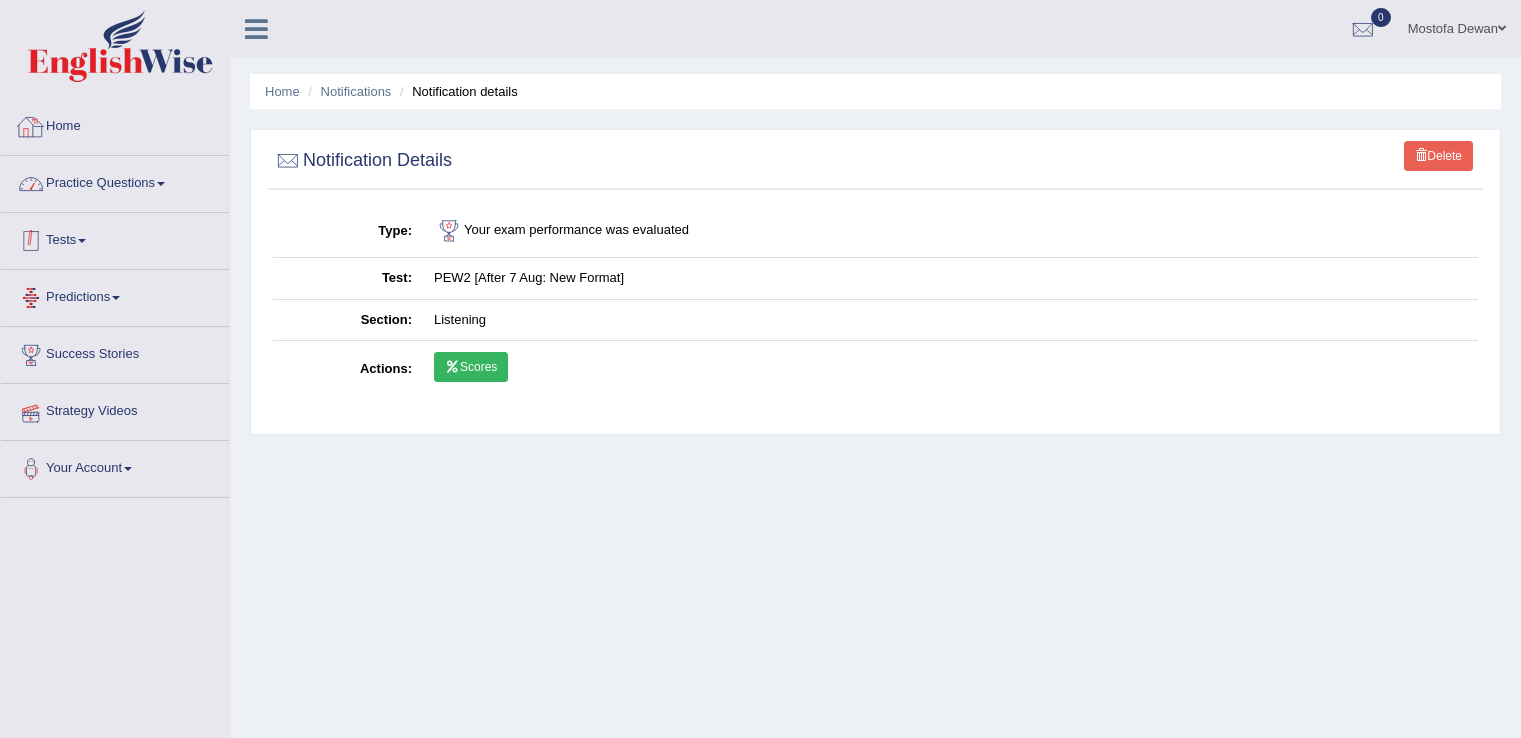 scroll, scrollTop: 0, scrollLeft: 0, axis: both 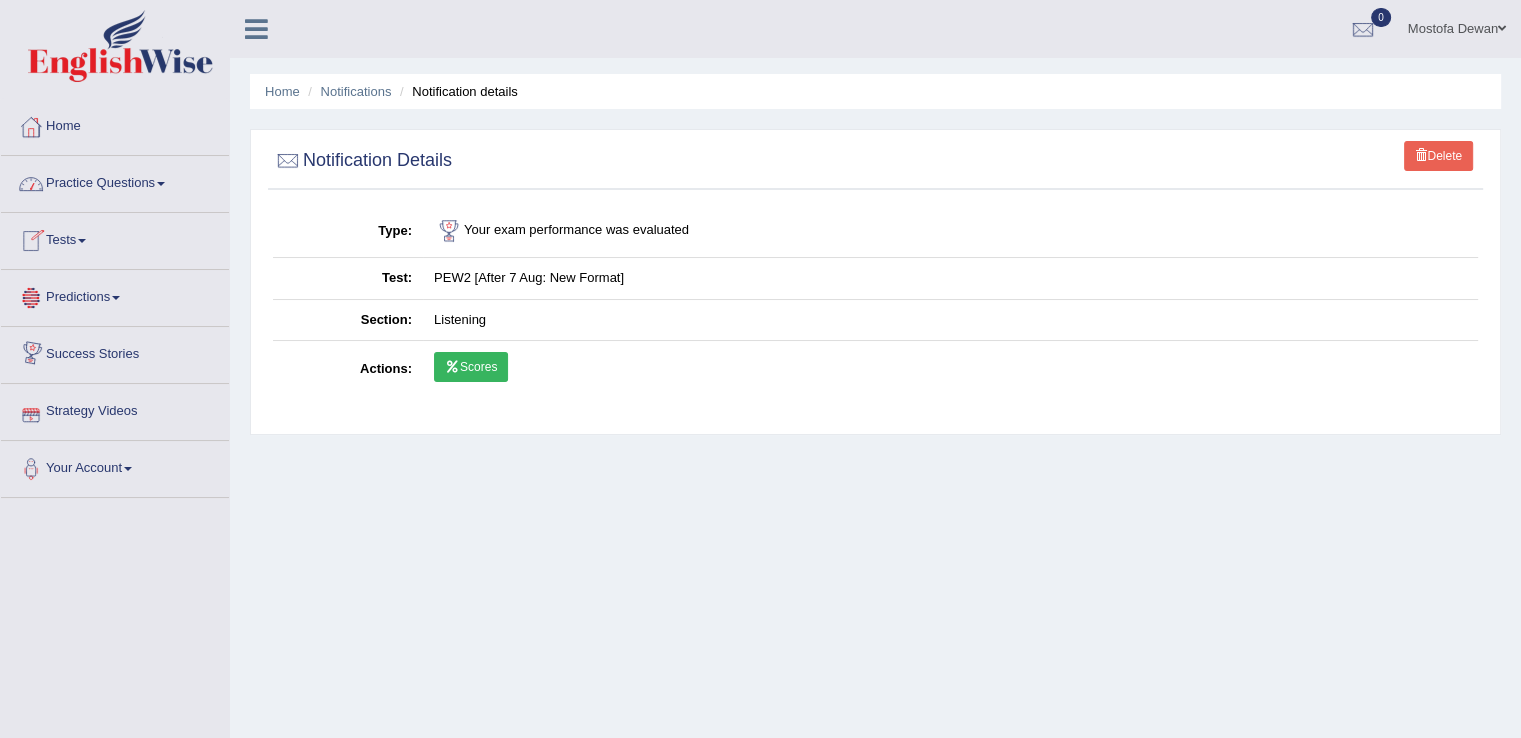 click on "Tests" at bounding box center [115, 238] 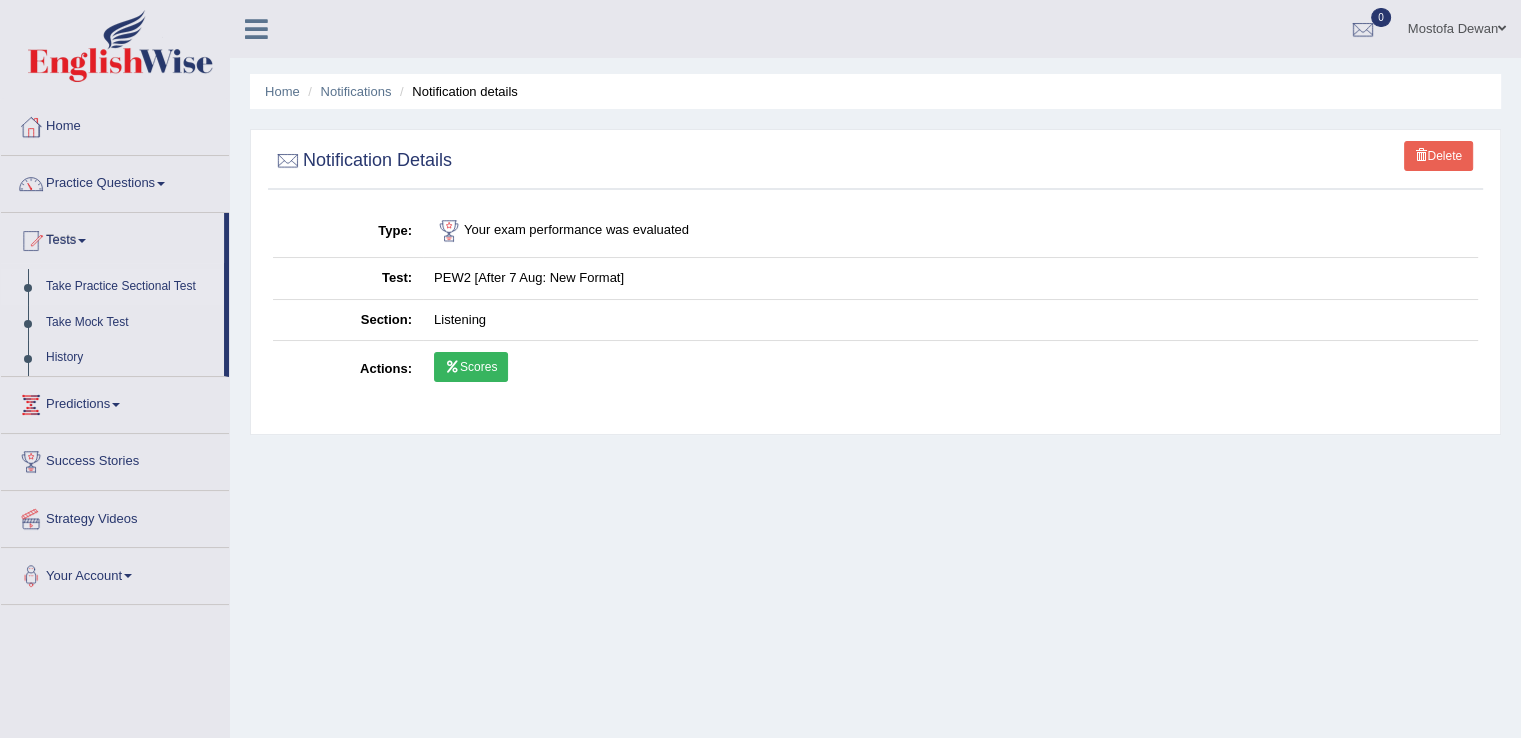 click on "Take Practice Sectional Test" at bounding box center (130, 287) 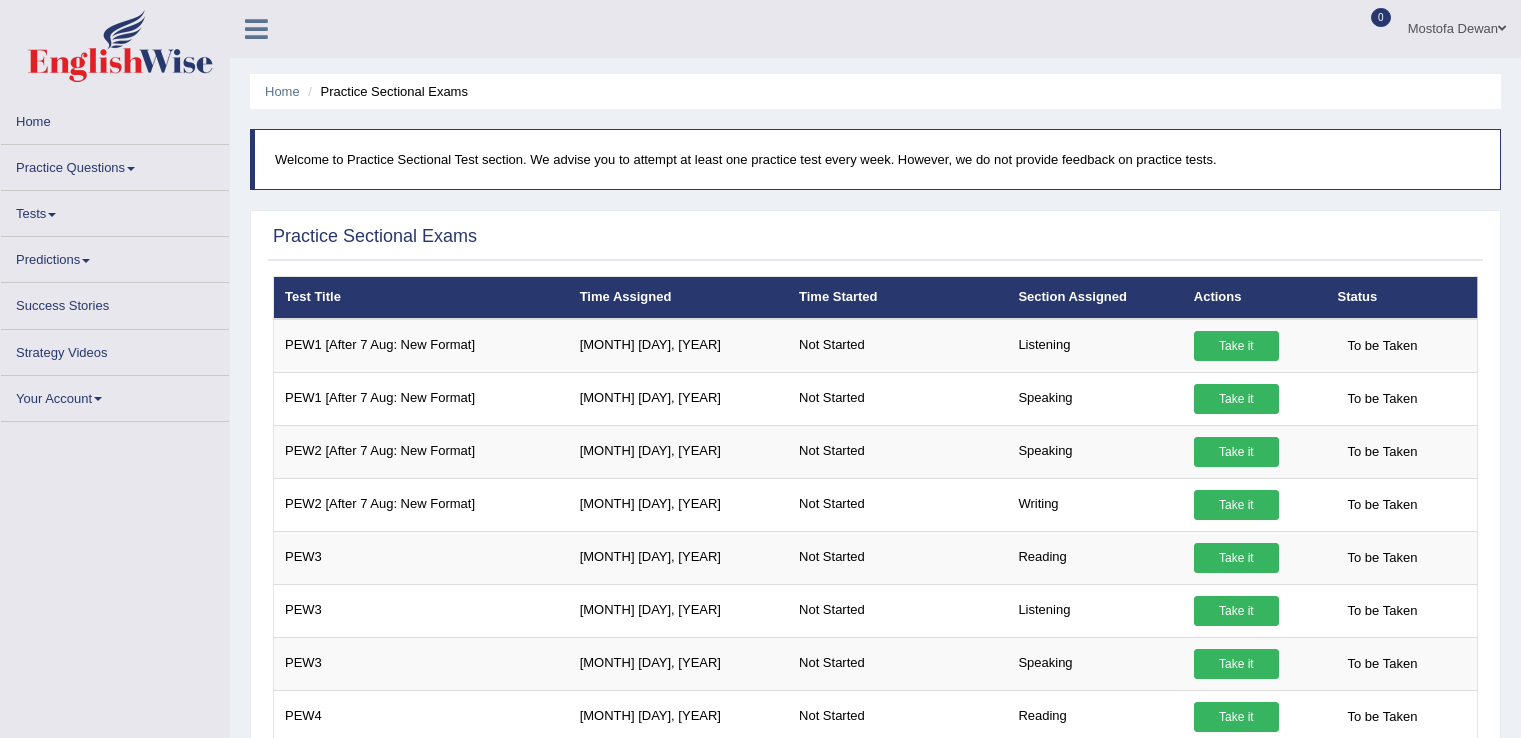 scroll, scrollTop: 0, scrollLeft: 0, axis: both 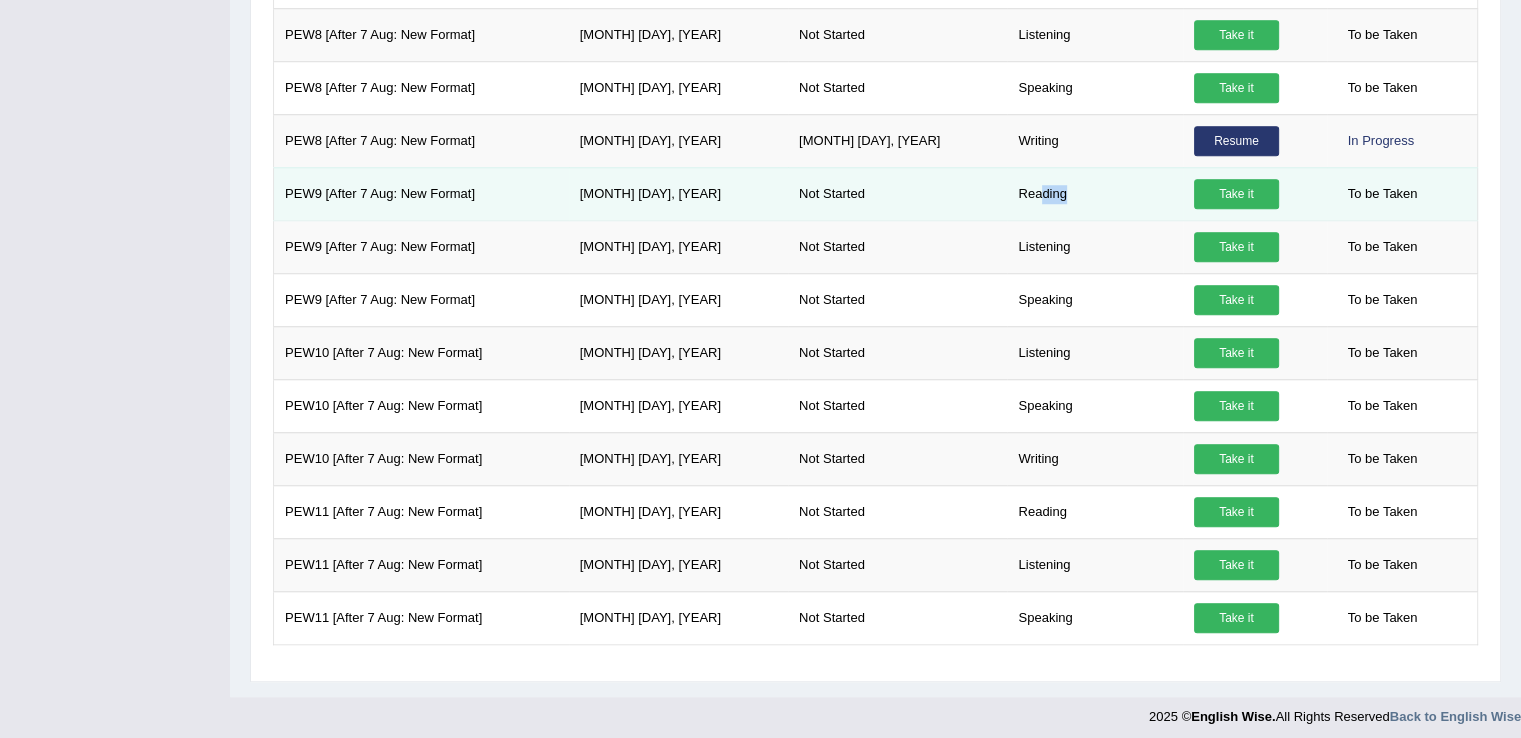 drag, startPoint x: 977, startPoint y: 189, endPoint x: 1121, endPoint y: 179, distance: 144.3468 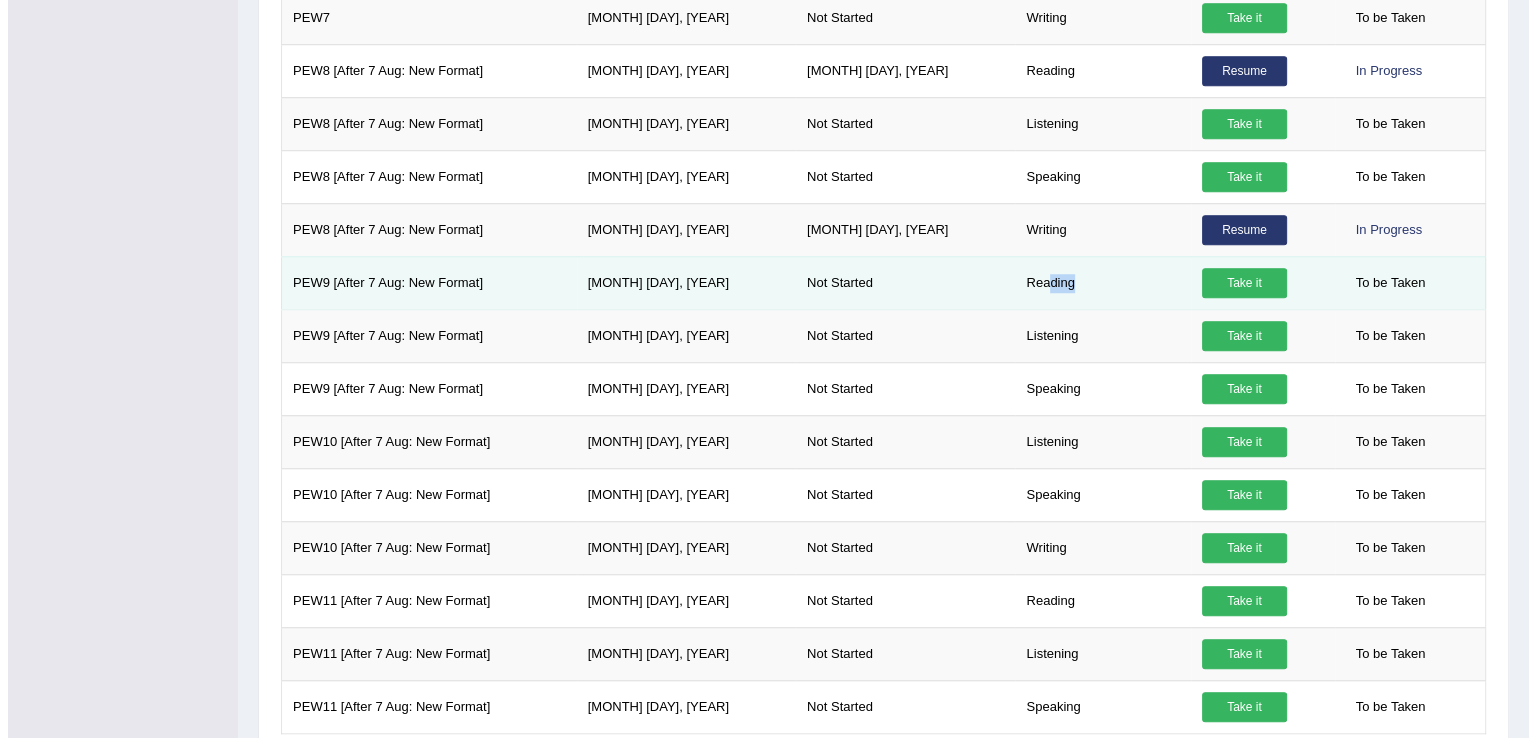 scroll, scrollTop: 1502, scrollLeft: 0, axis: vertical 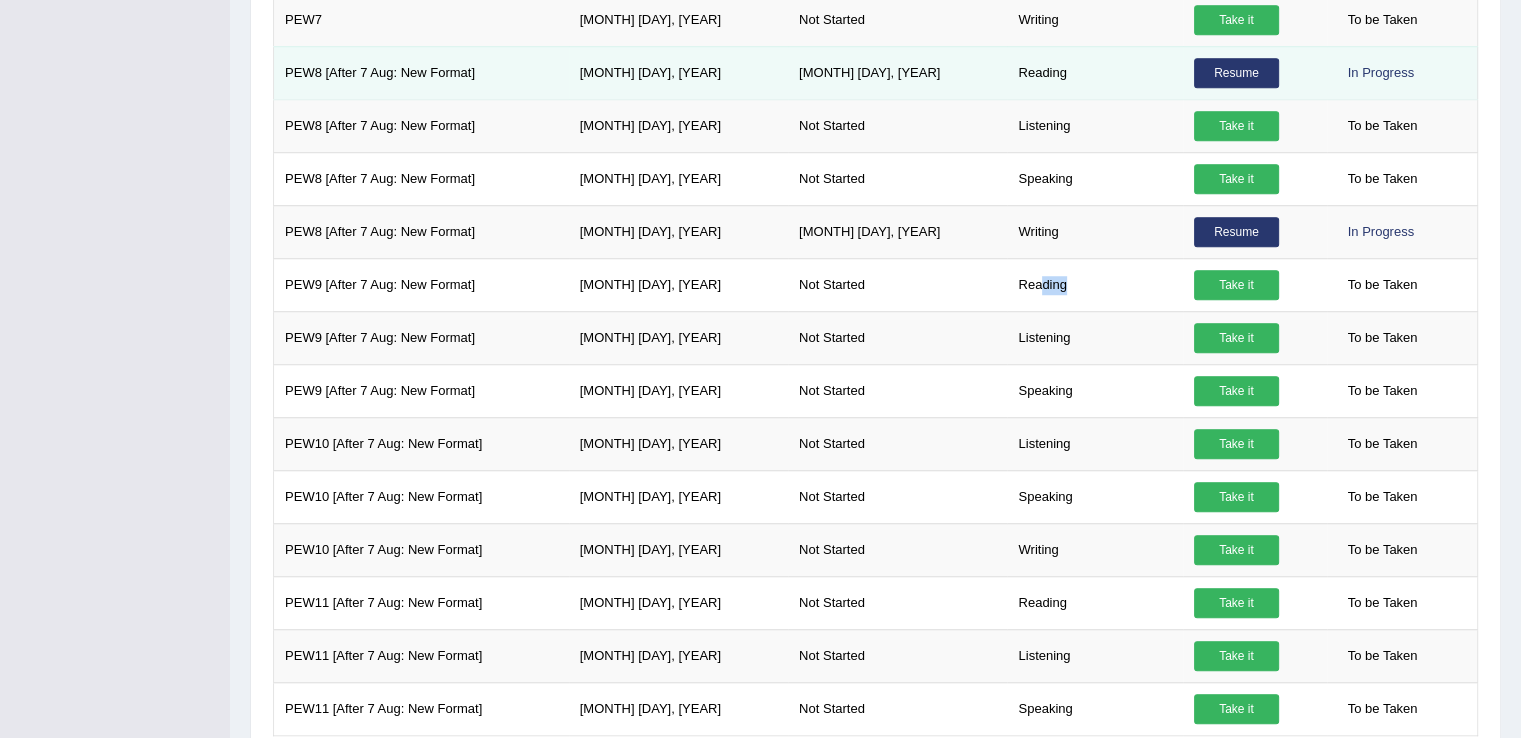 click on "Resume" at bounding box center (1236, 73) 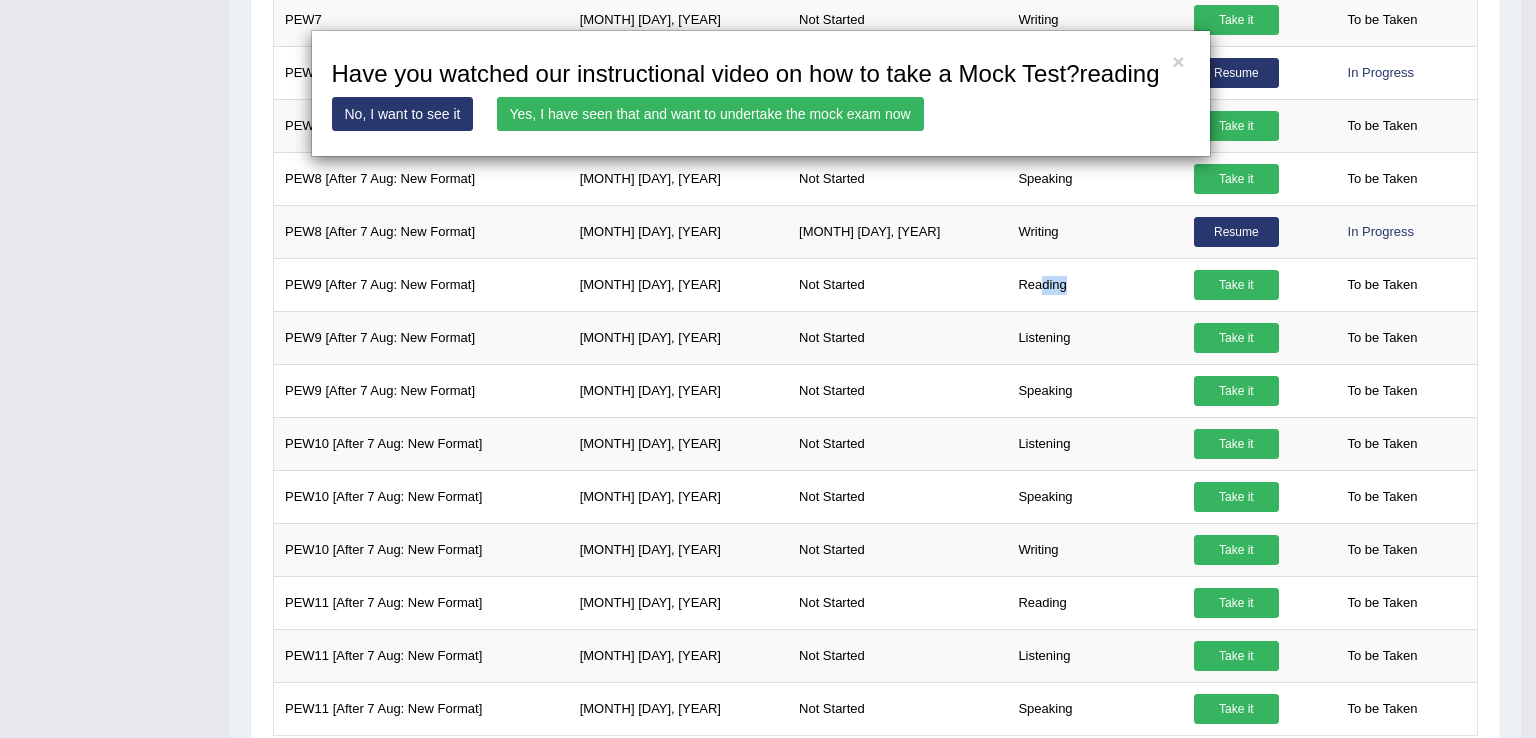 click on "Yes, I have seen that and want to undertake the mock exam now" at bounding box center (710, 114) 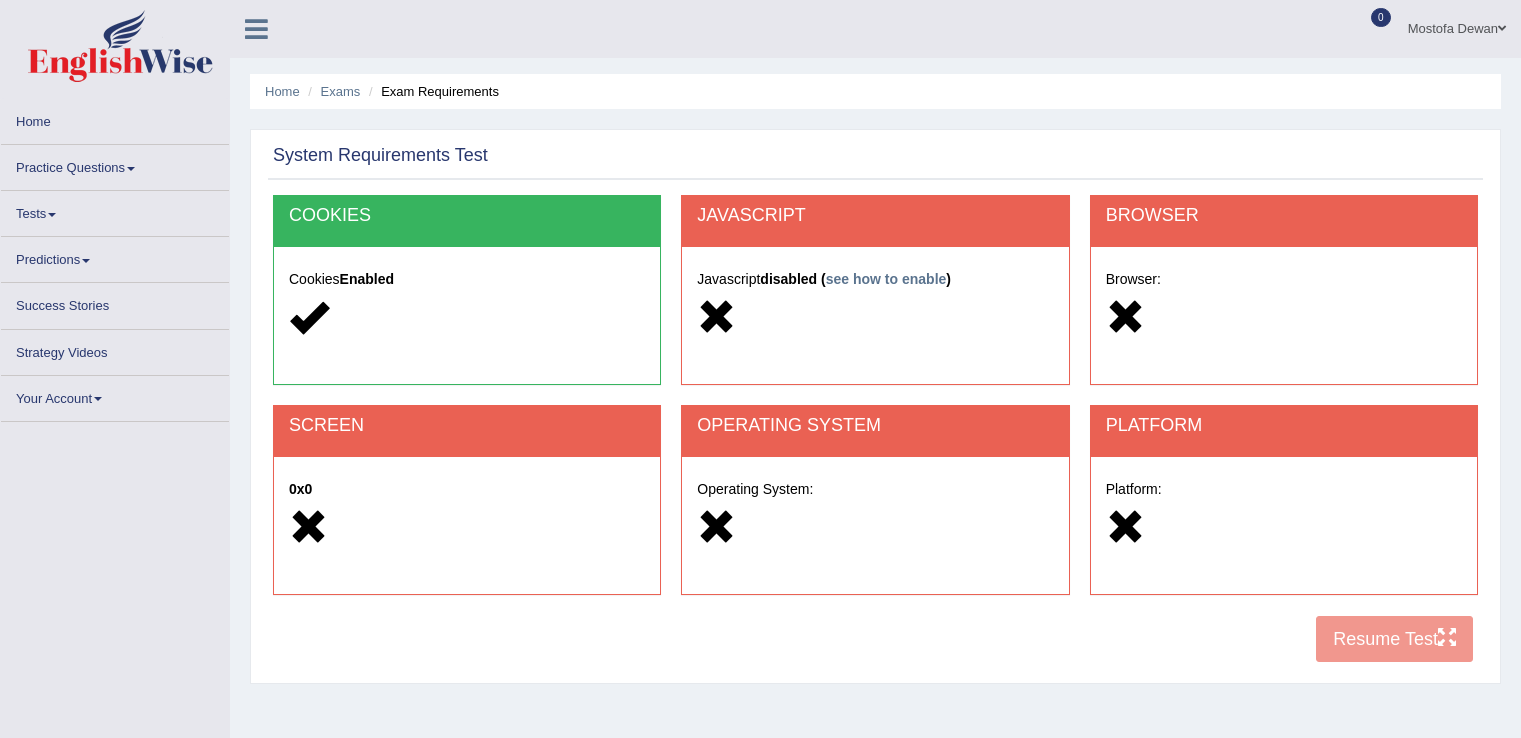 scroll, scrollTop: 0, scrollLeft: 0, axis: both 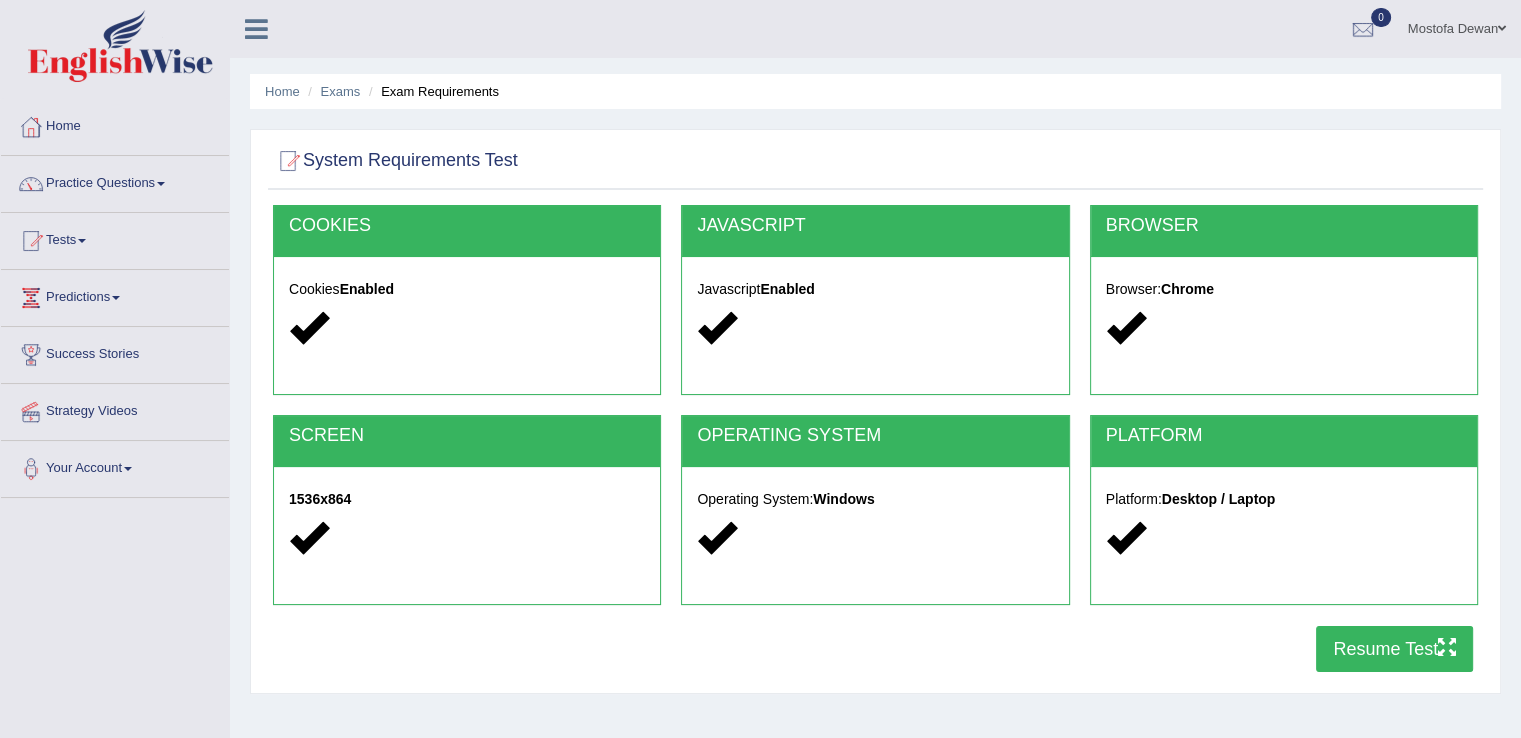 click on "Resume Test" at bounding box center (1394, 649) 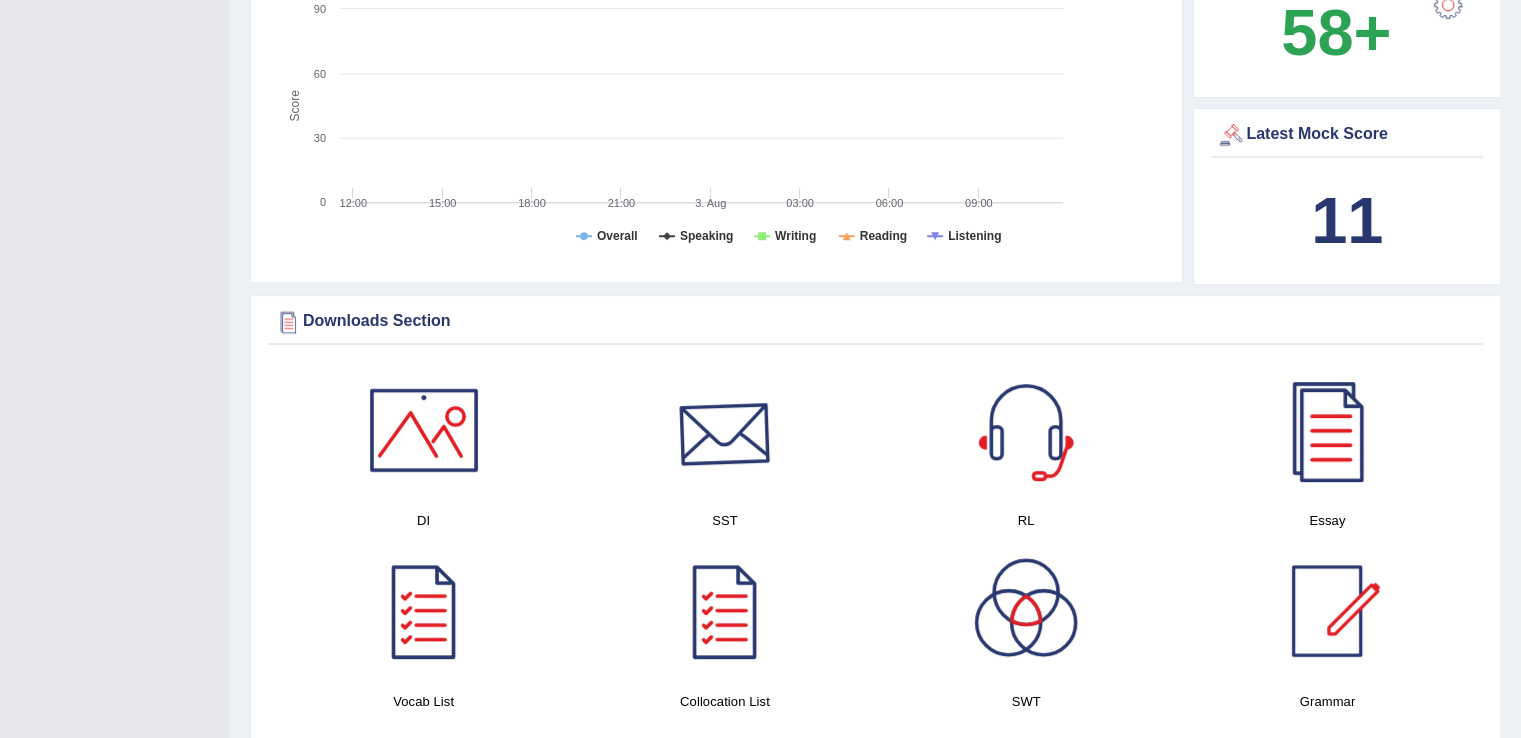 scroll, scrollTop: 0, scrollLeft: 0, axis: both 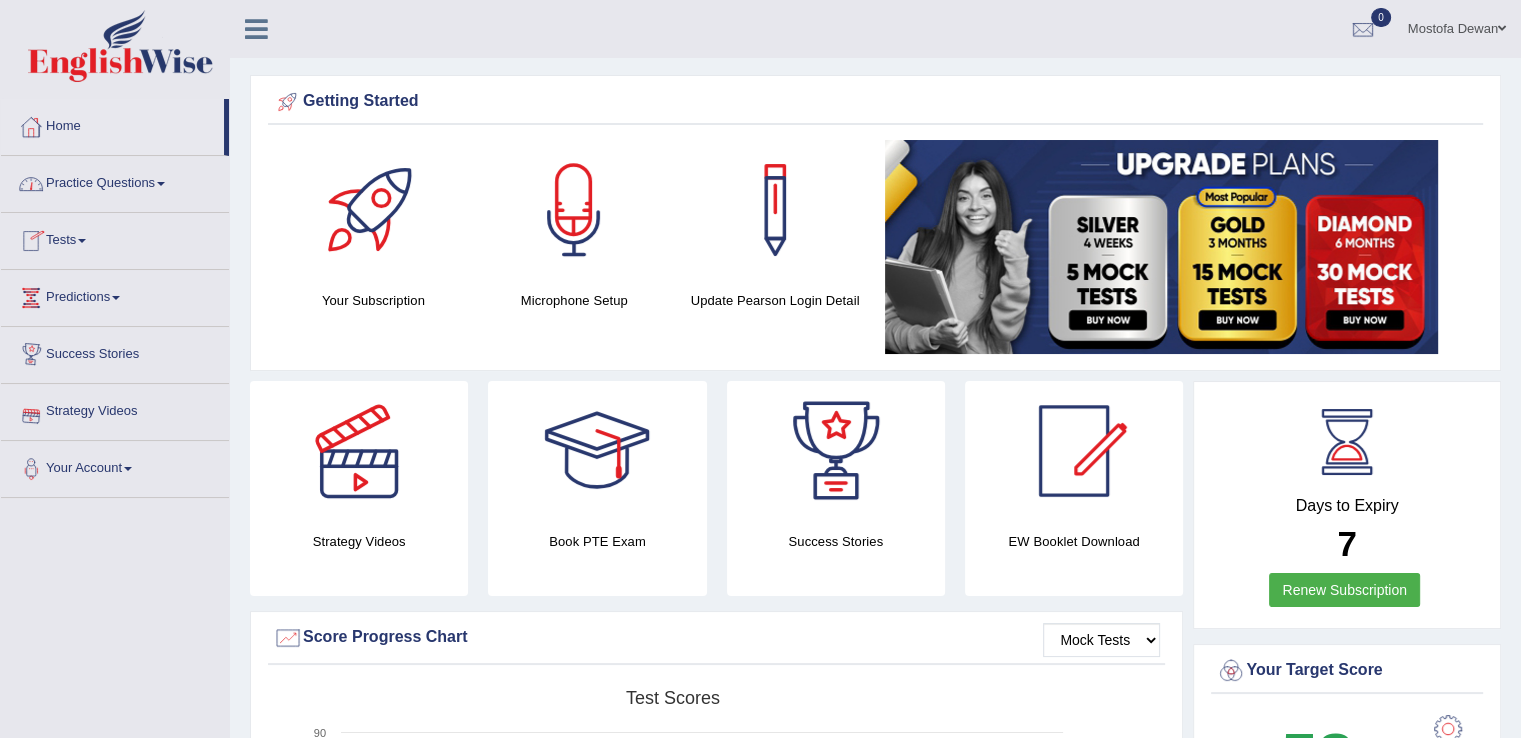 click on "Tests" at bounding box center [115, 238] 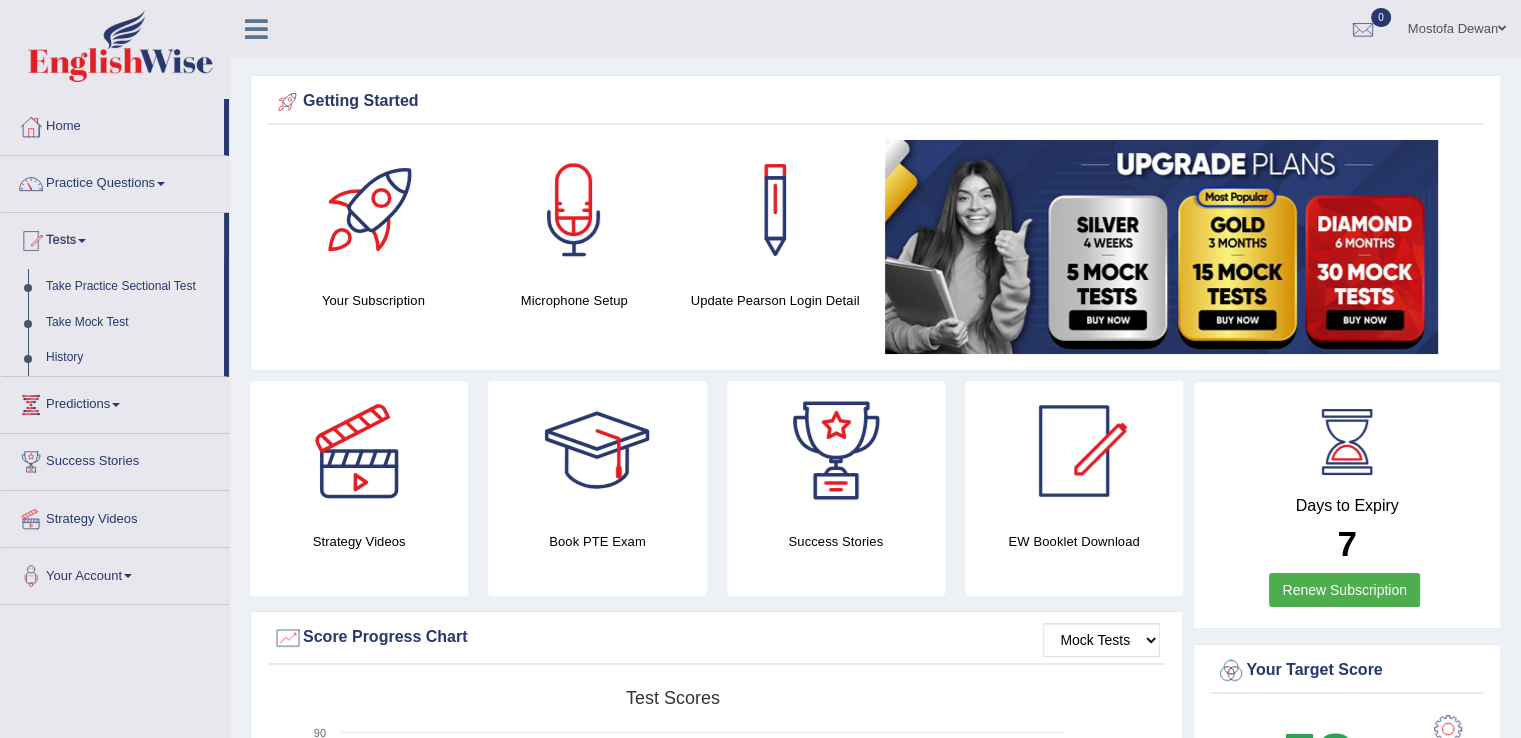 click on "Take Practice Sectional Test" at bounding box center (130, 287) 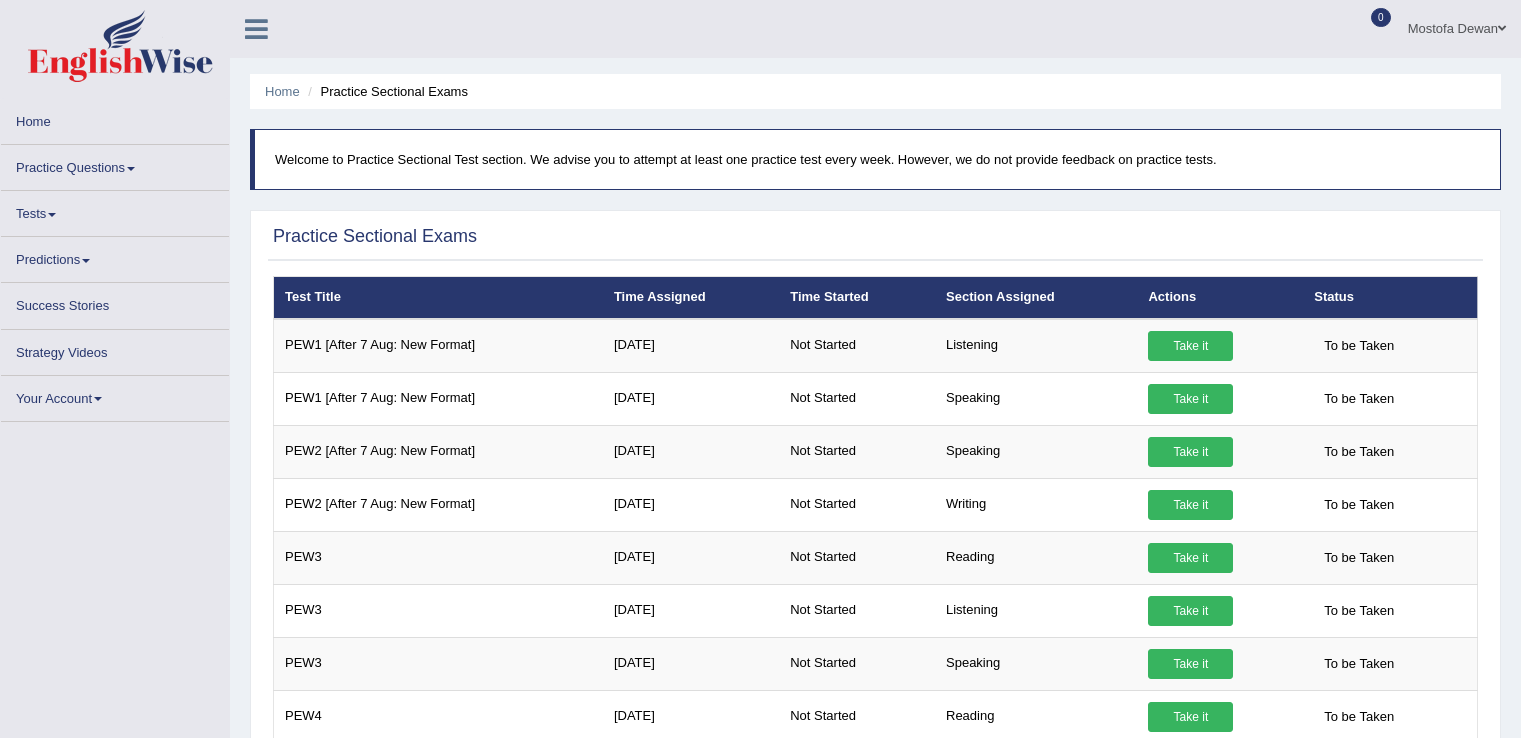 scroll, scrollTop: 0, scrollLeft: 0, axis: both 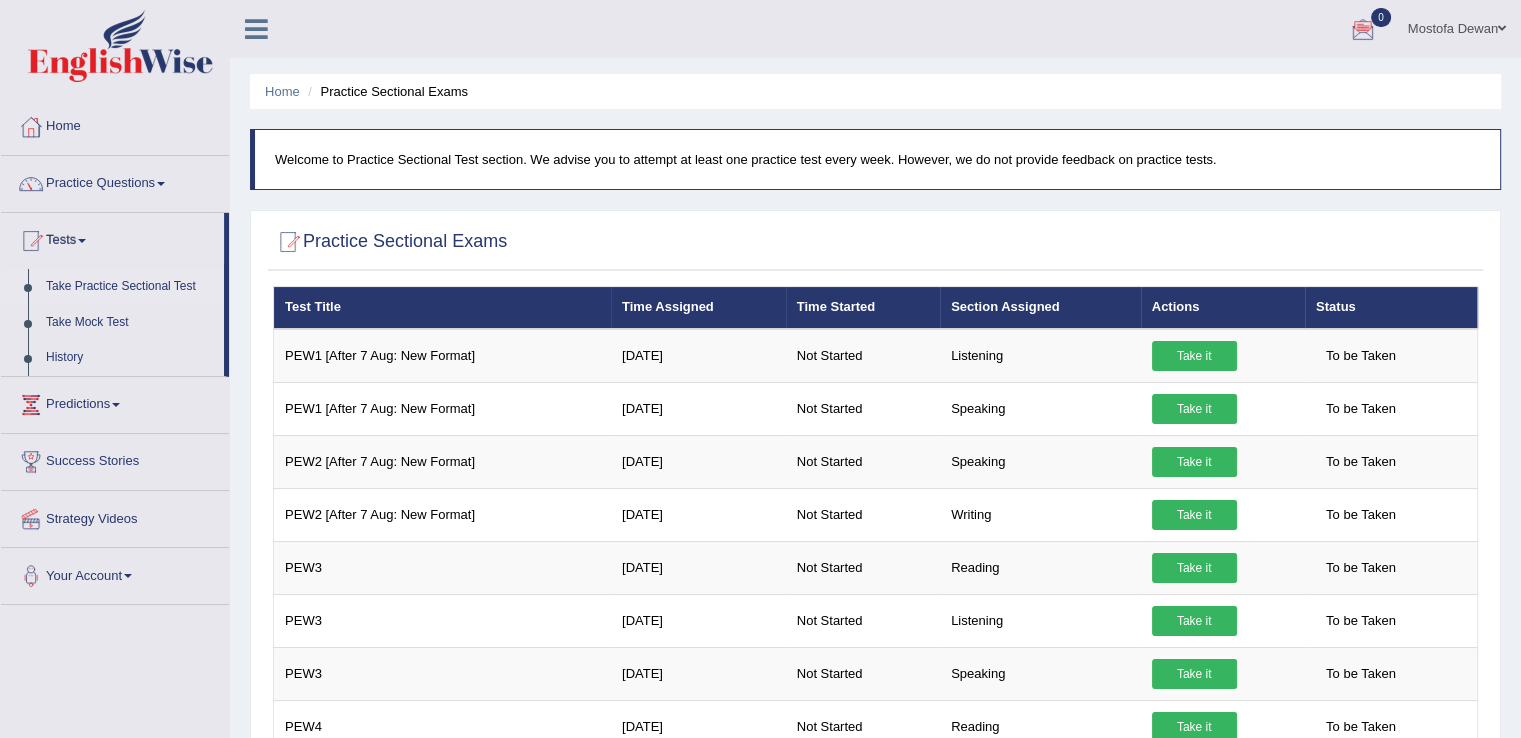 click on "0" at bounding box center [1363, 26] 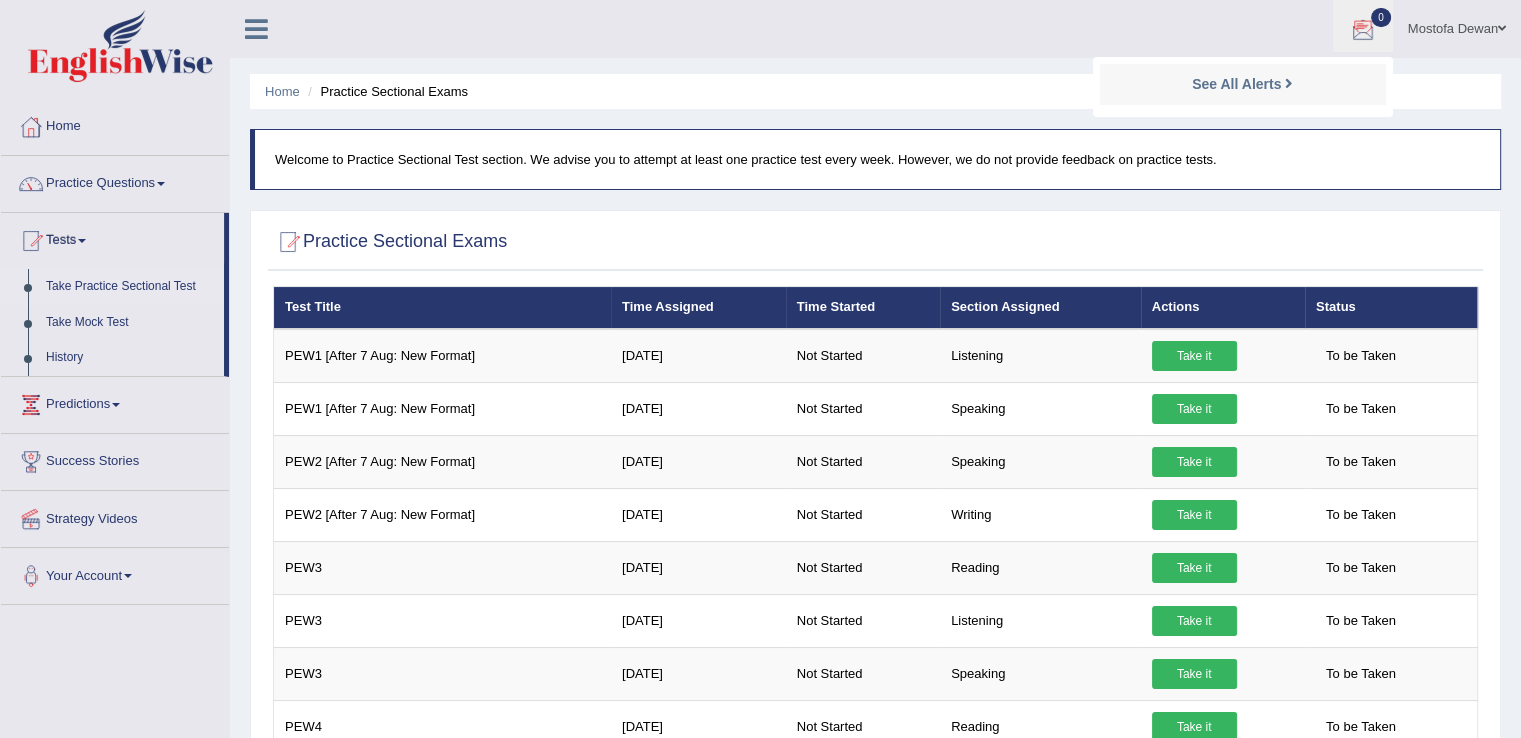 click on "See All Alerts" at bounding box center [1243, 84] 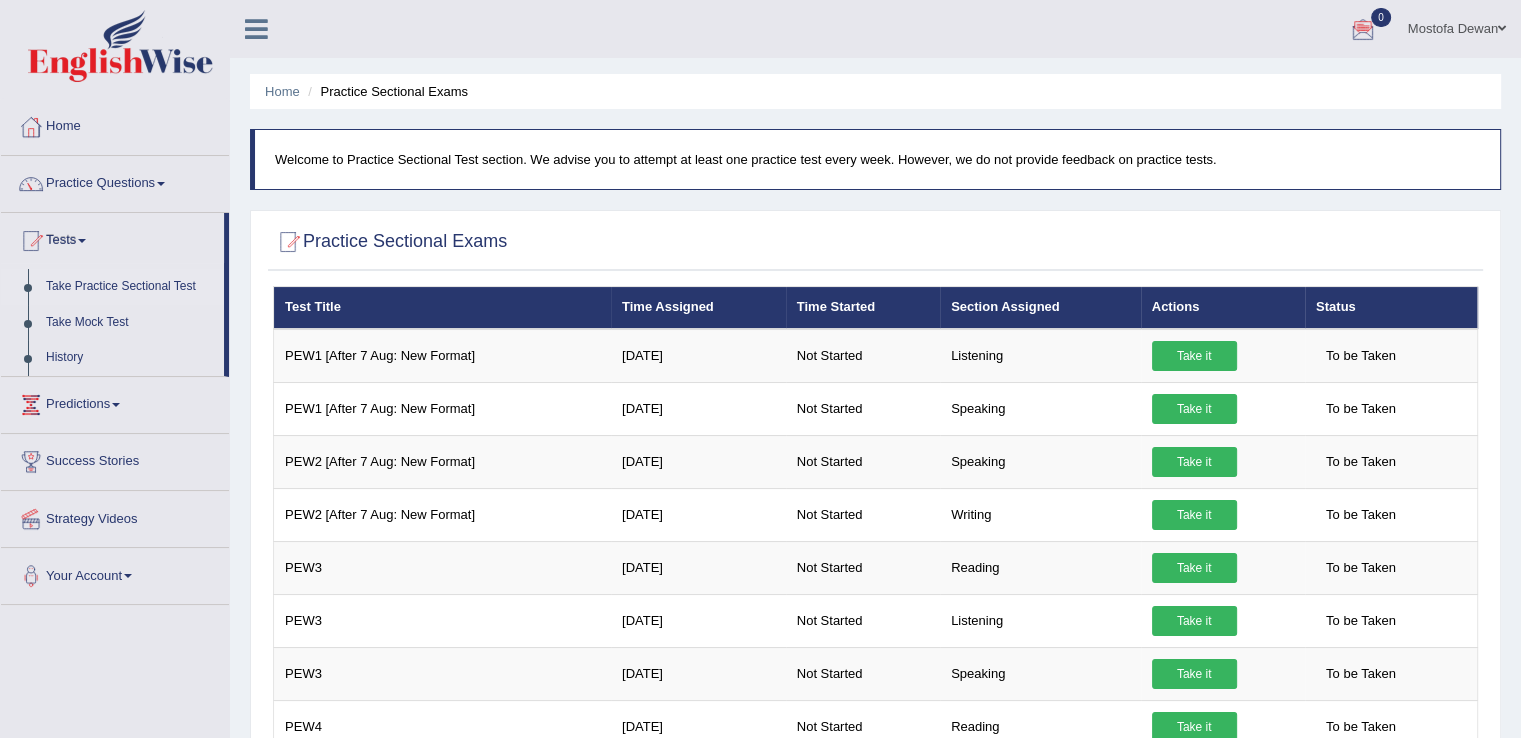 click on "0" at bounding box center [1363, 26] 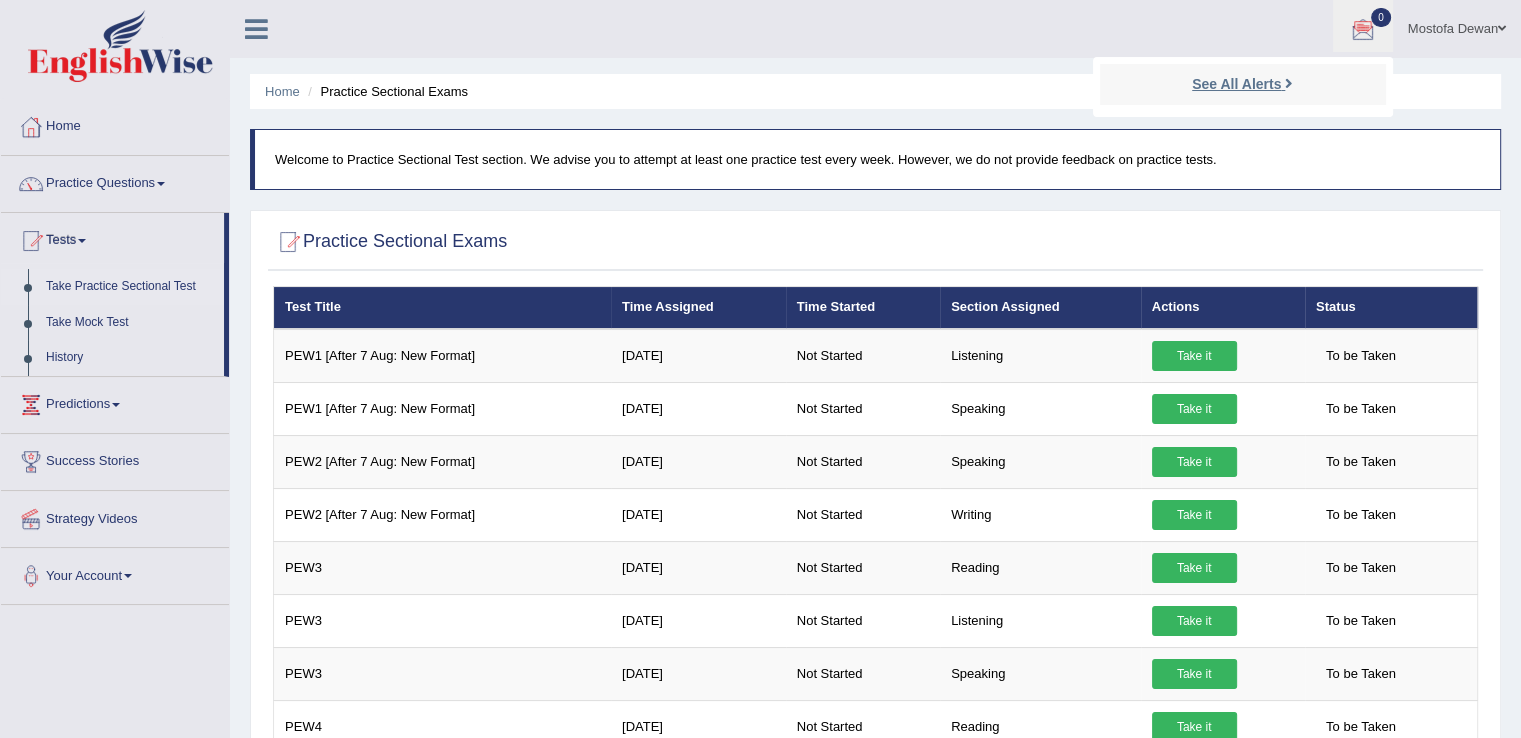 click on "See All Alerts" at bounding box center (1236, 84) 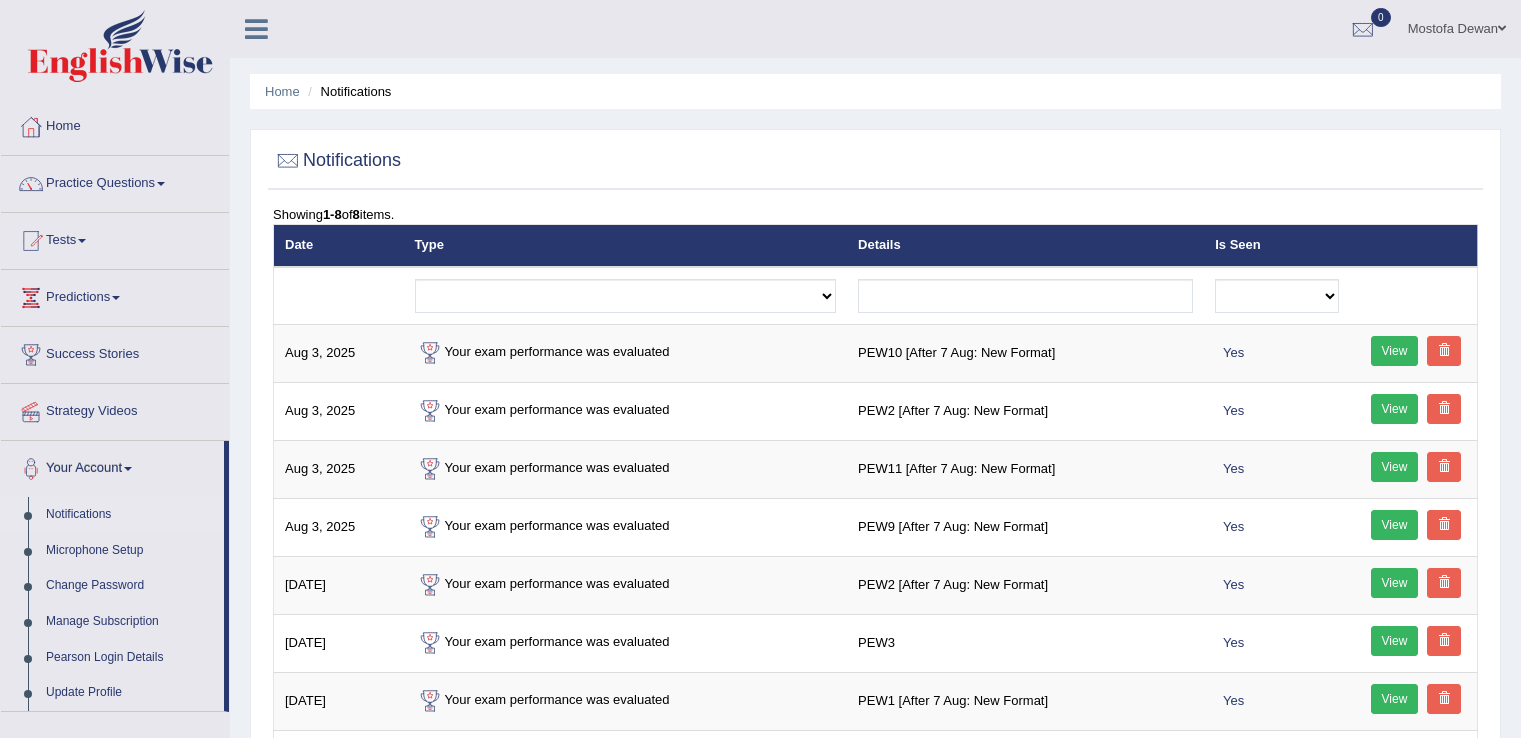 scroll, scrollTop: 0, scrollLeft: 0, axis: both 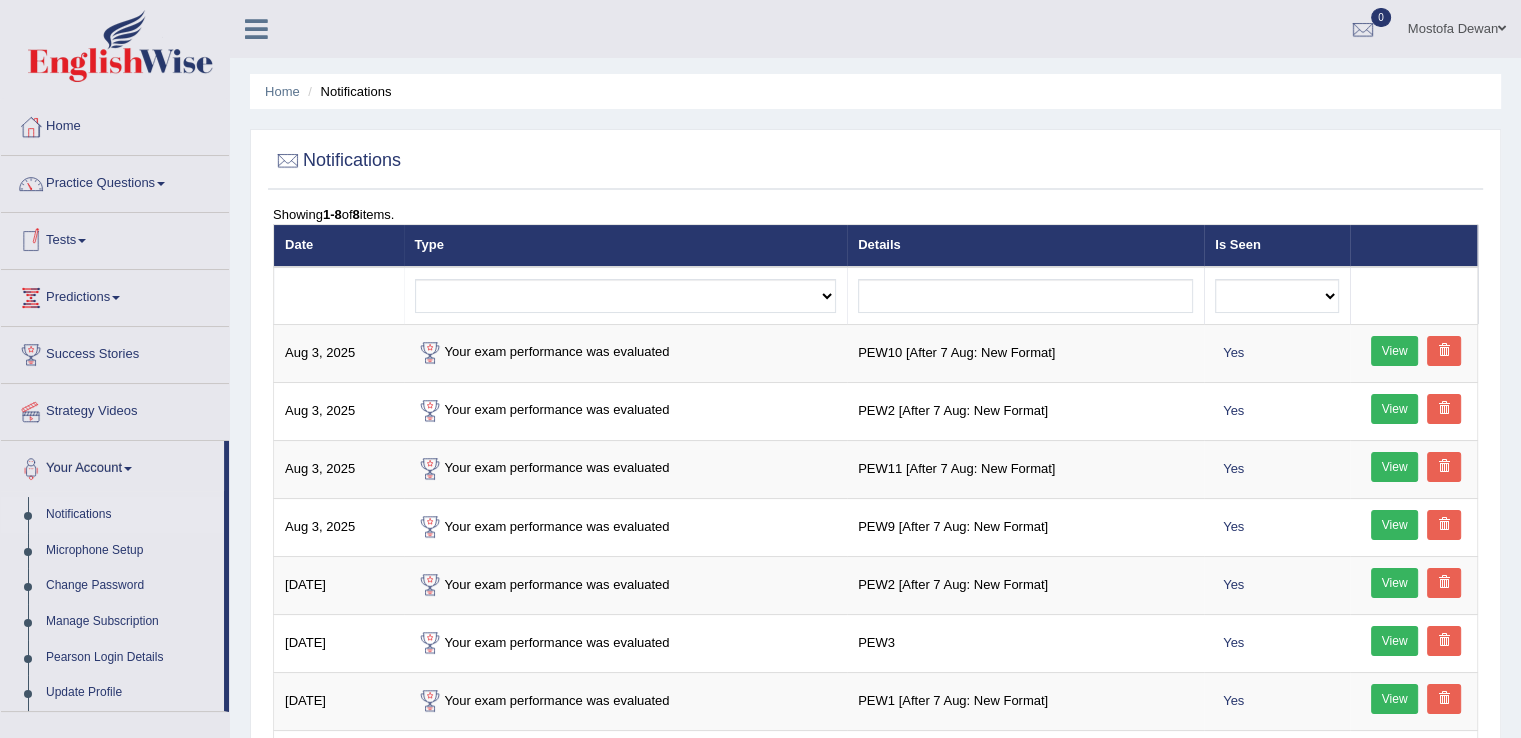 click on "Tests" at bounding box center [115, 238] 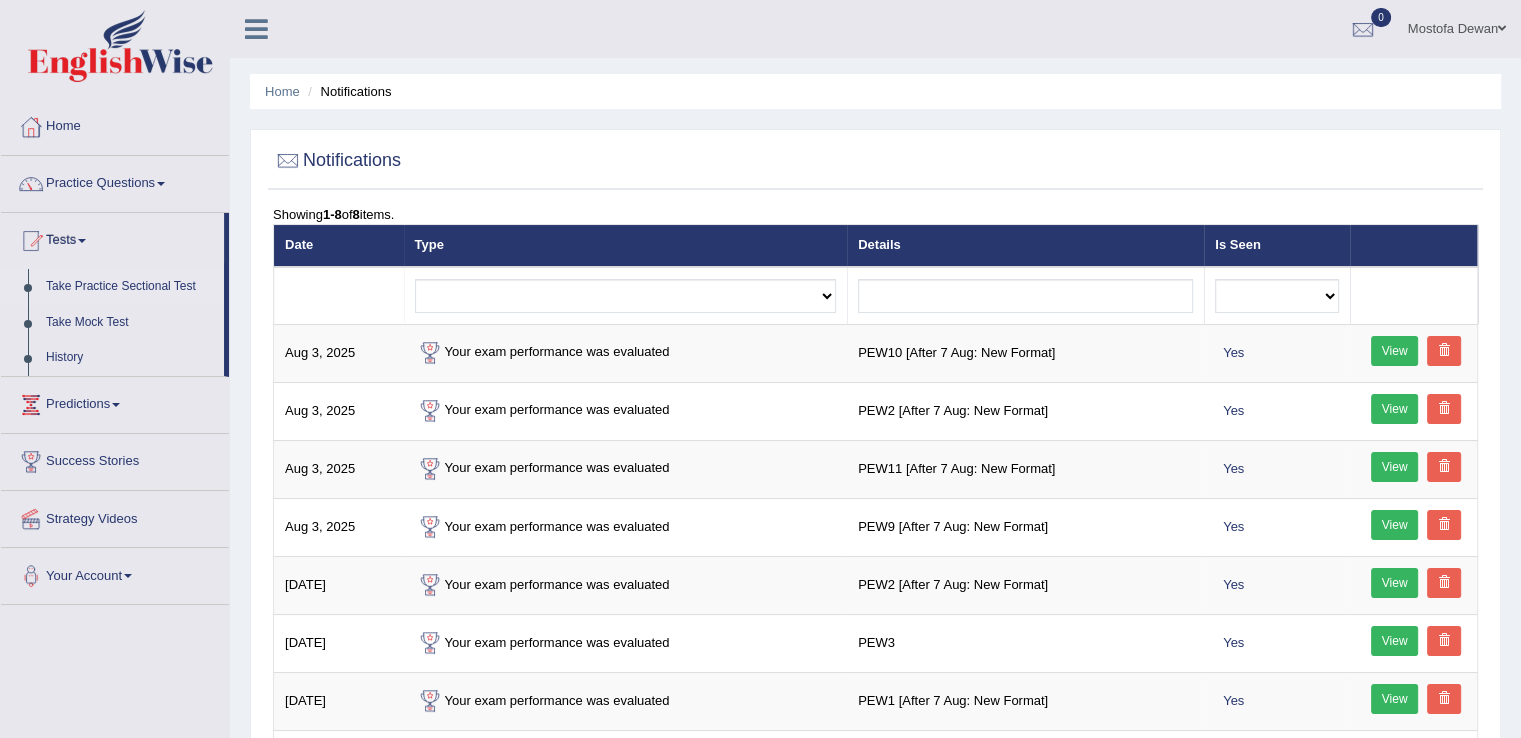 click on "Take Practice Sectional Test" at bounding box center [130, 287] 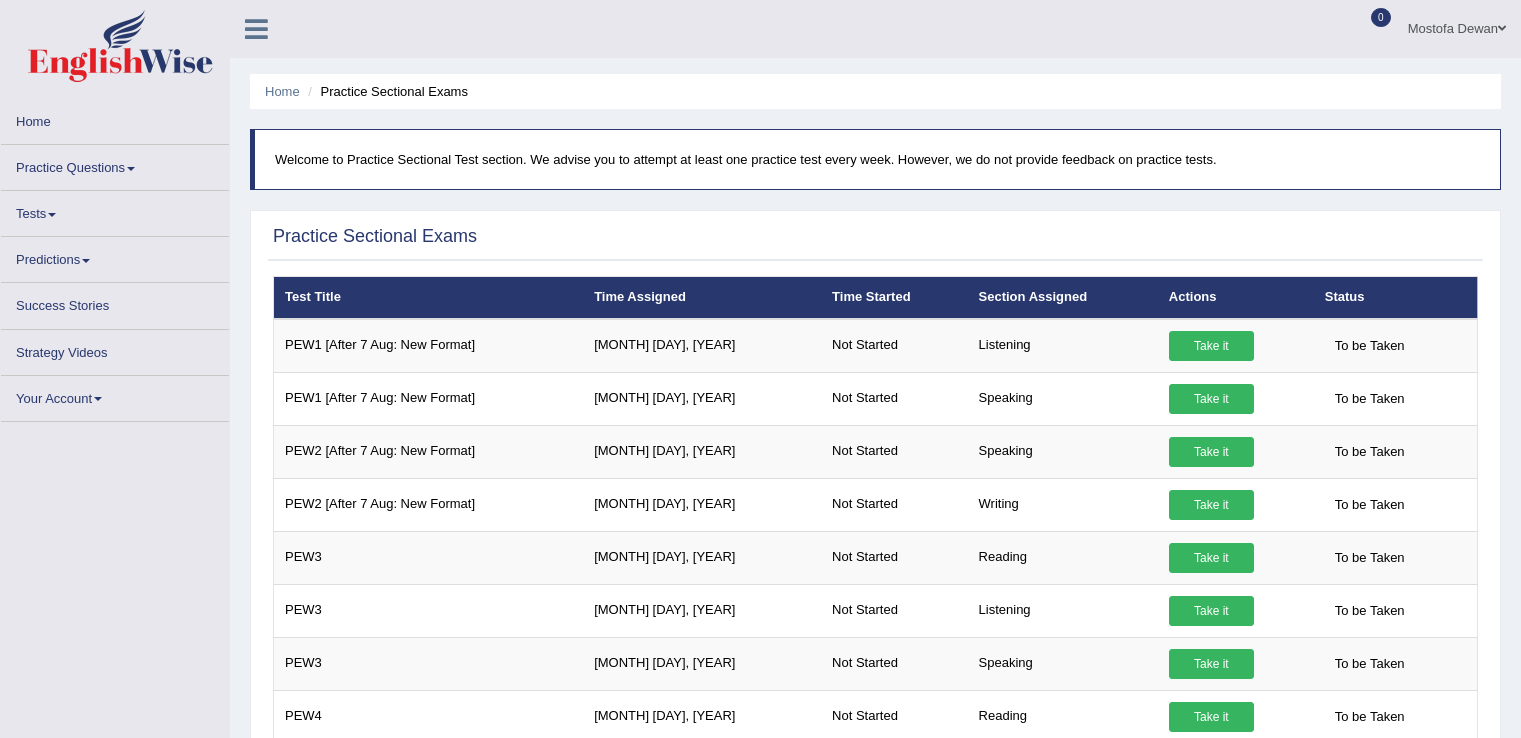 scroll, scrollTop: 0, scrollLeft: 0, axis: both 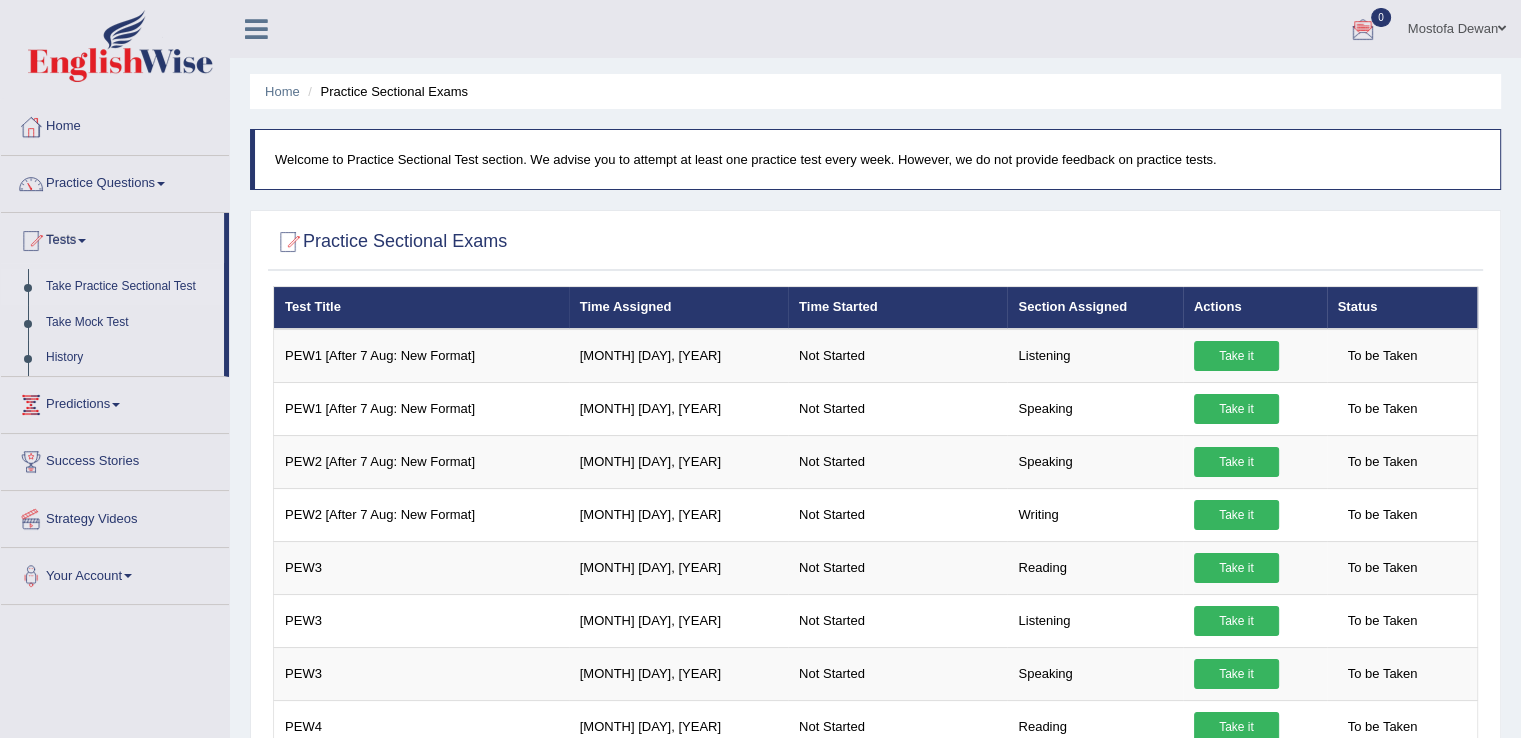 click at bounding box center (1363, 30) 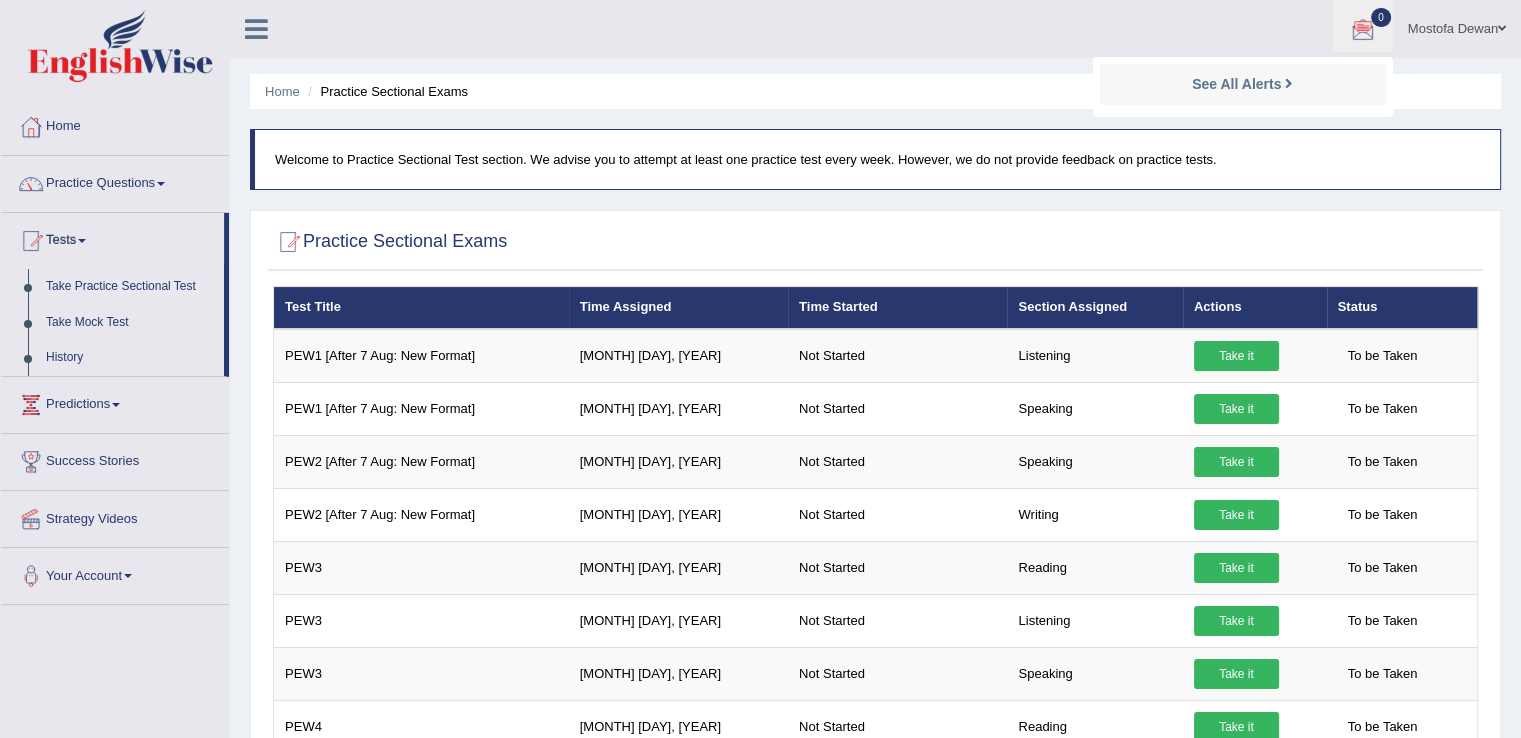 click on "See All Alerts" at bounding box center [1243, 84] 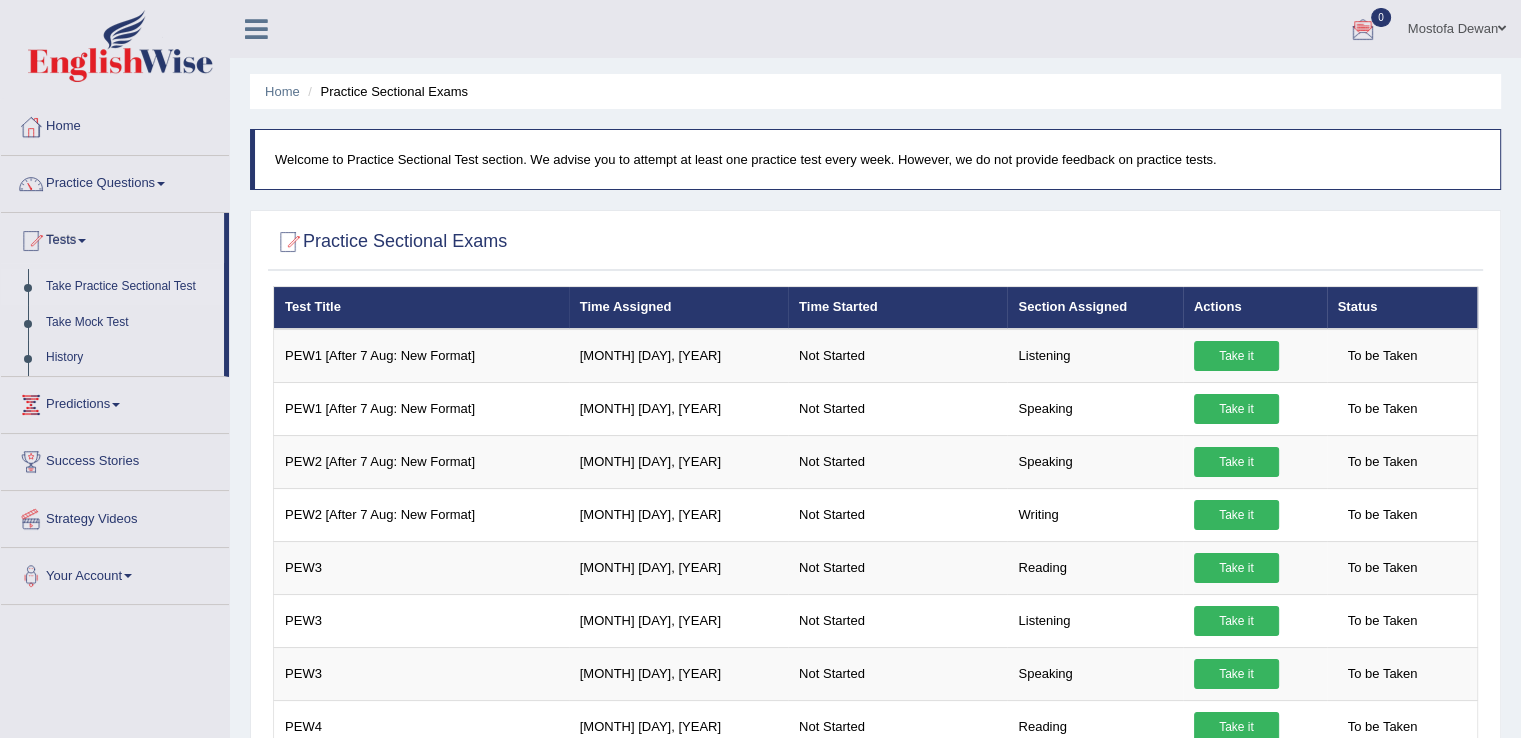 click at bounding box center [1363, 30] 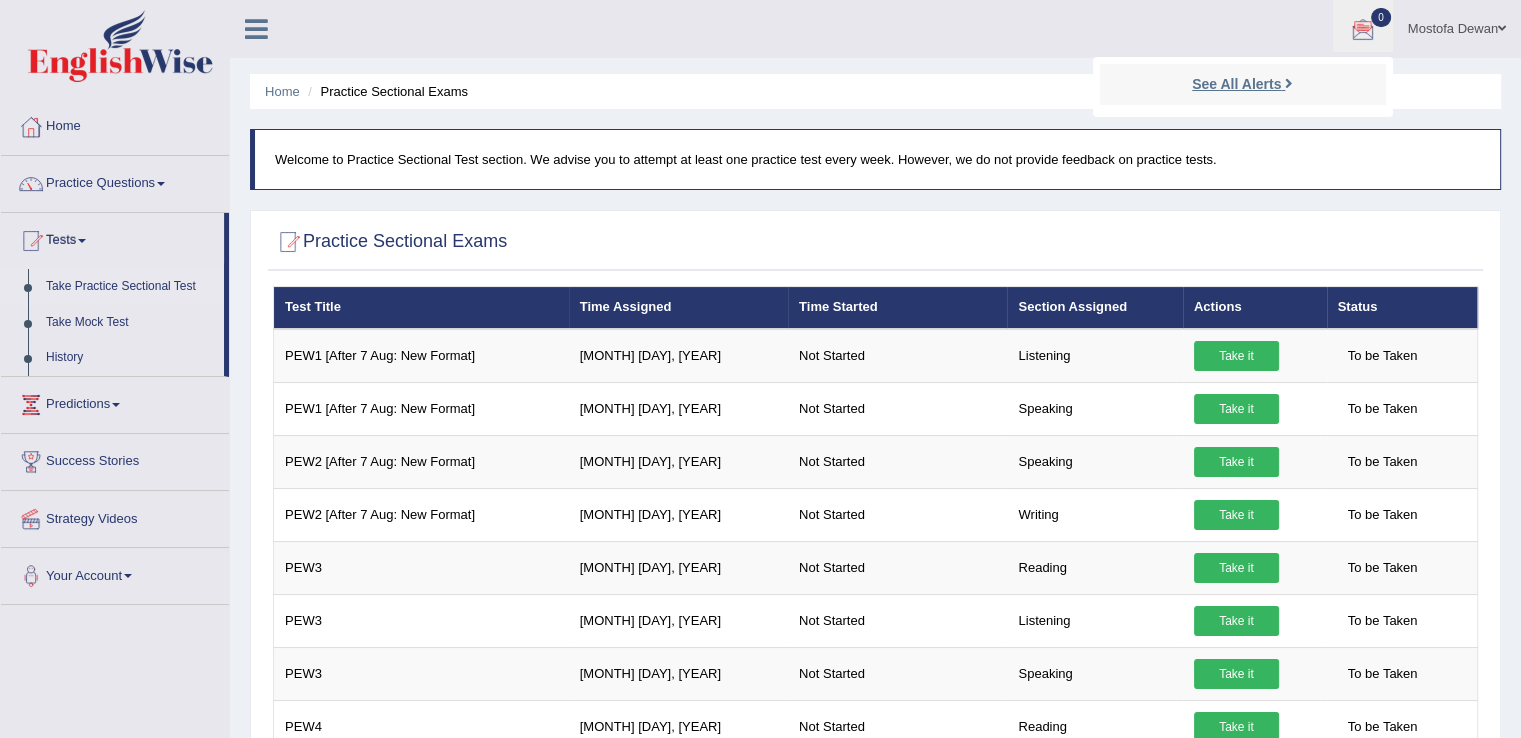 click on "See All Alerts" at bounding box center [1236, 84] 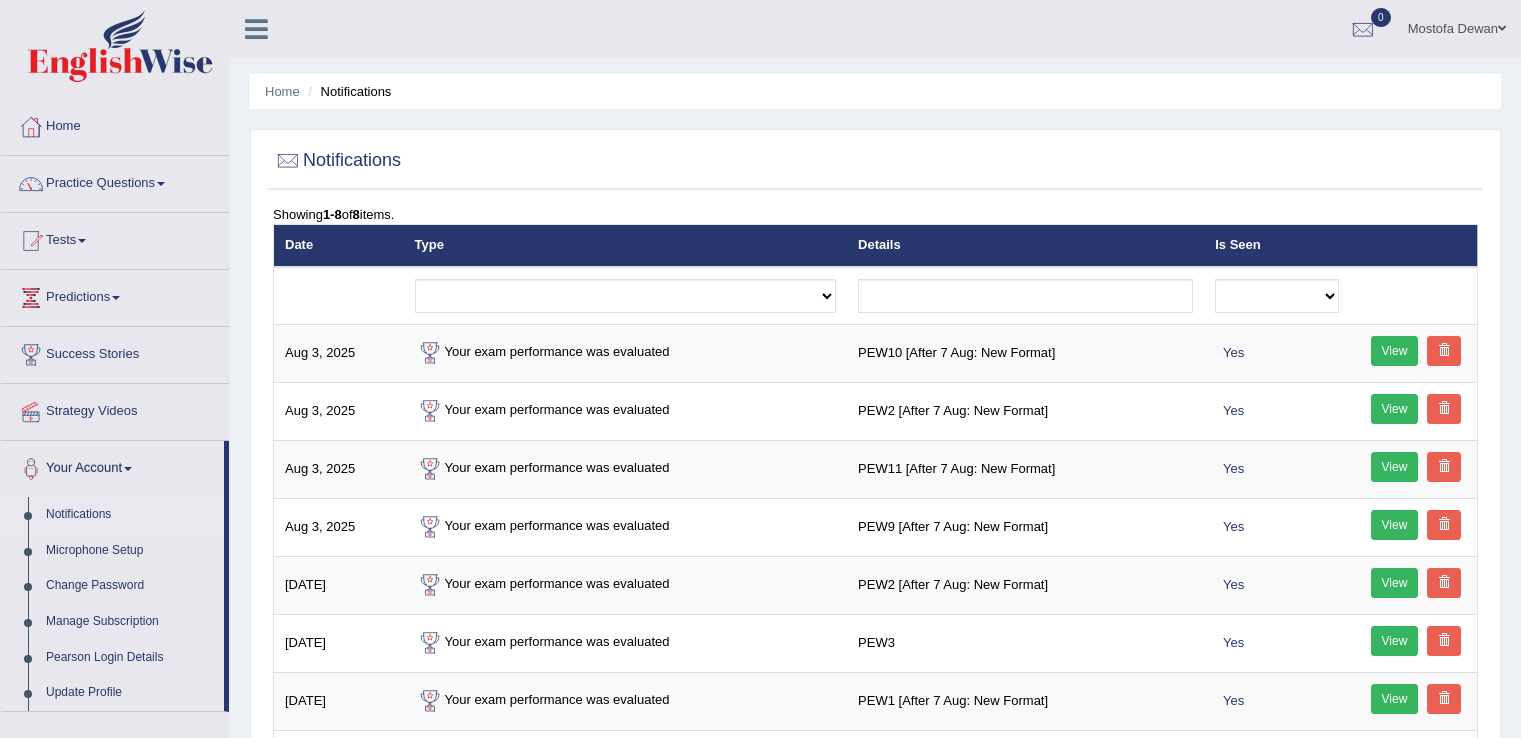 scroll, scrollTop: 0, scrollLeft: 0, axis: both 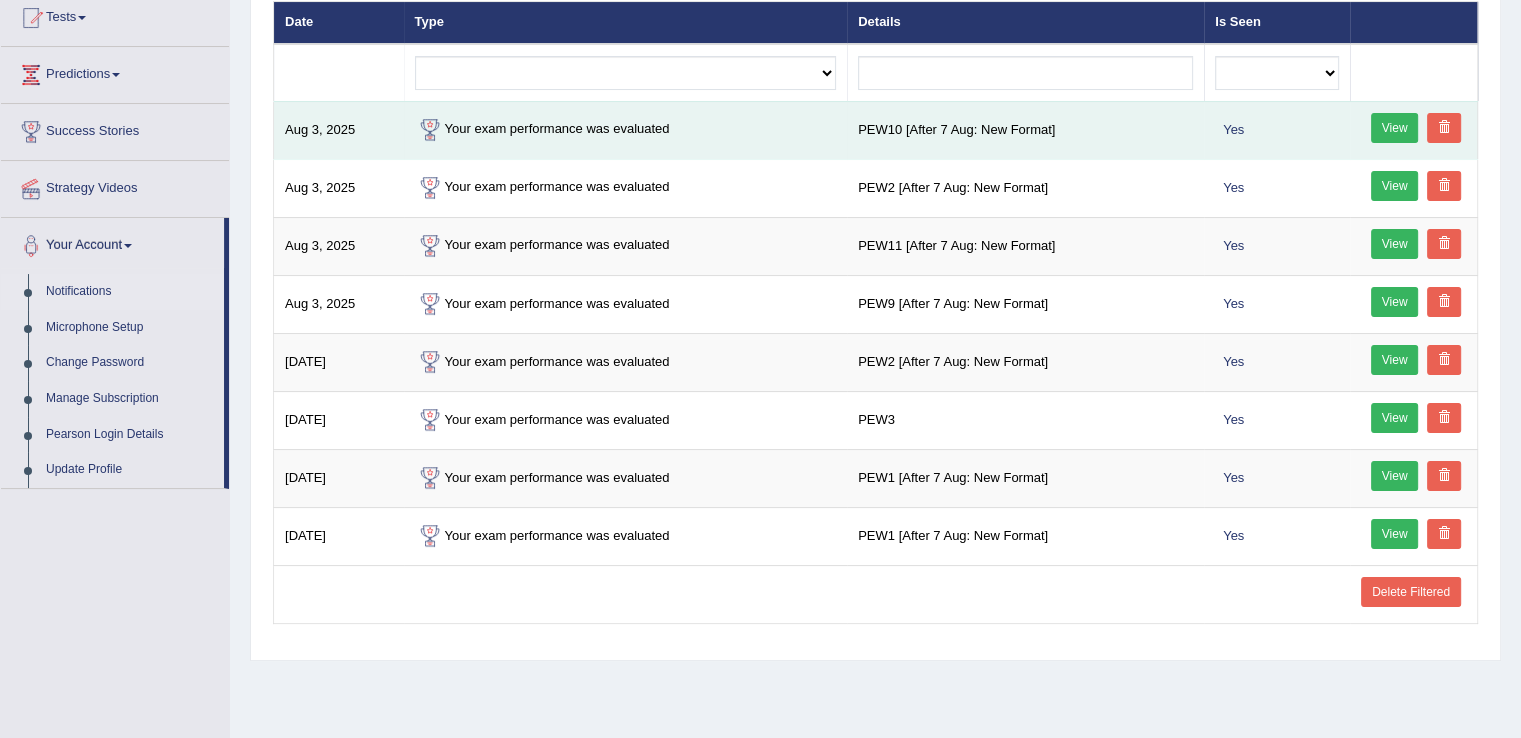 click on "View" at bounding box center (1395, 128) 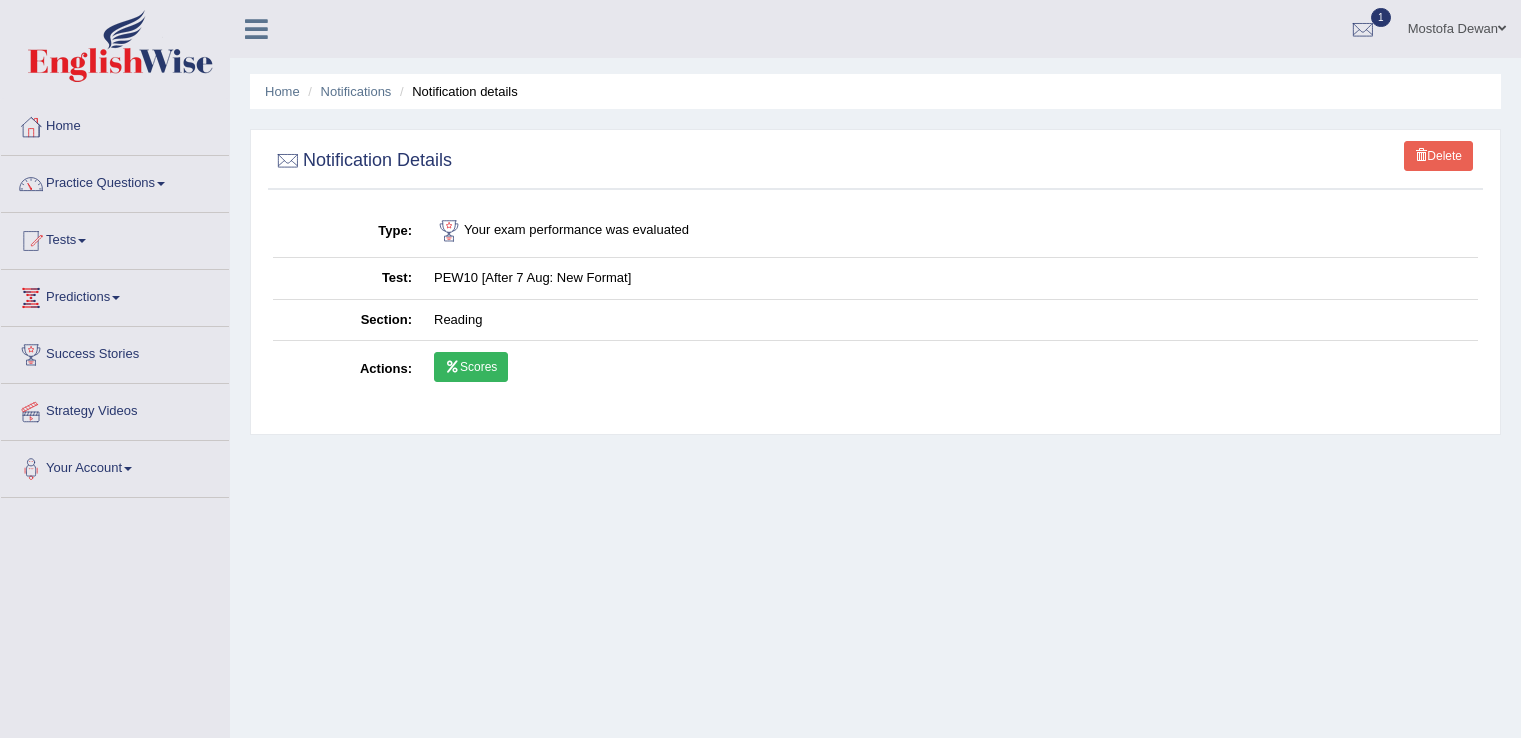 scroll, scrollTop: 0, scrollLeft: 0, axis: both 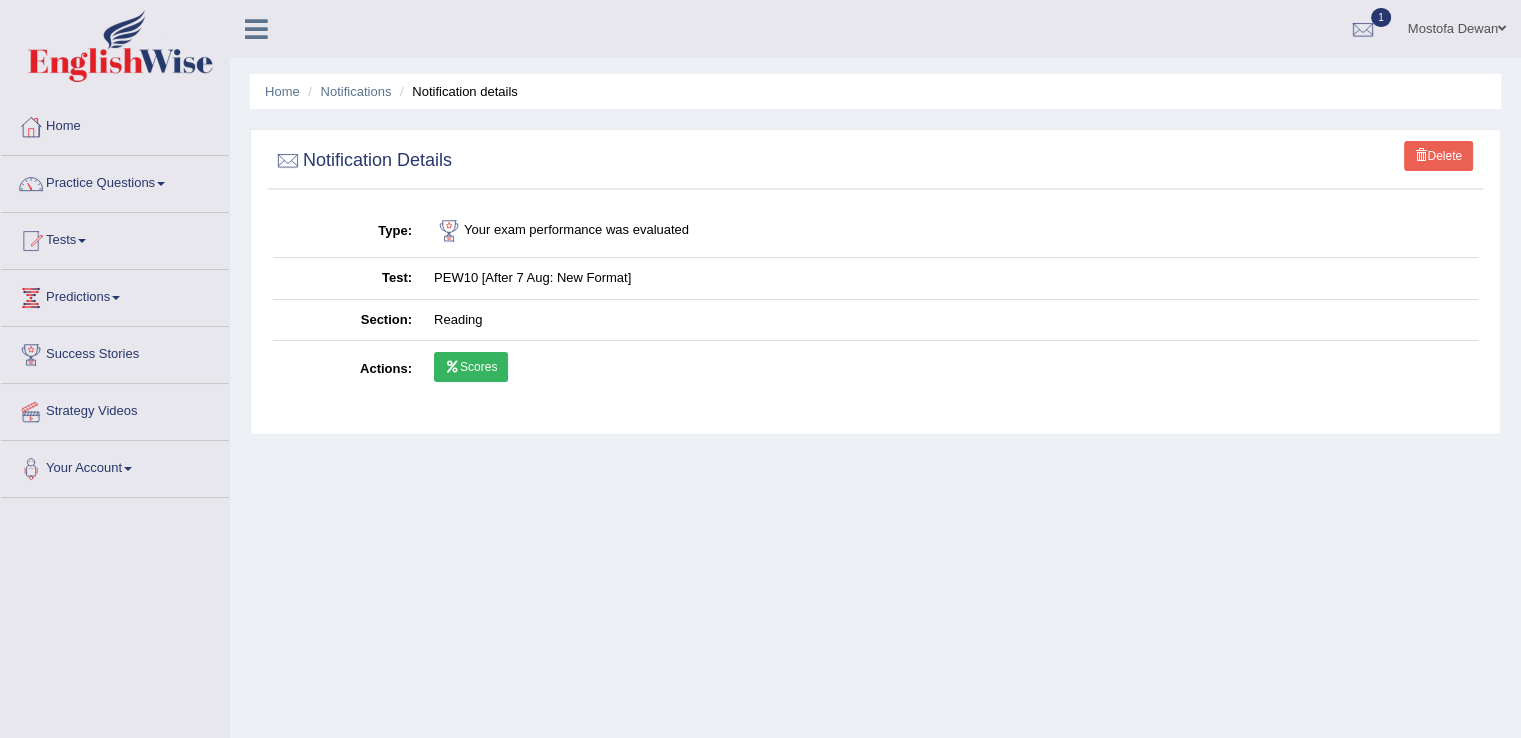 click on "Scores" at bounding box center (471, 367) 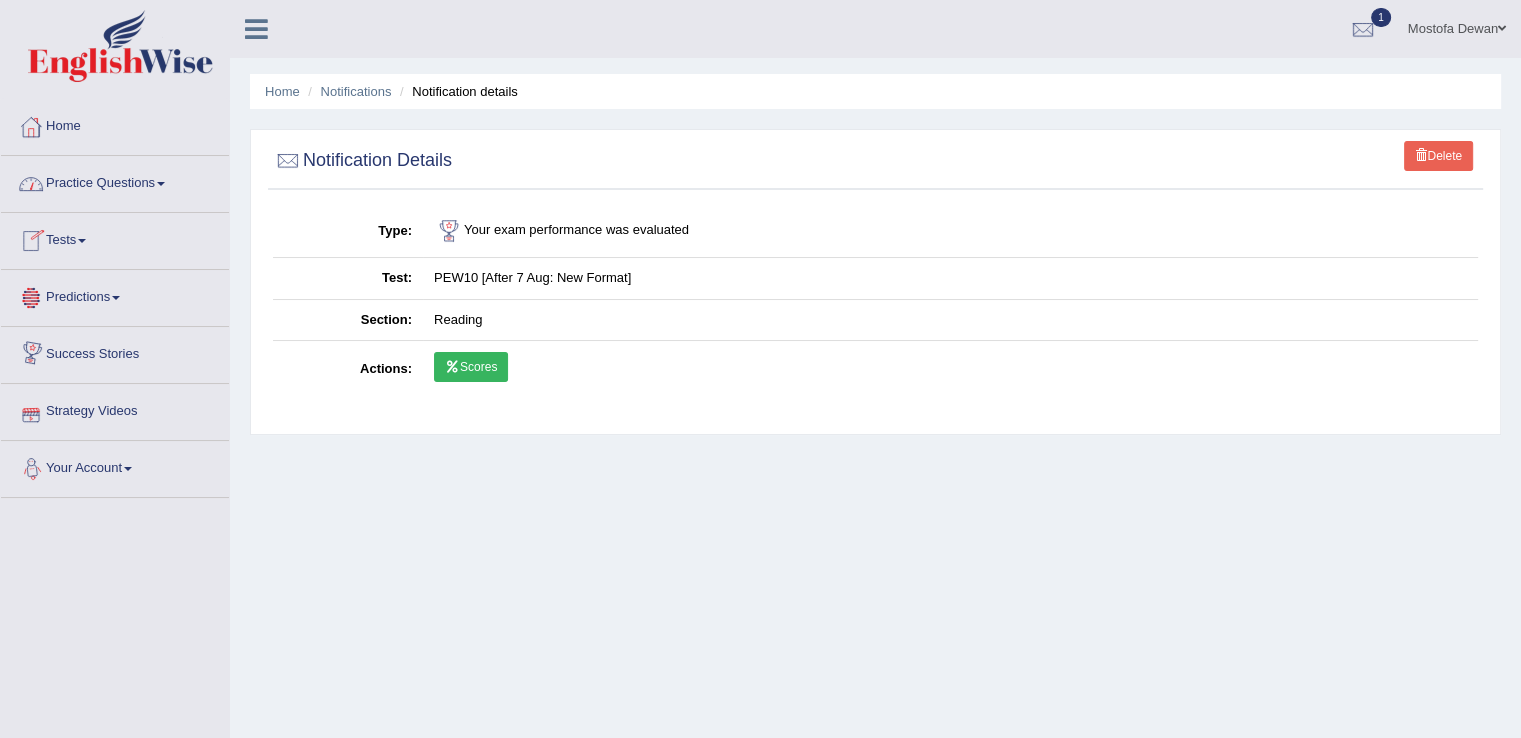 click on "Strategy Videos" at bounding box center (115, 409) 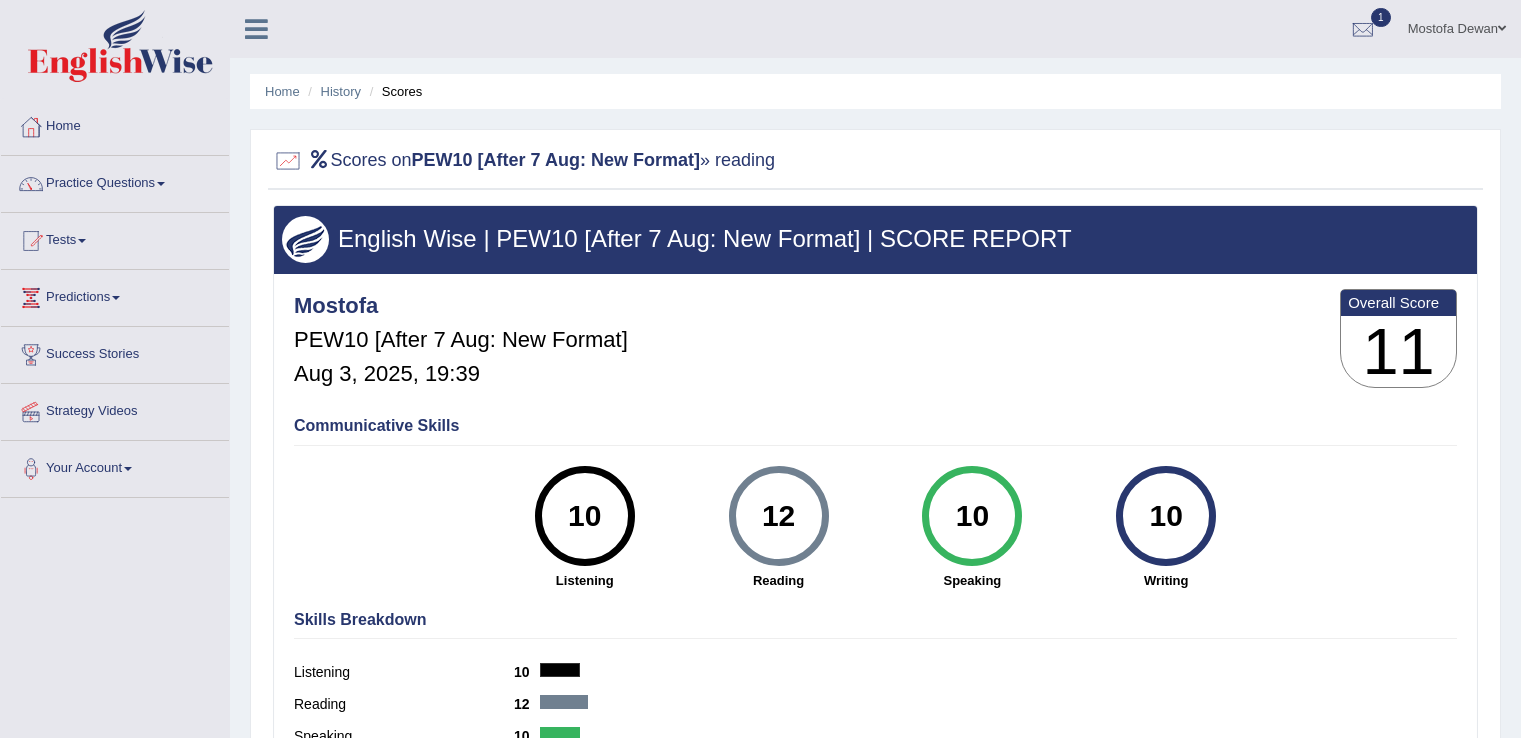 scroll, scrollTop: 0, scrollLeft: 0, axis: both 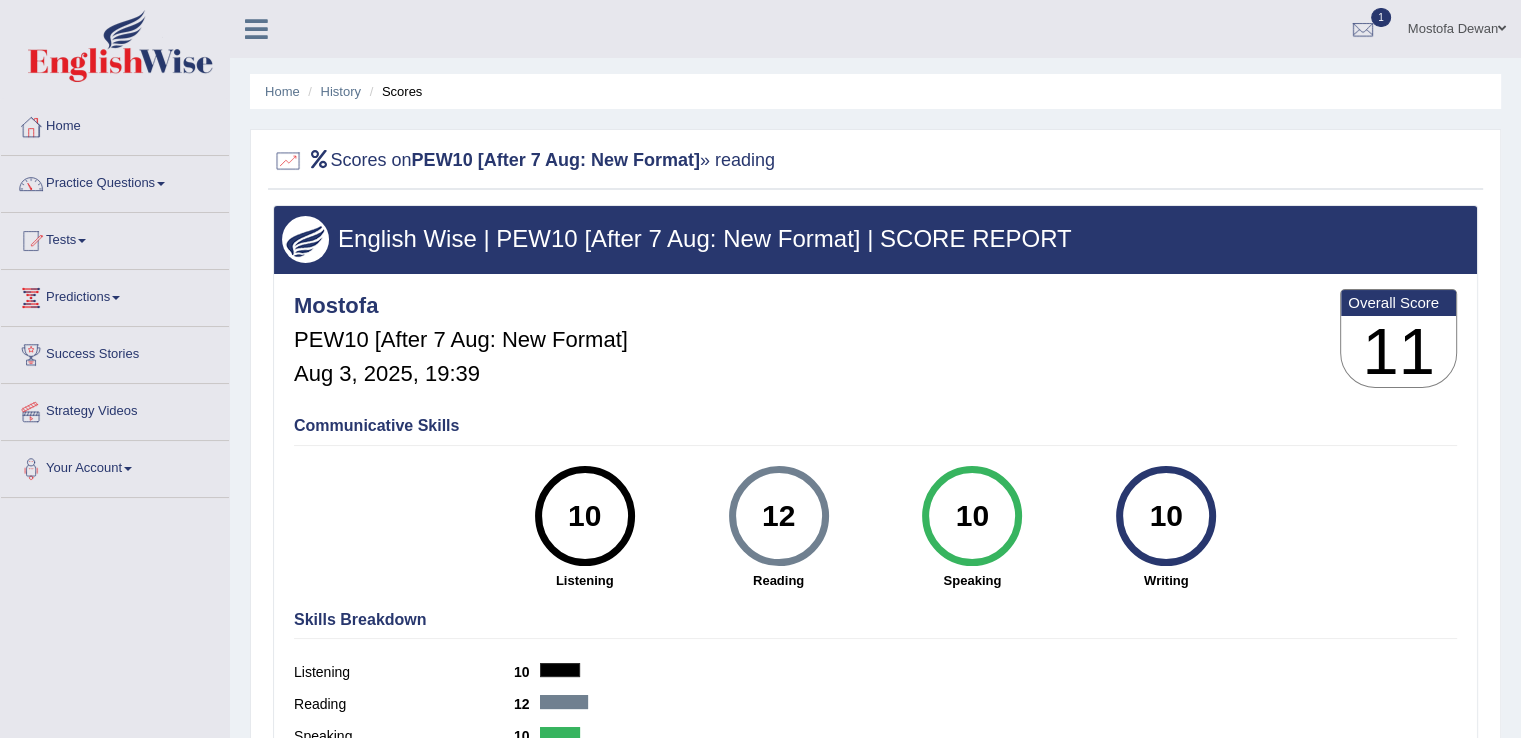 click on "1" at bounding box center [1363, 26] 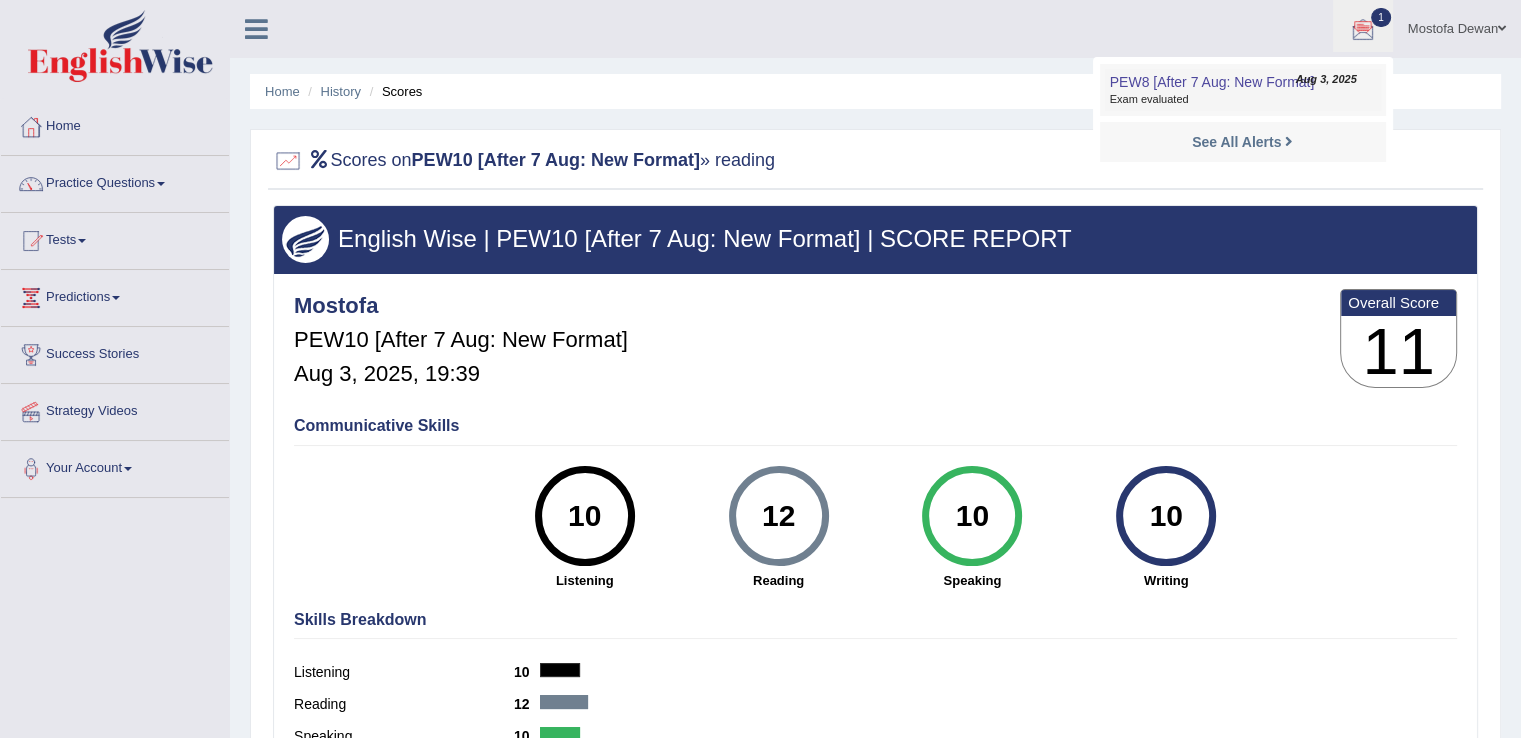 click on "PEW8 [After 7 Aug: New Format]" at bounding box center [1212, 82] 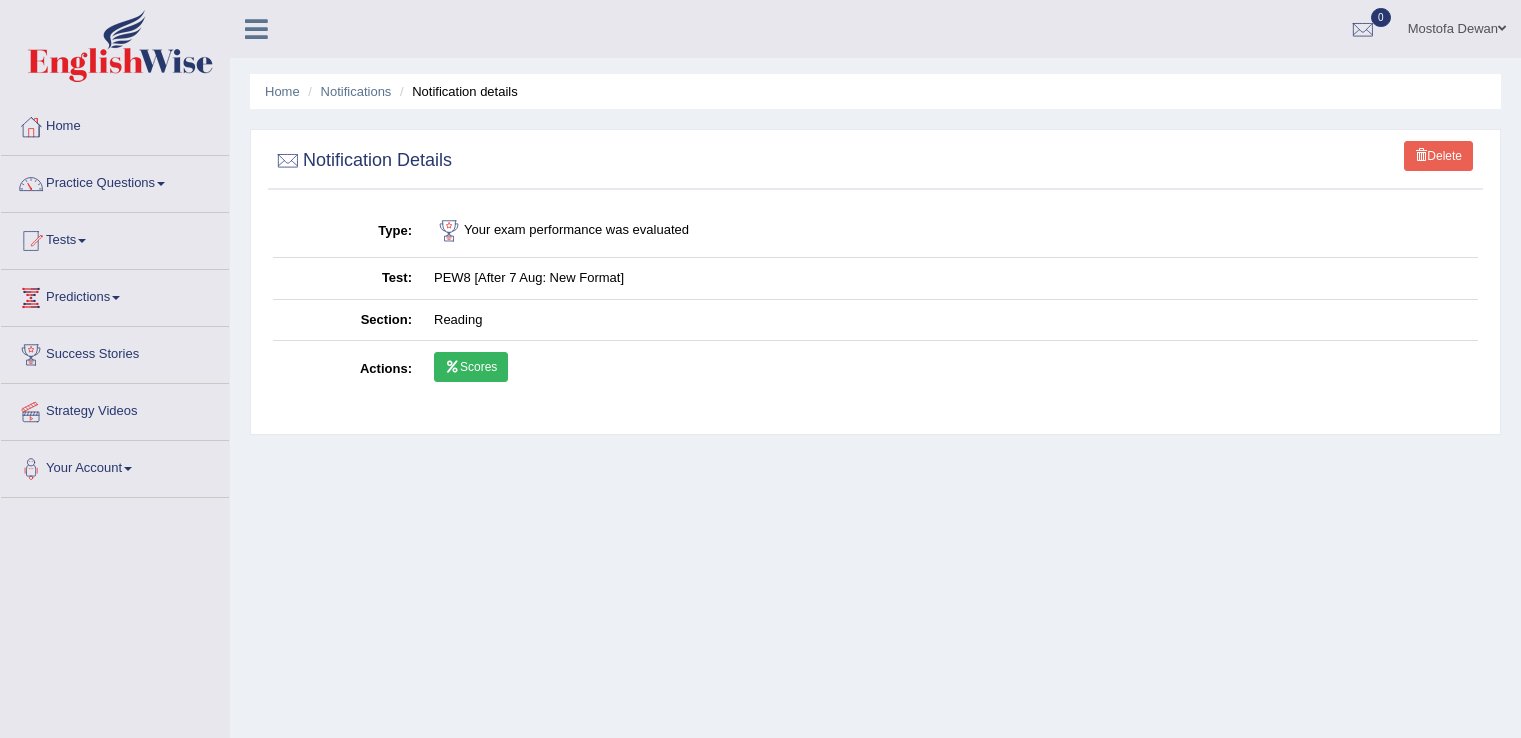 scroll, scrollTop: 0, scrollLeft: 0, axis: both 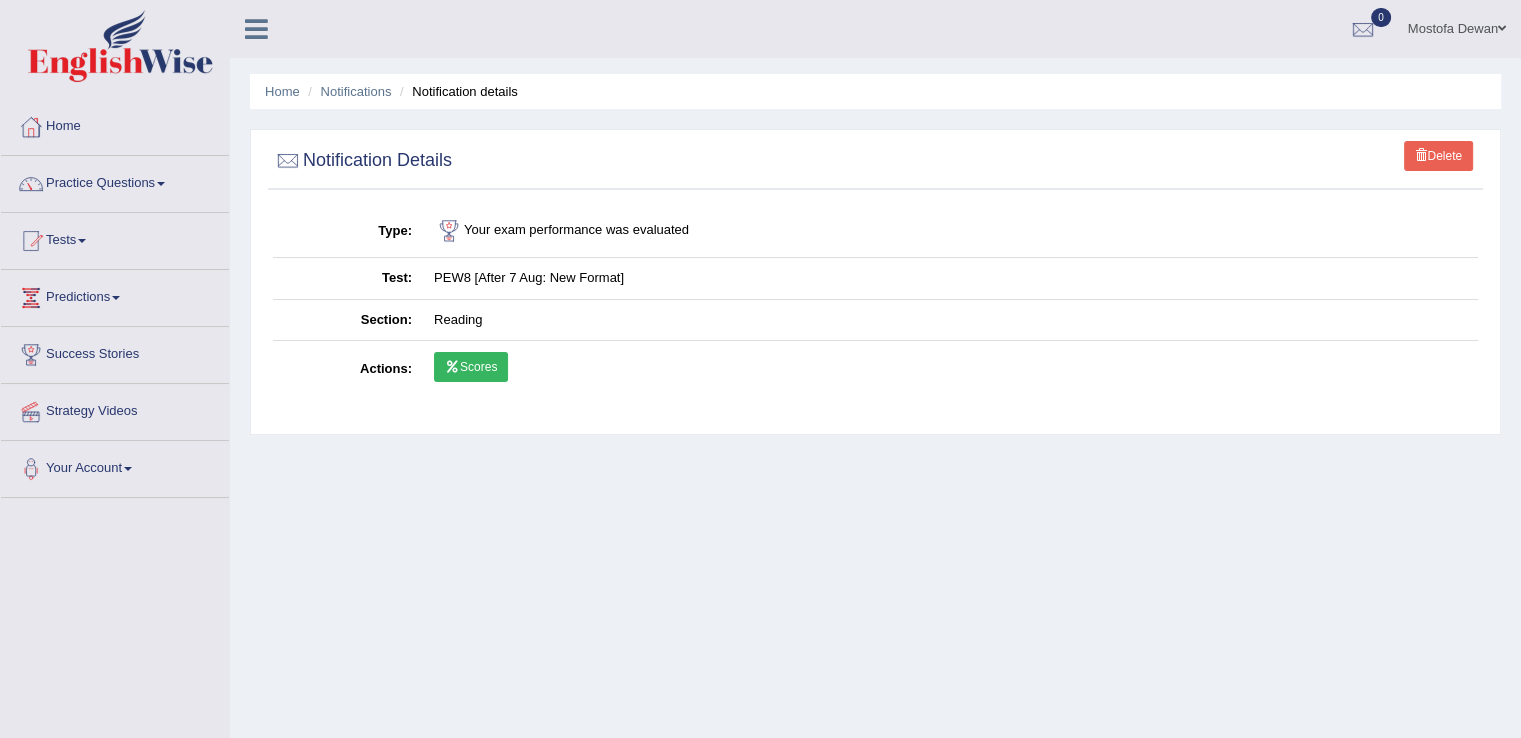 click on "Scores" at bounding box center (471, 367) 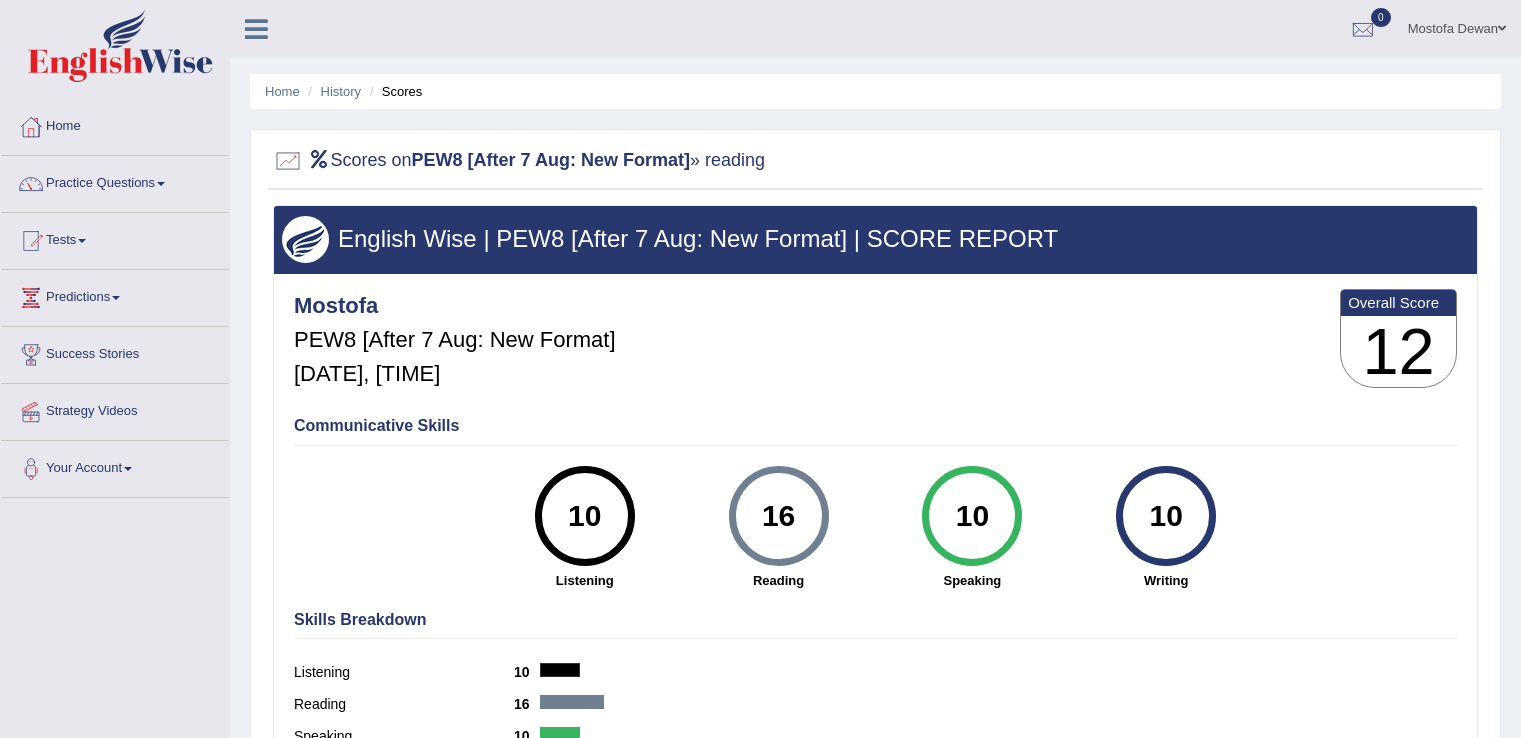 scroll, scrollTop: 0, scrollLeft: 0, axis: both 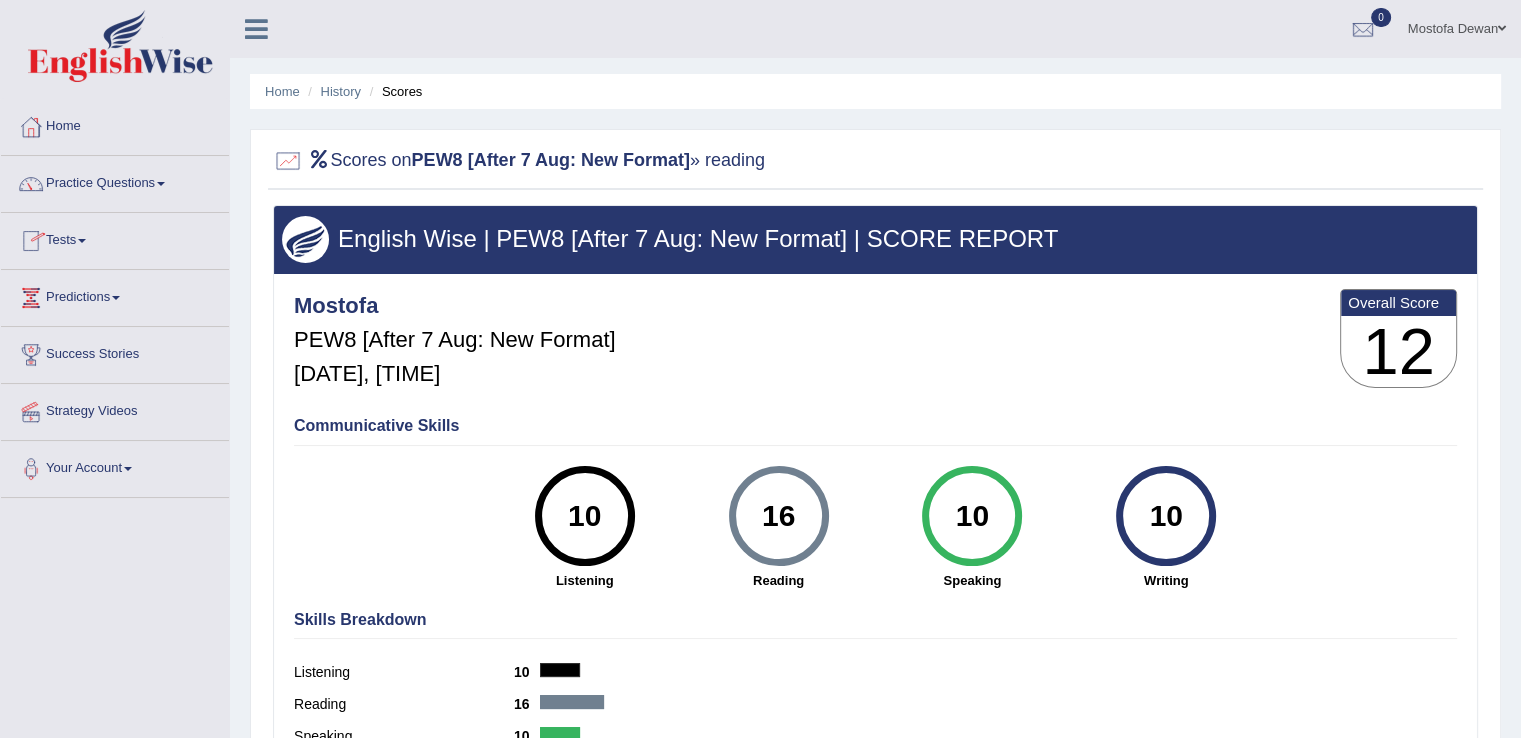 click on "History" at bounding box center [332, 91] 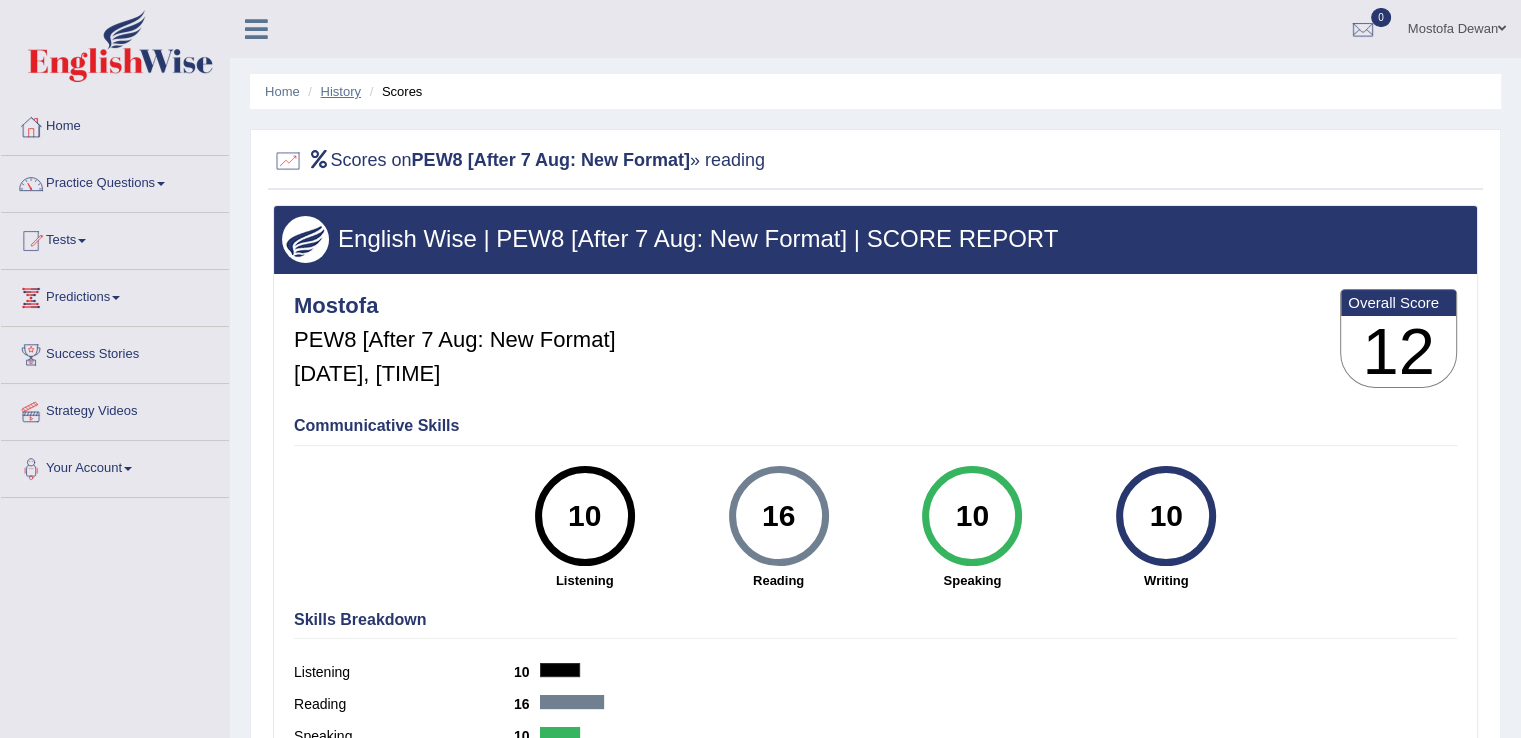 click on "History" at bounding box center [341, 91] 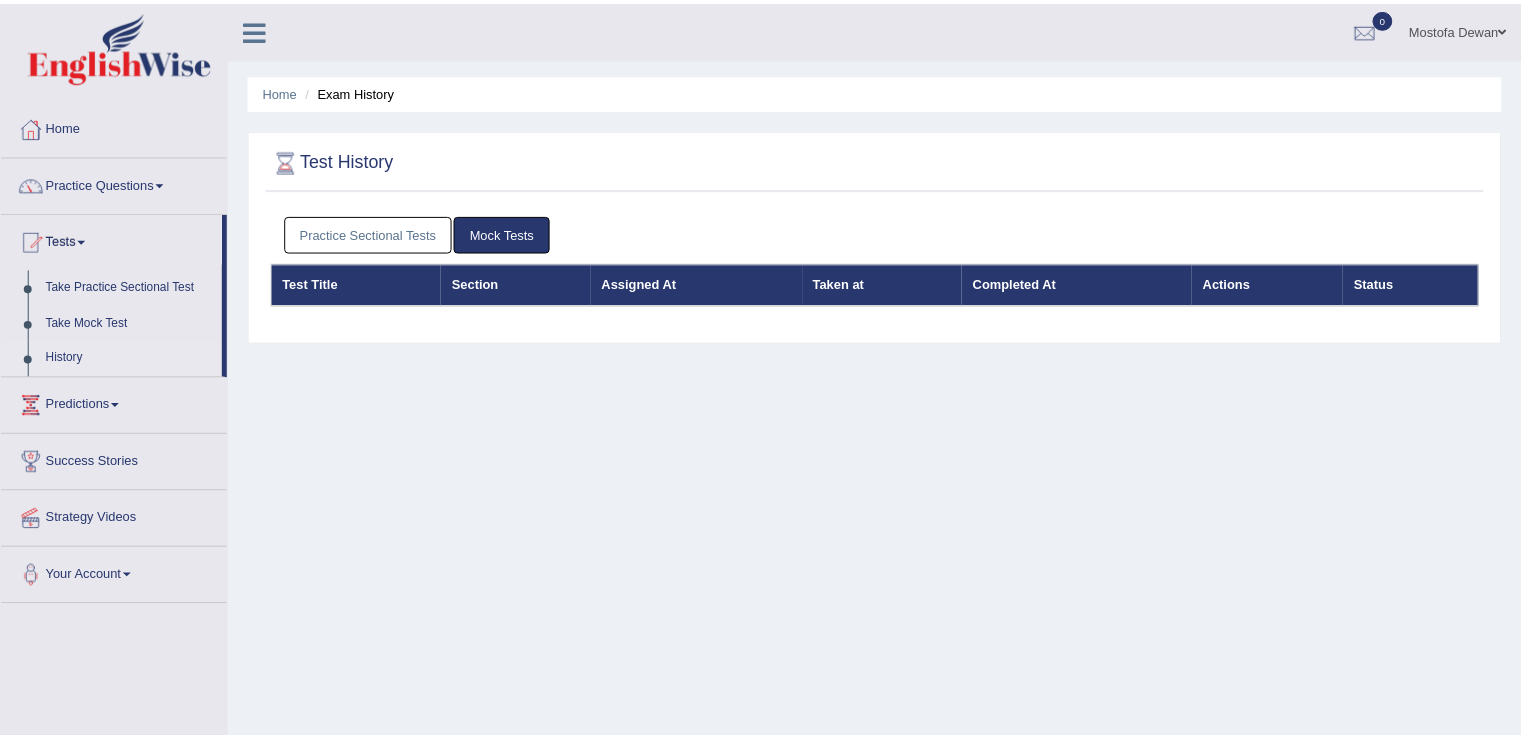 scroll, scrollTop: 0, scrollLeft: 0, axis: both 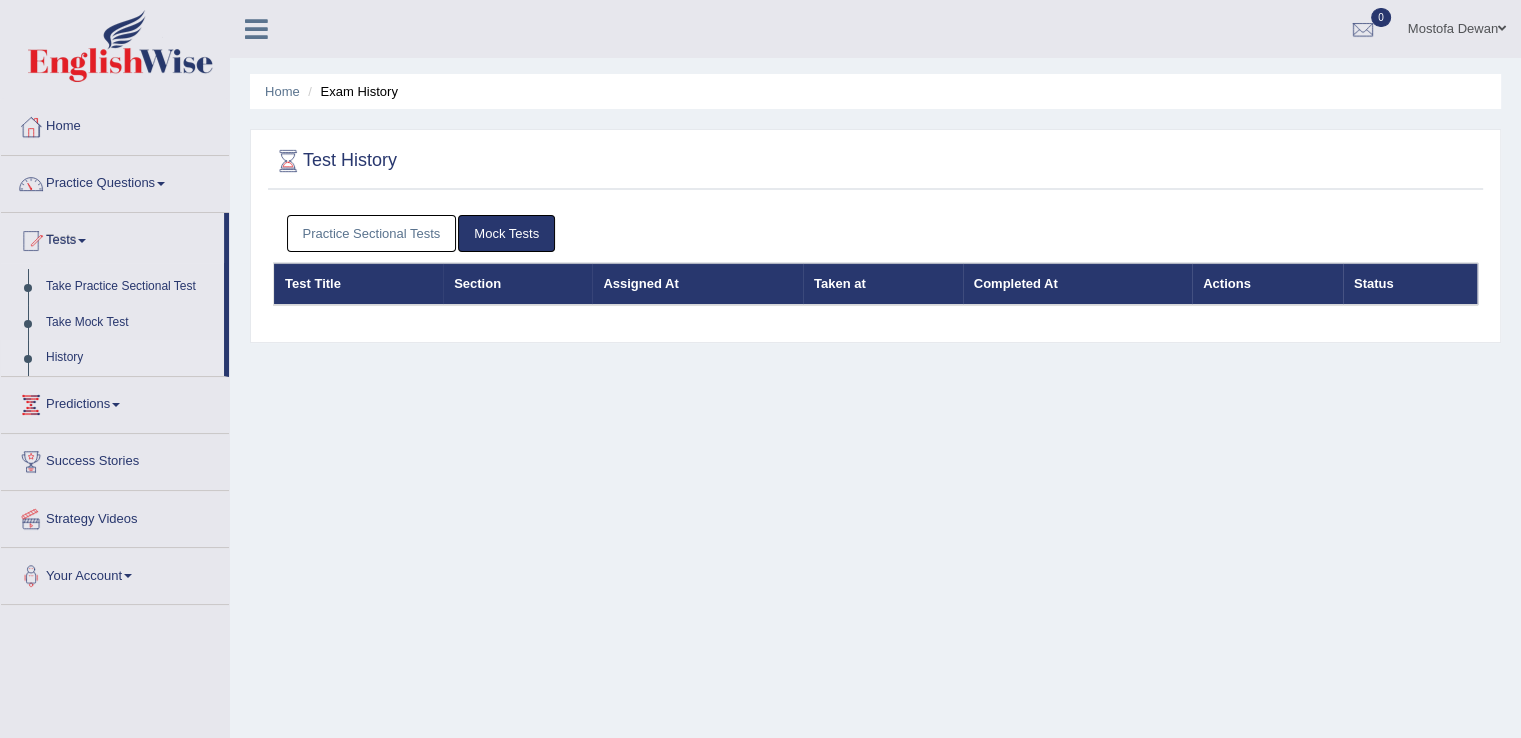 click on "Practice Sectional Tests" at bounding box center [372, 233] 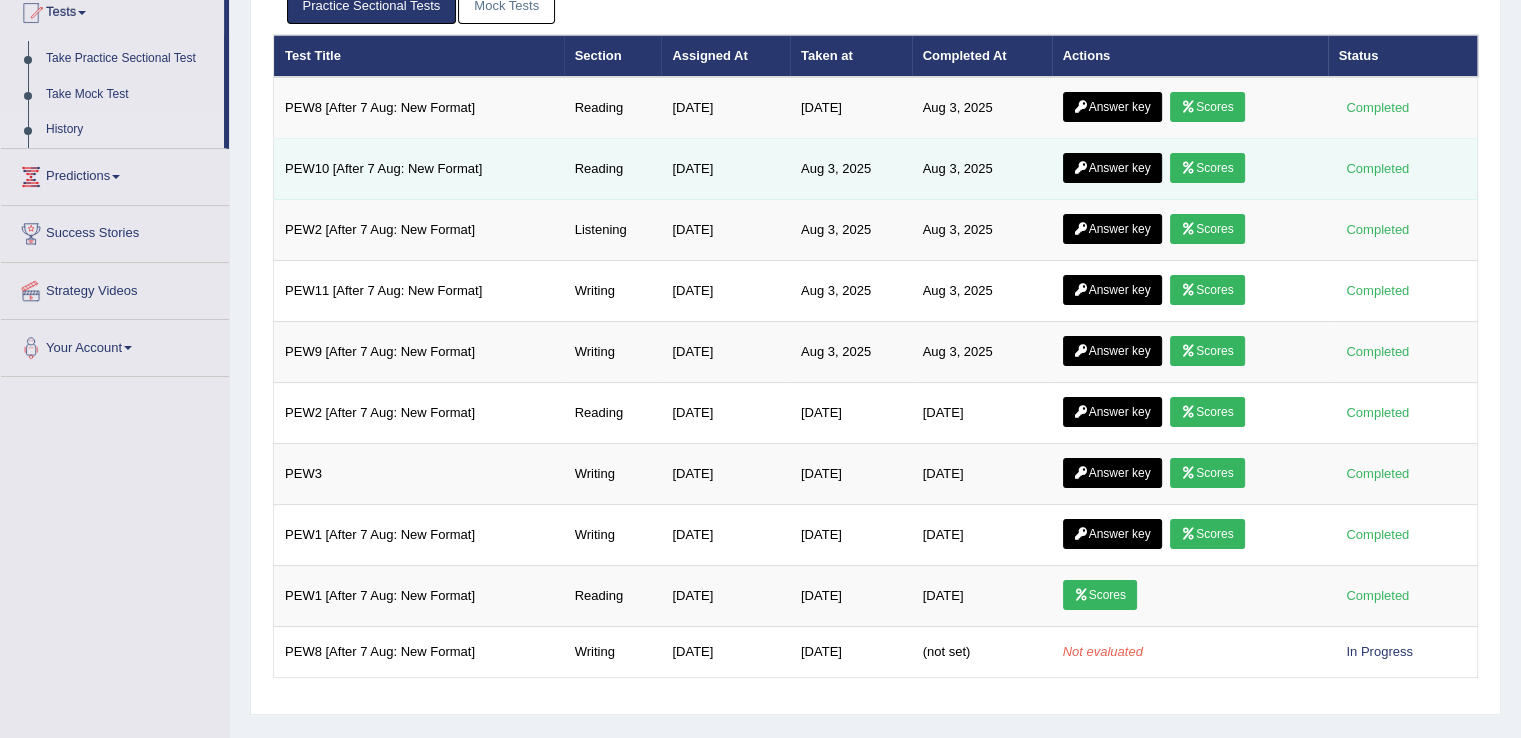 scroll, scrollTop: 228, scrollLeft: 0, axis: vertical 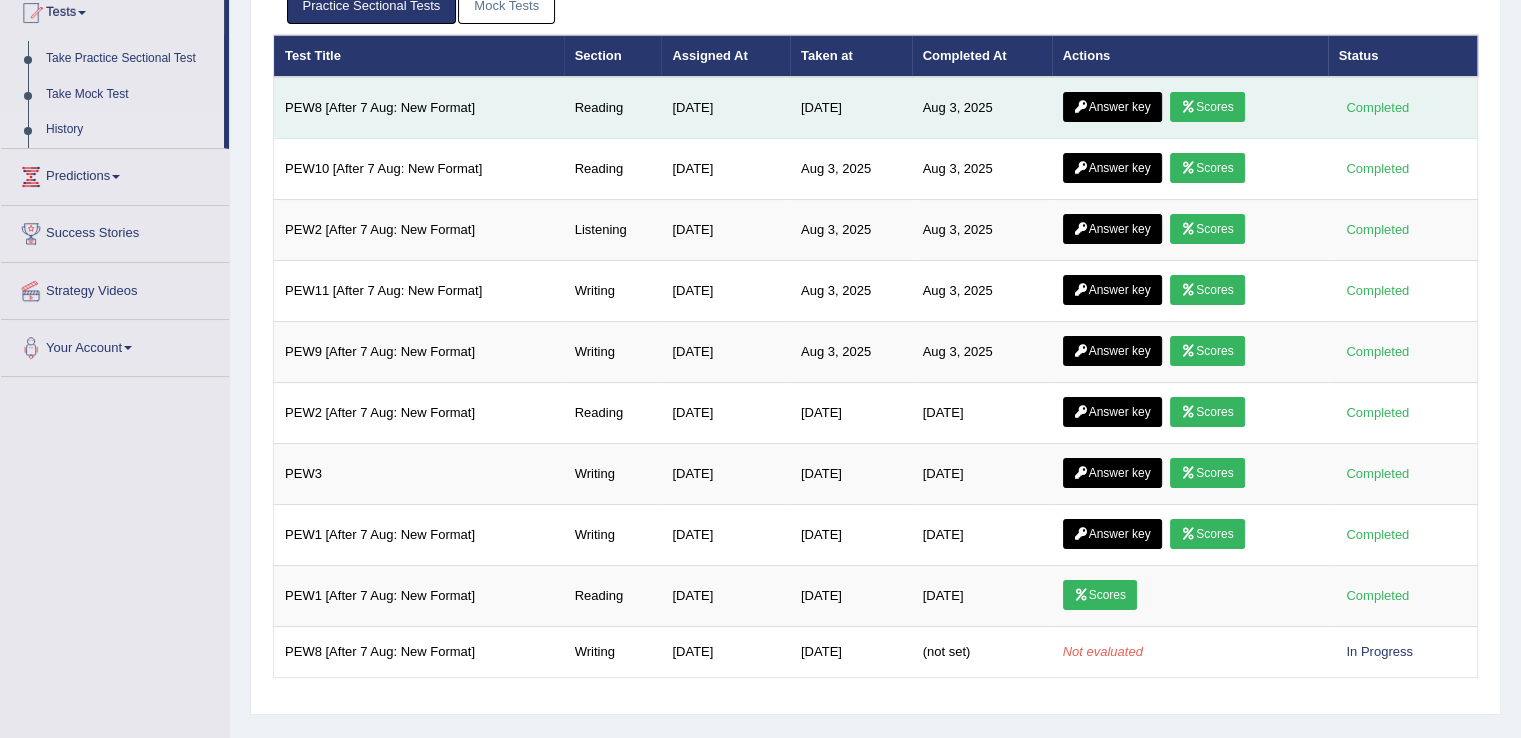 click on "Answer key" at bounding box center [1112, 107] 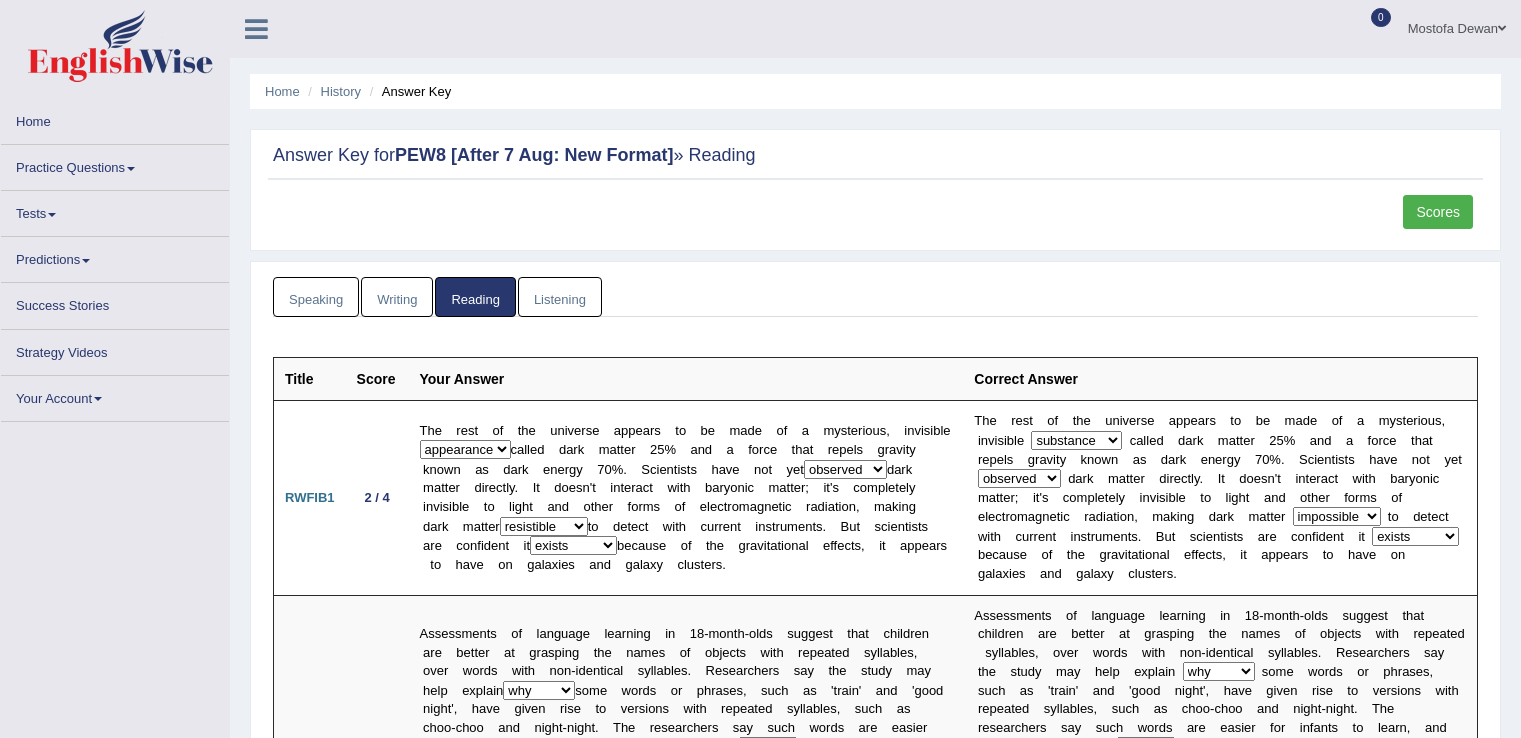 scroll, scrollTop: 0, scrollLeft: 0, axis: both 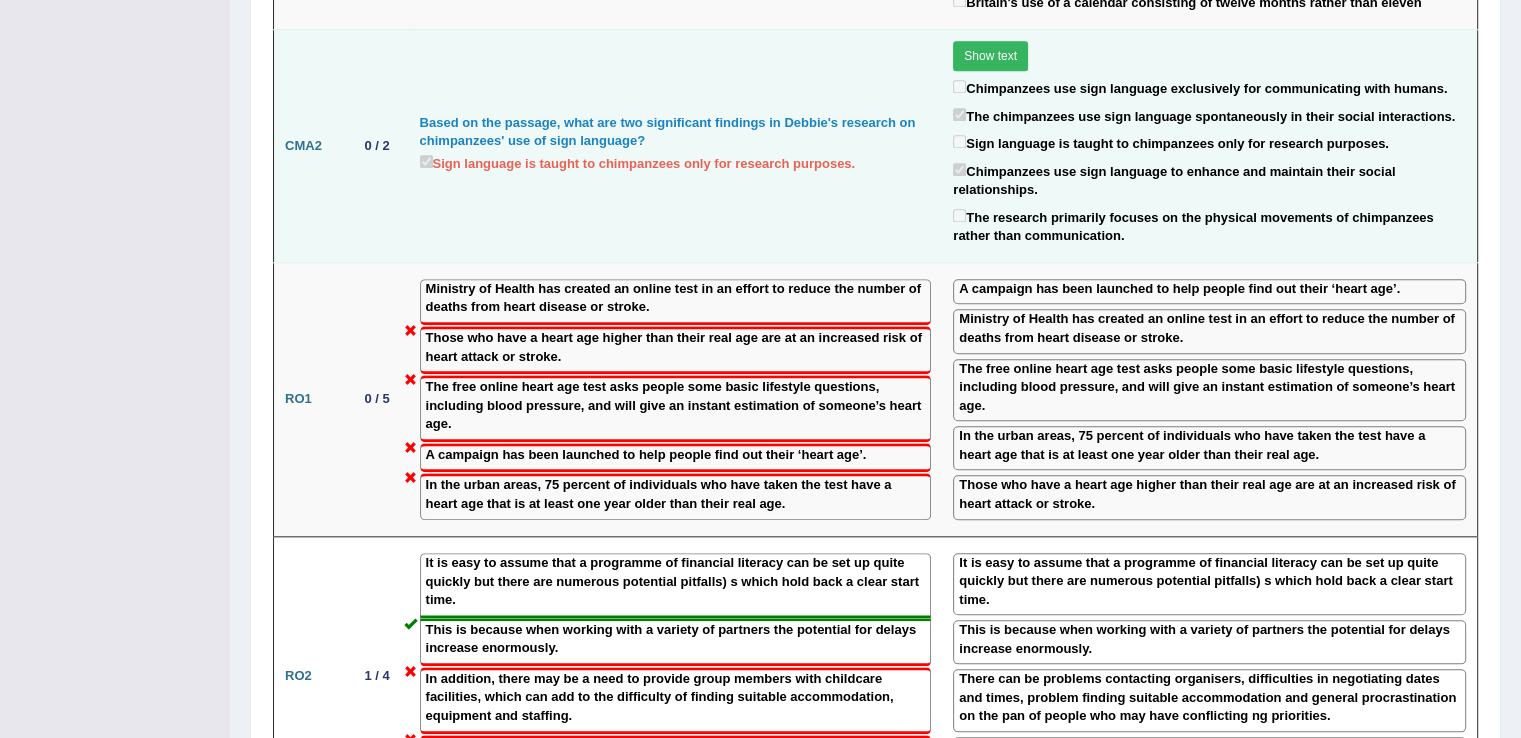 click on "Based on the passage, what are two significant findings in Debbie's research on chimpanzees' use of sign language?  Sign language is taught to chimpanzees only for research purposes." at bounding box center [676, 145] 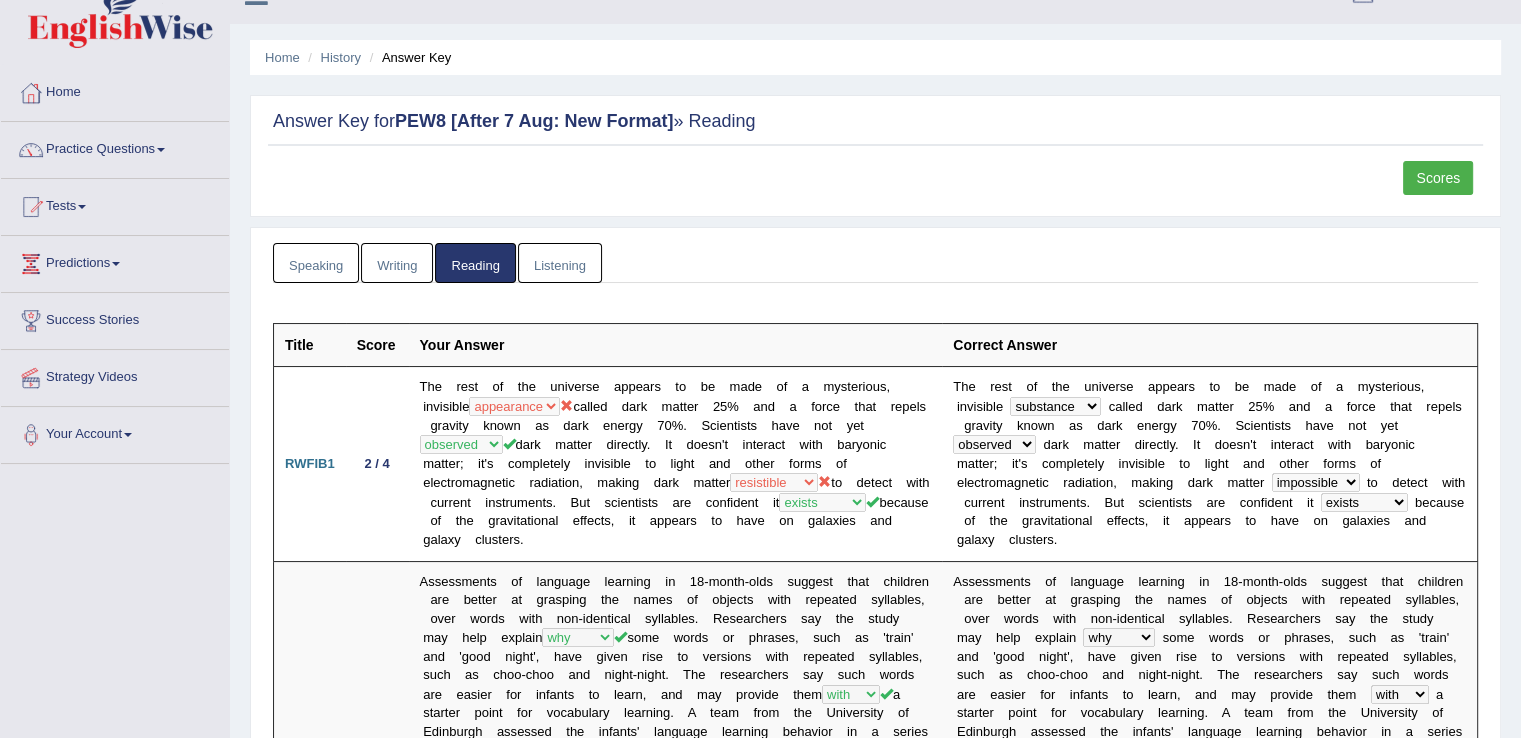 scroll, scrollTop: 30, scrollLeft: 0, axis: vertical 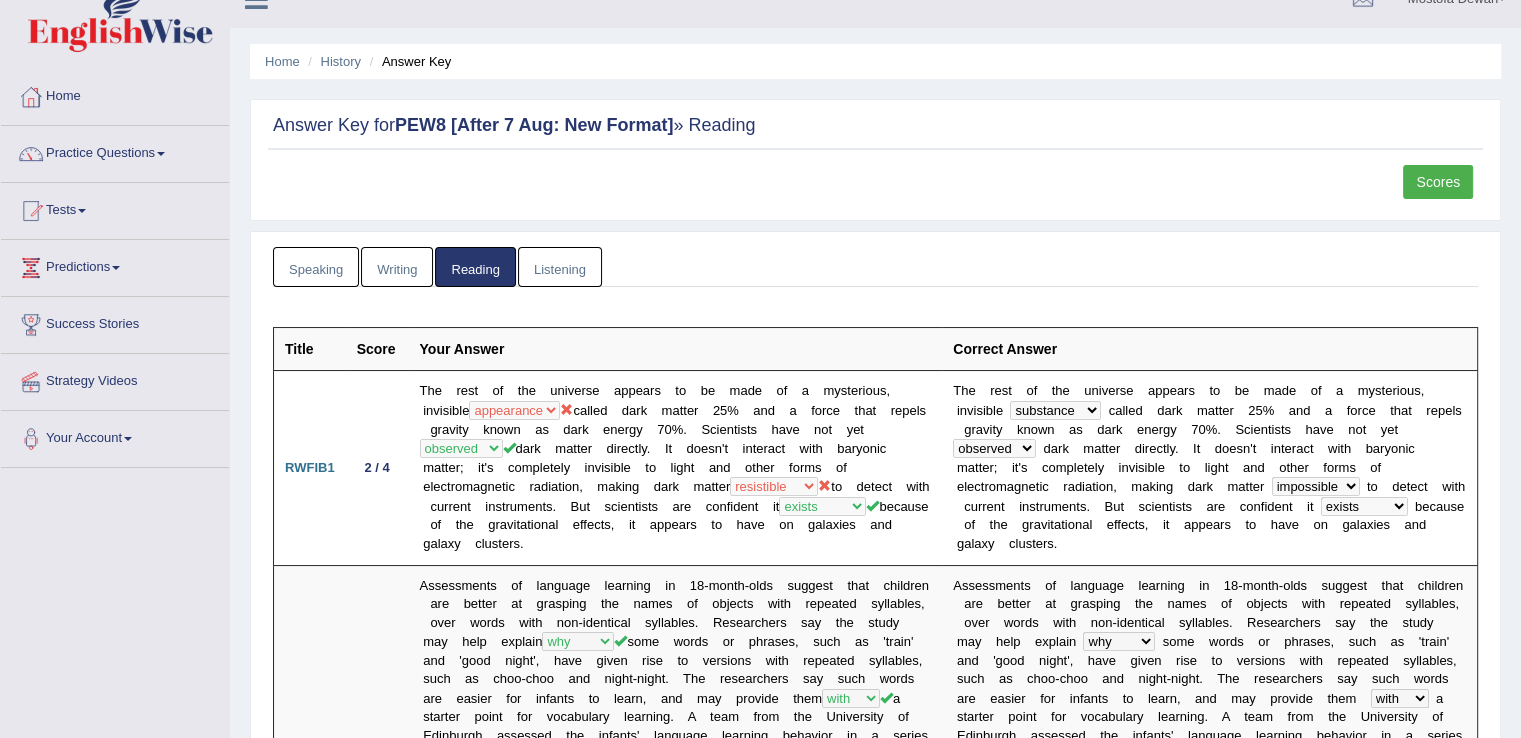click on "Scores" at bounding box center (1438, 182) 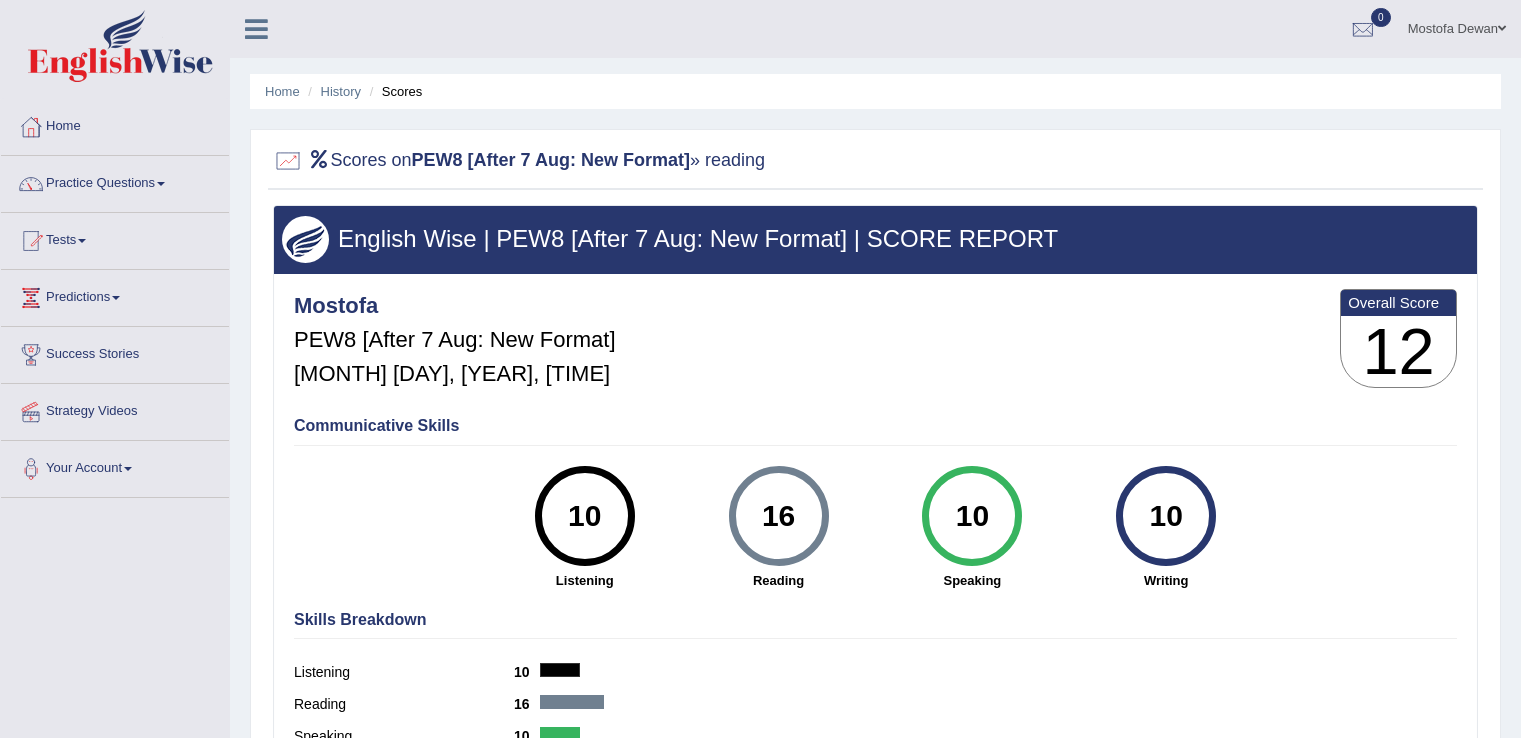 scroll, scrollTop: 0, scrollLeft: 0, axis: both 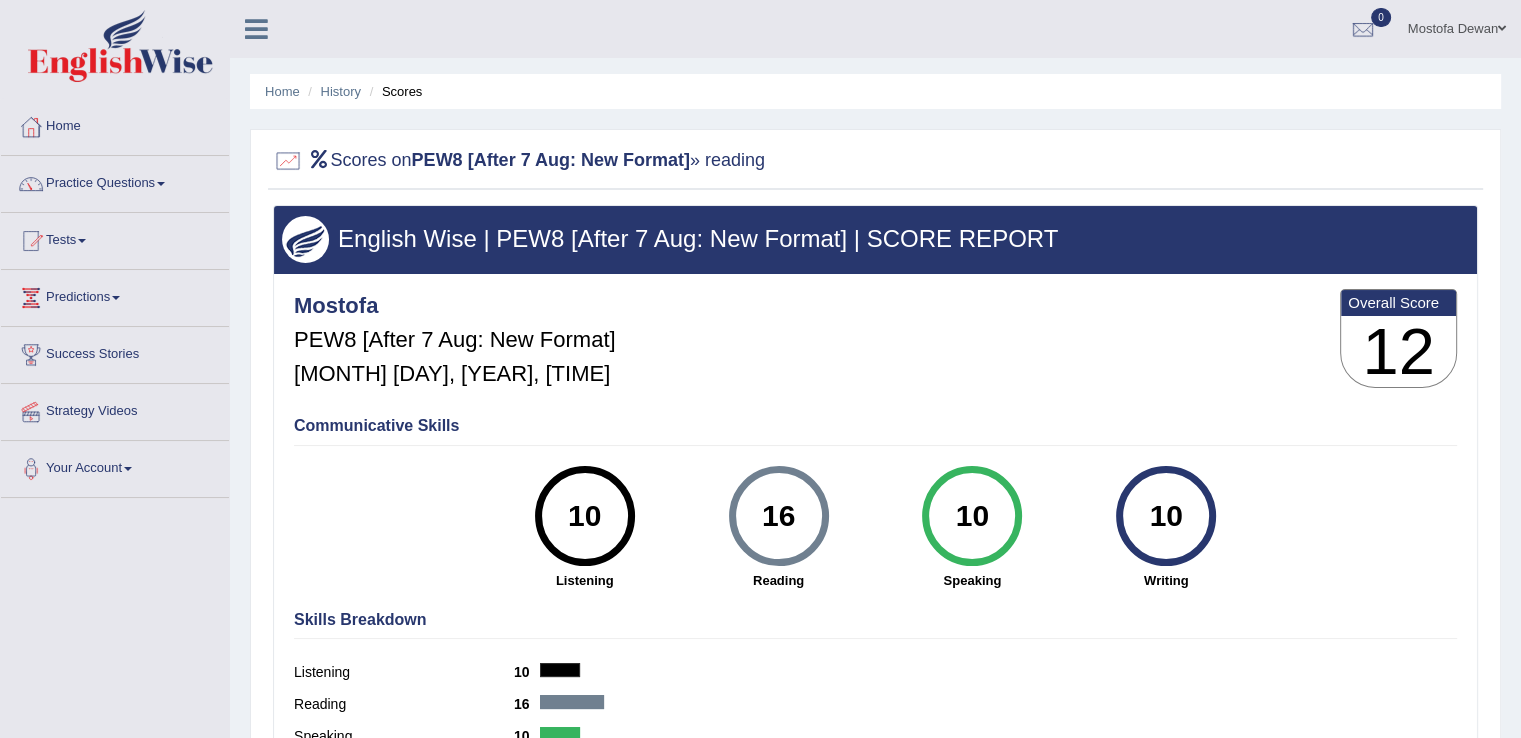 click at bounding box center (875, 161) 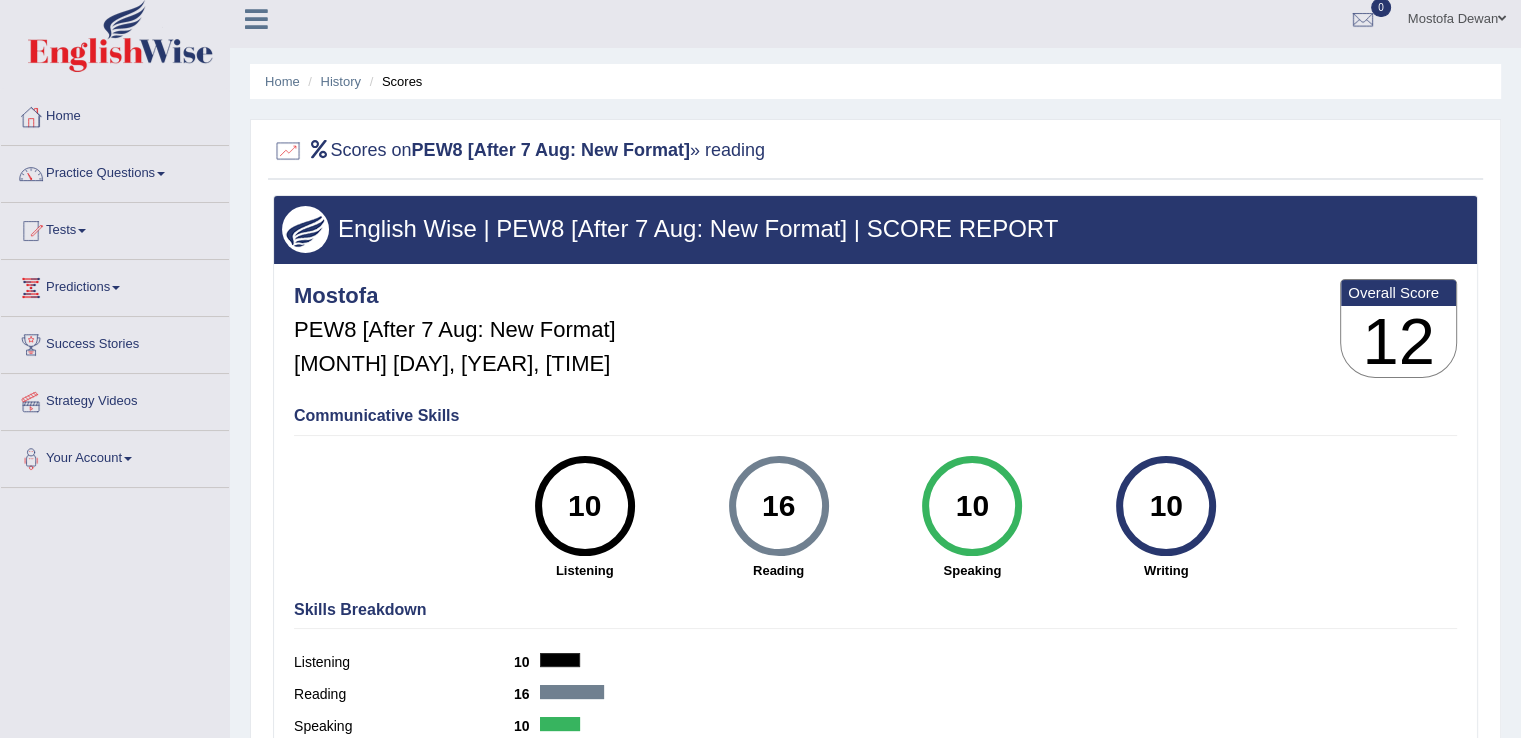 scroll, scrollTop: 0, scrollLeft: 0, axis: both 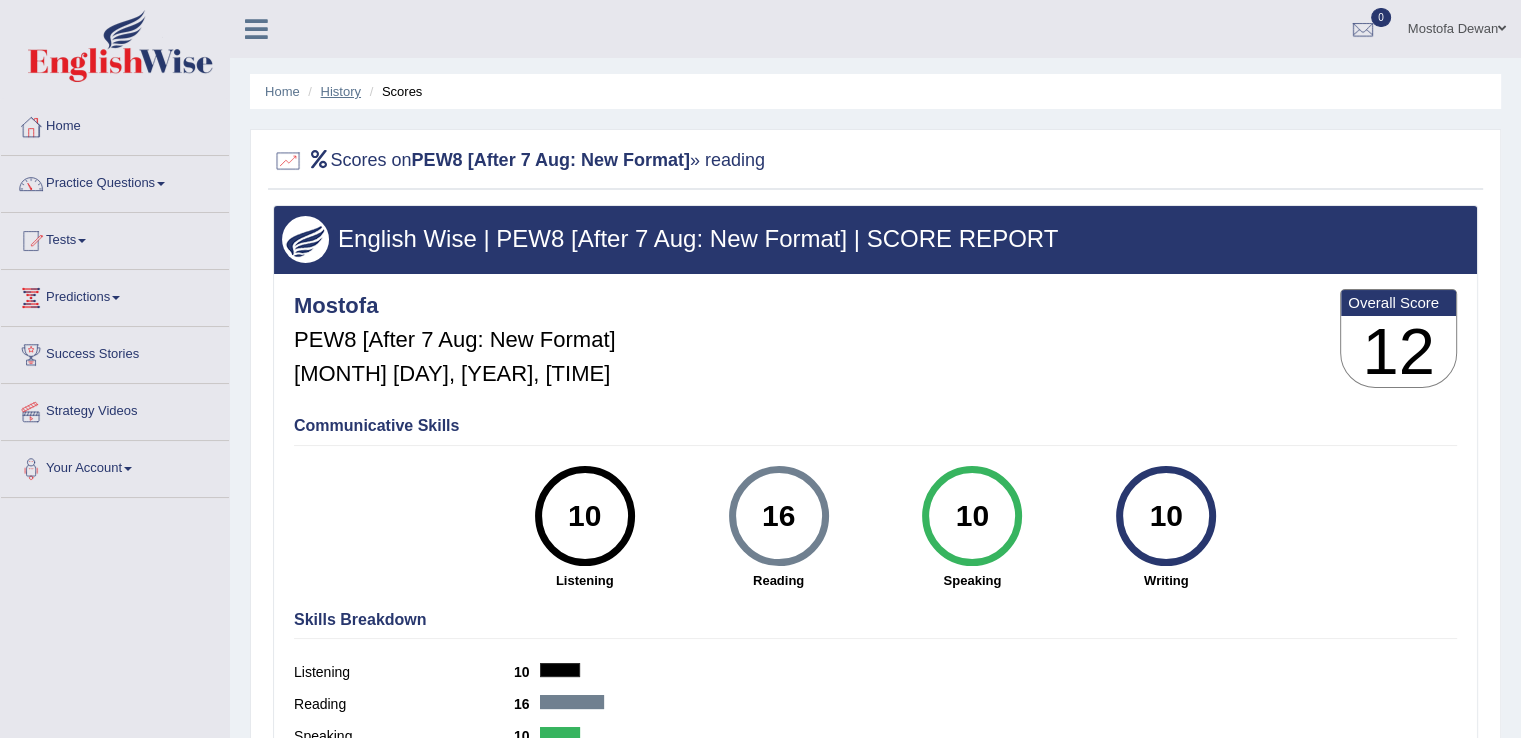 click on "History" at bounding box center (341, 91) 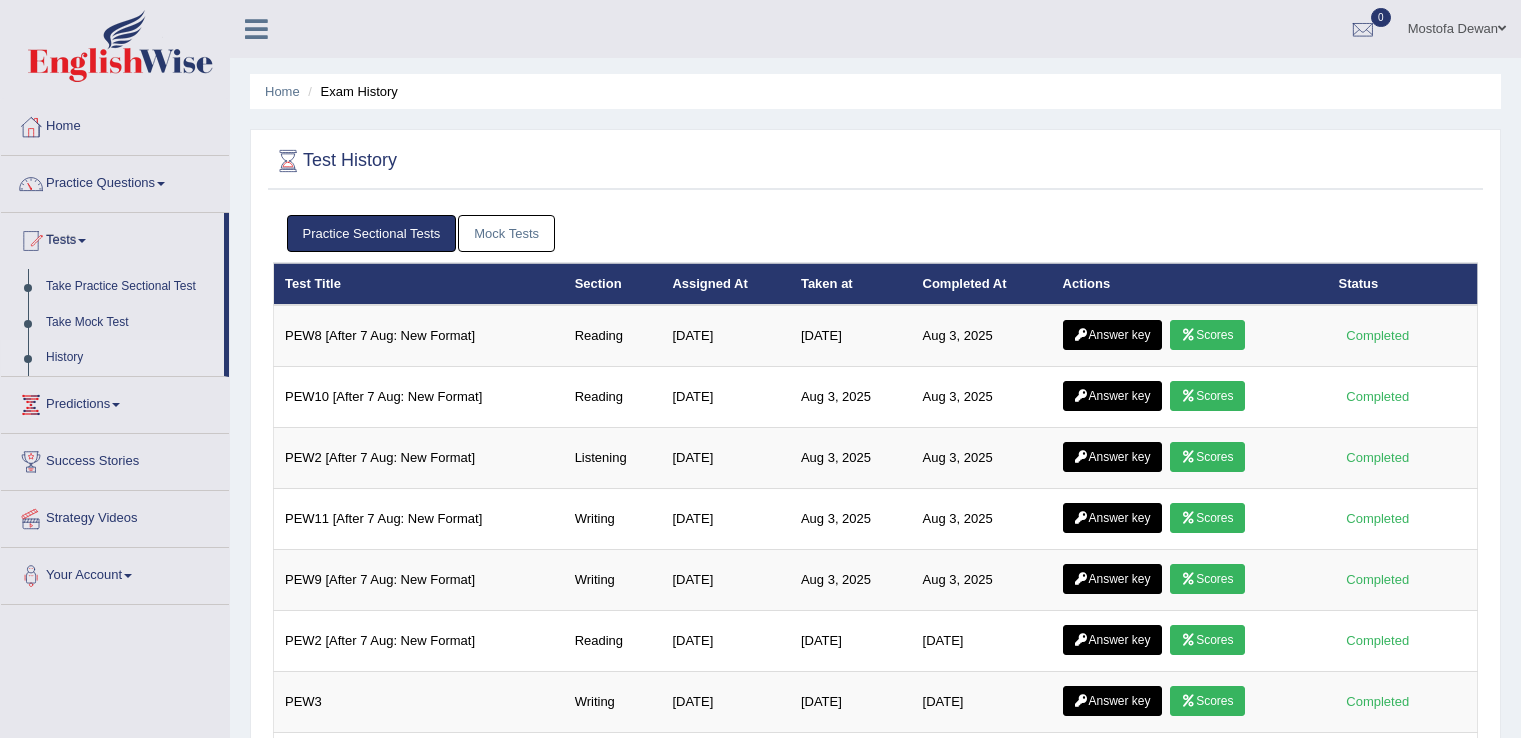 scroll, scrollTop: 0, scrollLeft: 0, axis: both 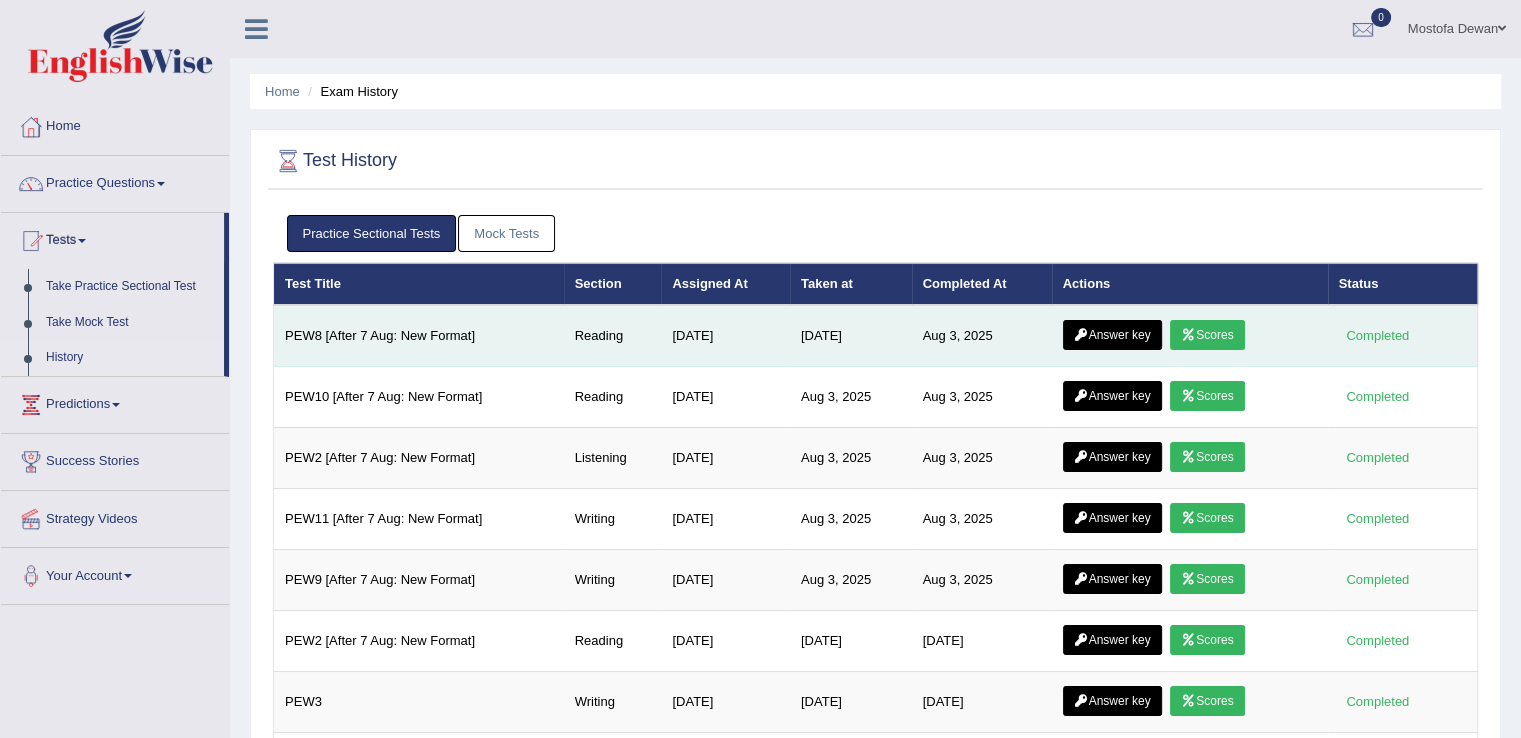click at bounding box center (1081, 335) 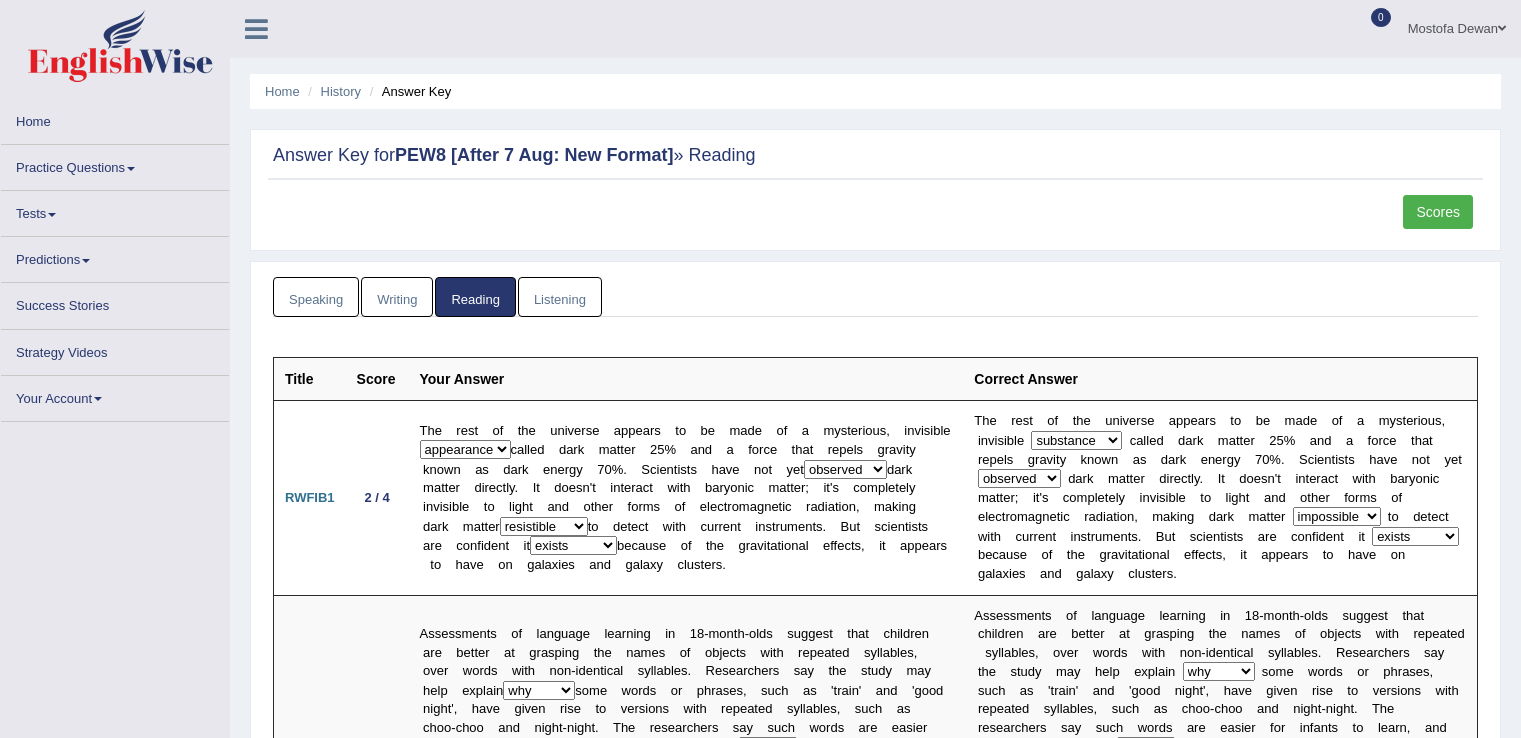 scroll, scrollTop: 0, scrollLeft: 0, axis: both 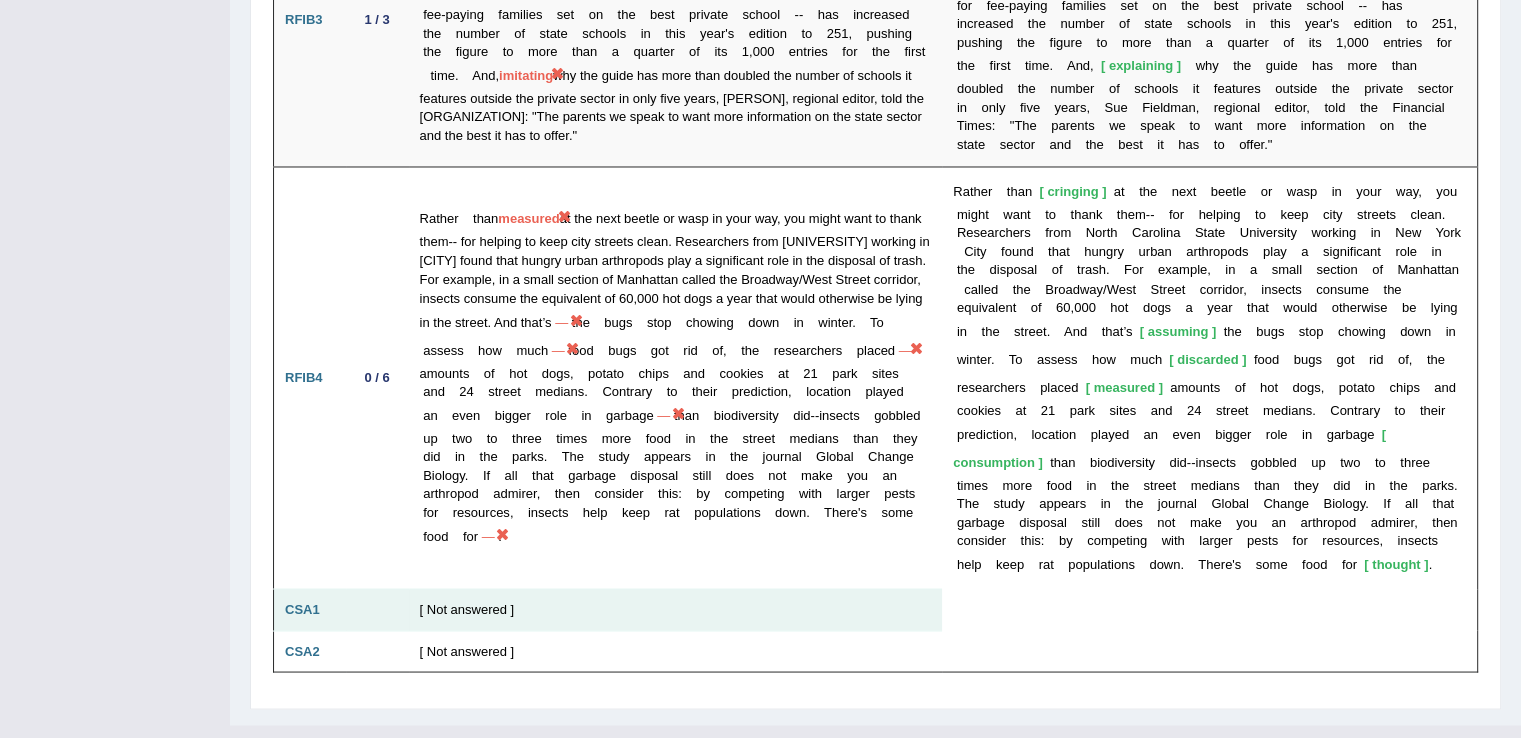 click on "[ Not answered ]" at bounding box center [676, 610] 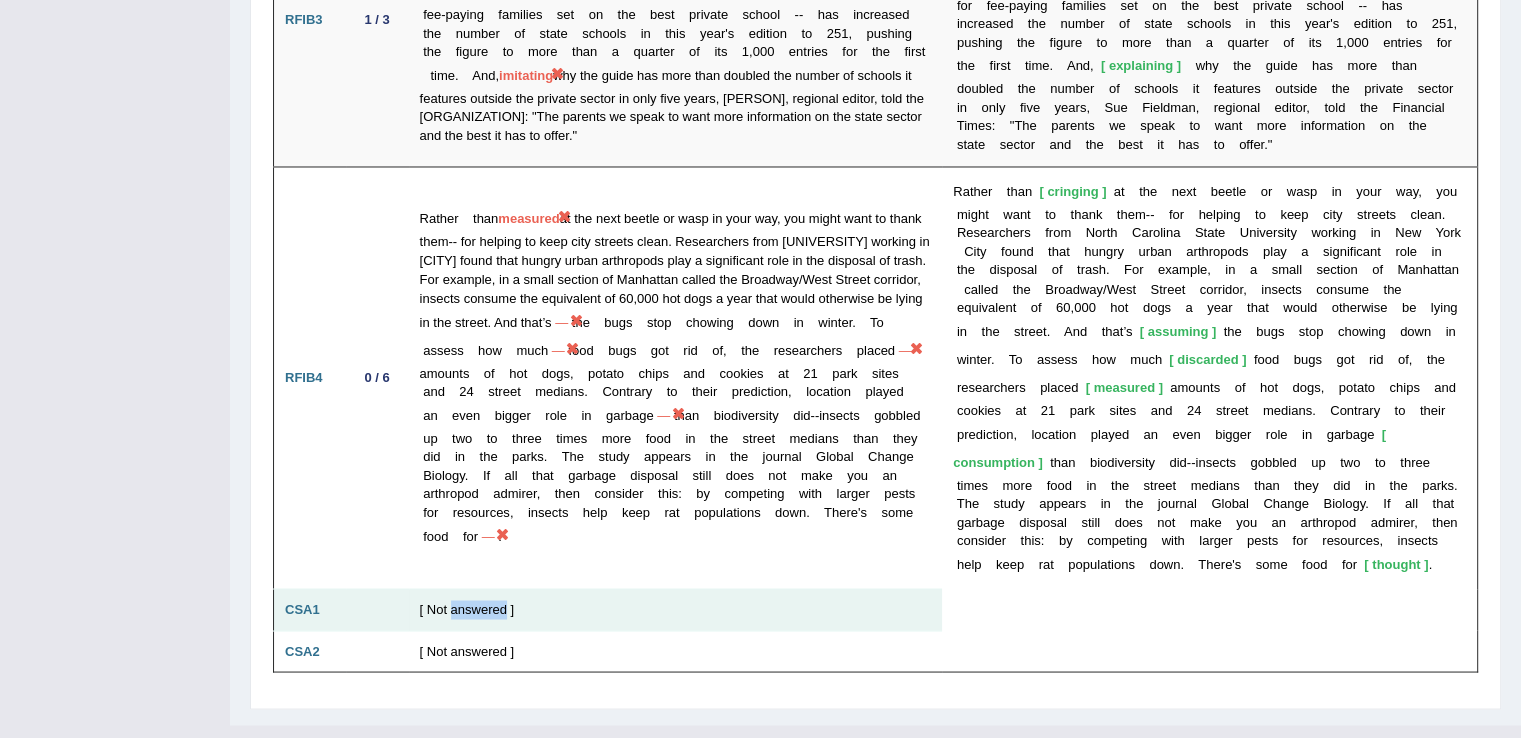 click on "[ Not answered ]" at bounding box center (676, 610) 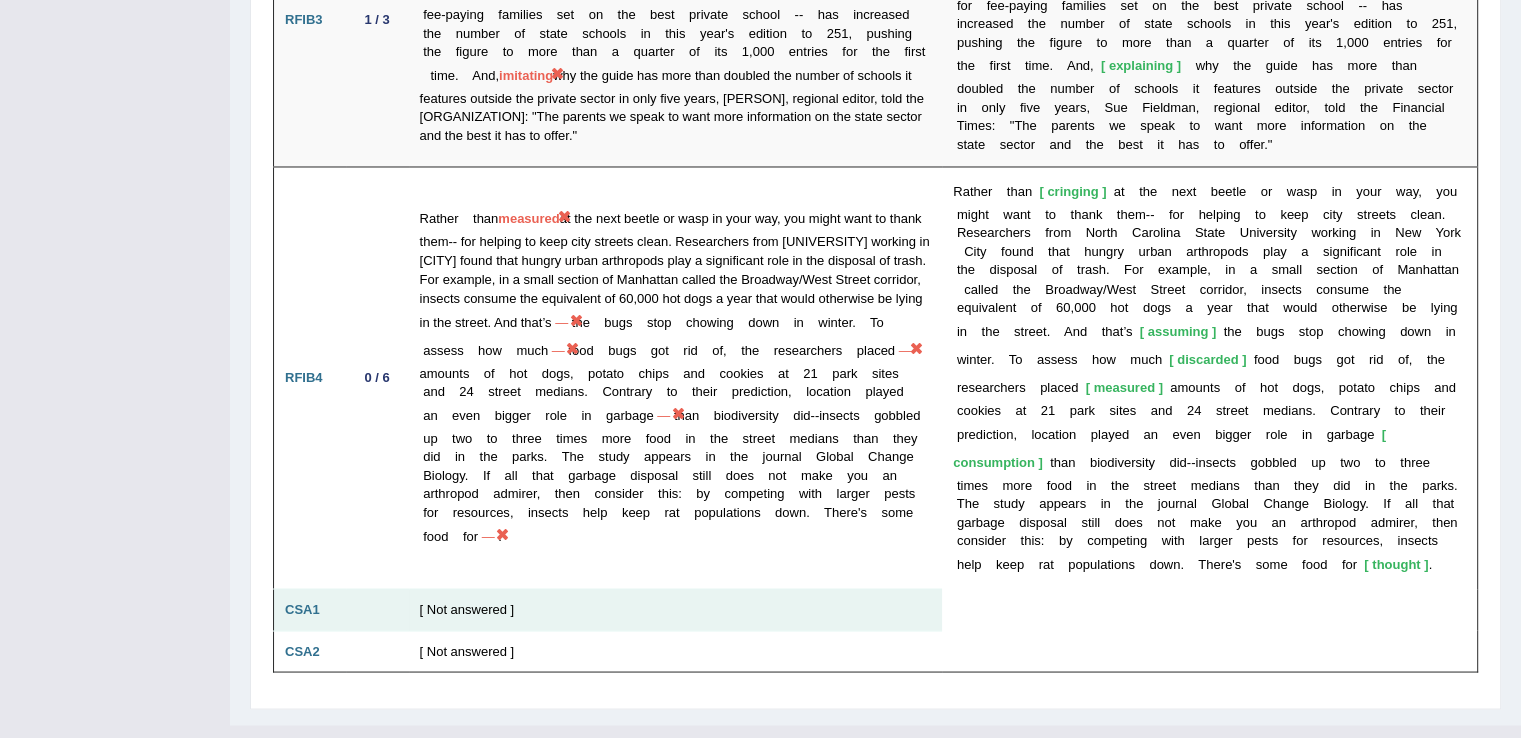 click on "CSA1" at bounding box center (310, 610) 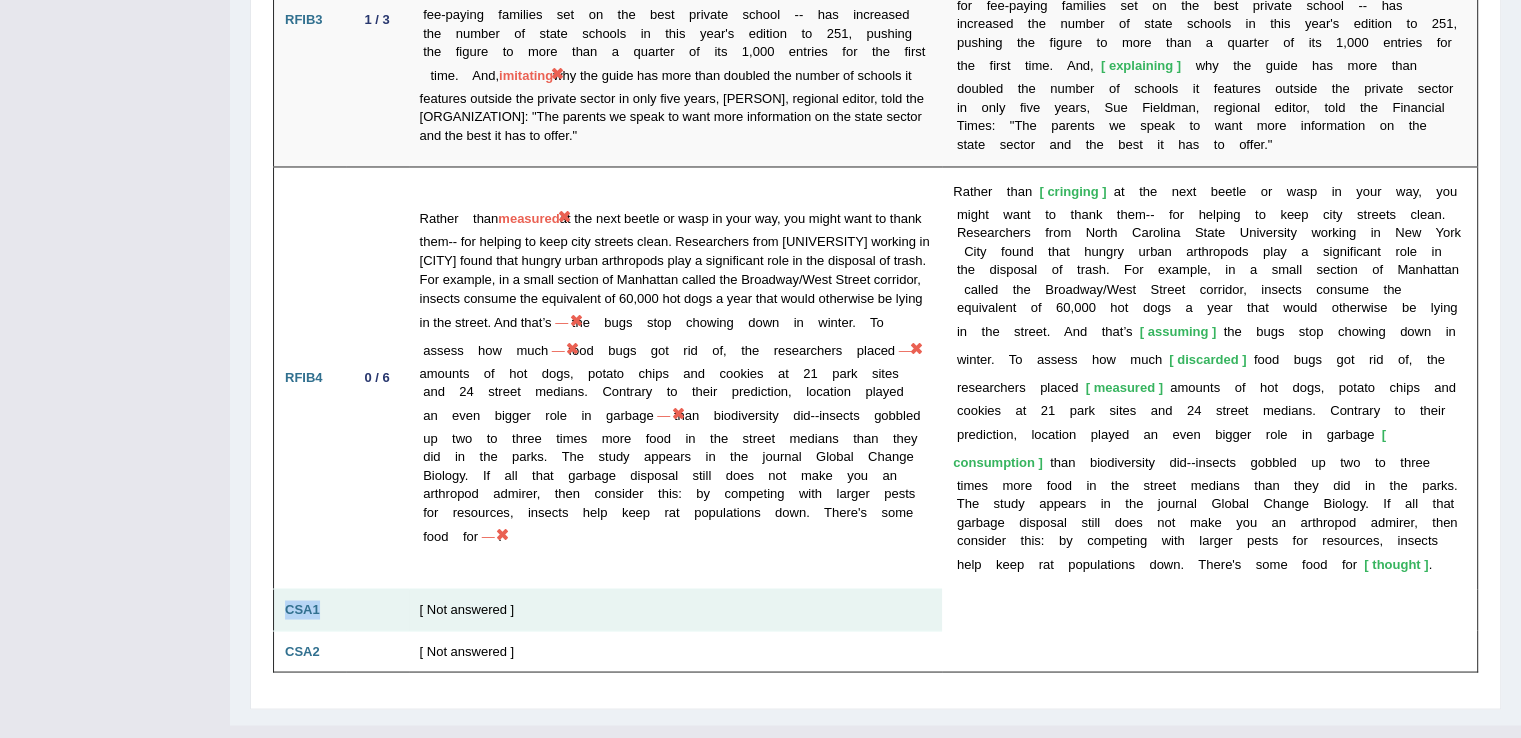 click on "CSA1" at bounding box center (310, 610) 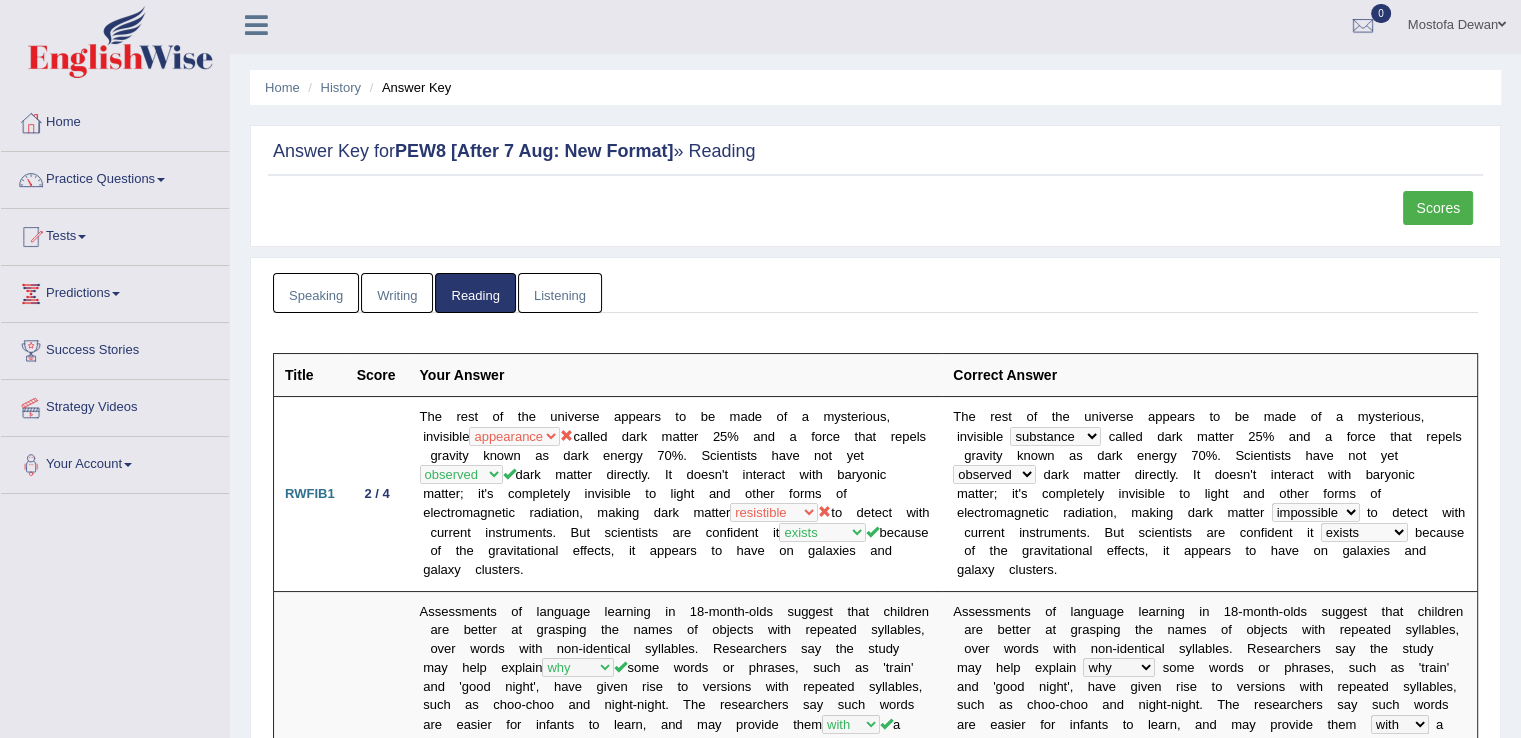 scroll, scrollTop: 0, scrollLeft: 0, axis: both 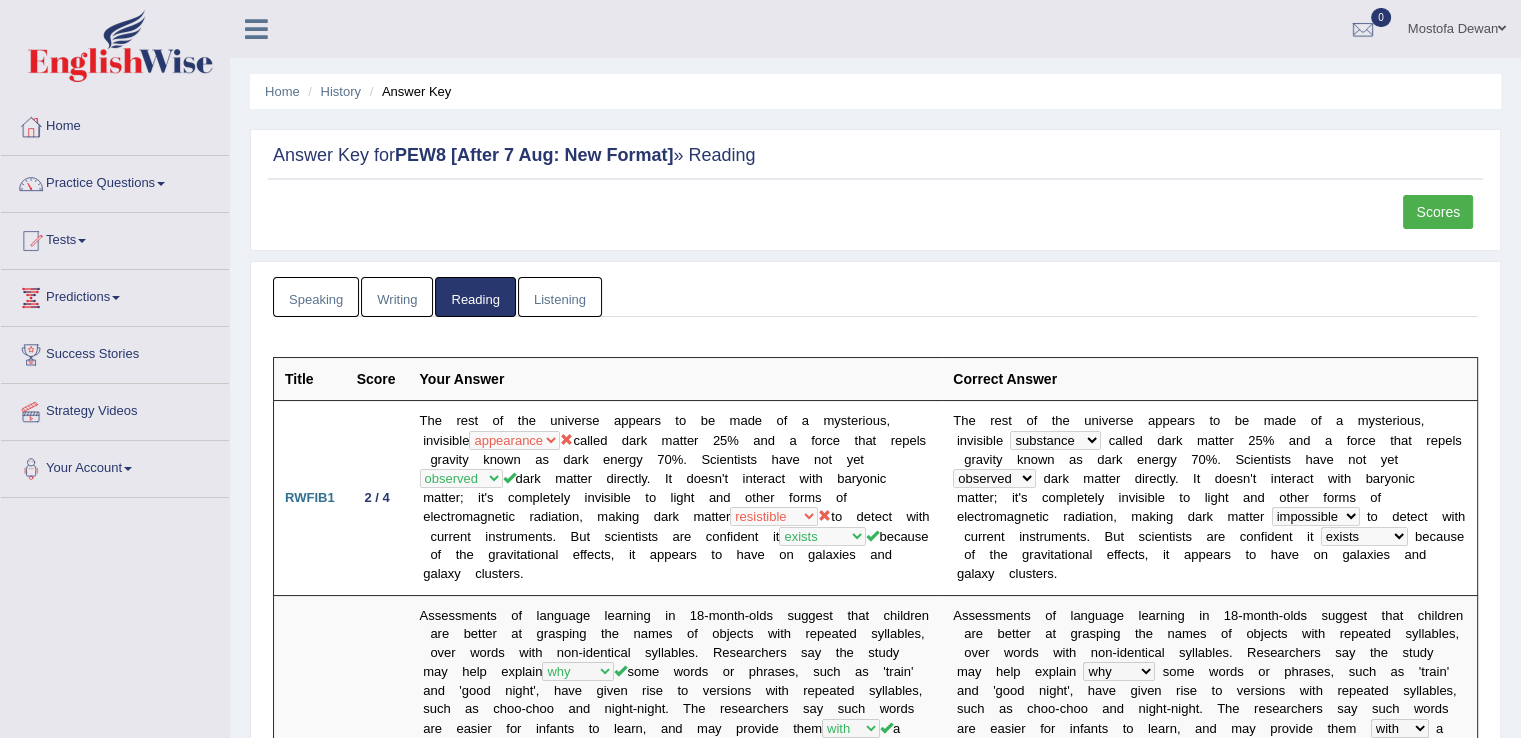 click on "Answer Key for  PEW8 [After 7 Aug: New Format]   » Reading
Scores" at bounding box center (875, 190) 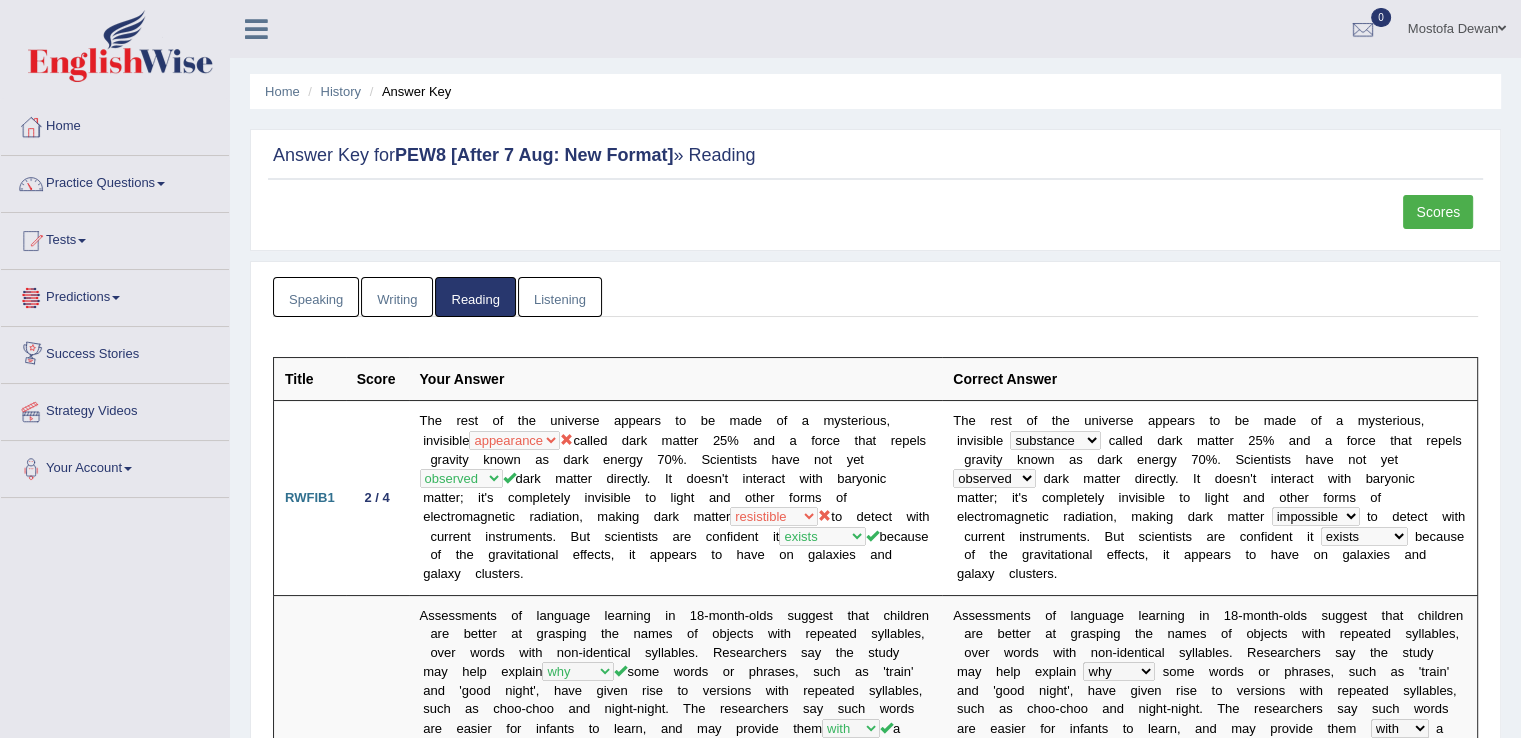 click on "Success Stories" at bounding box center [115, 352] 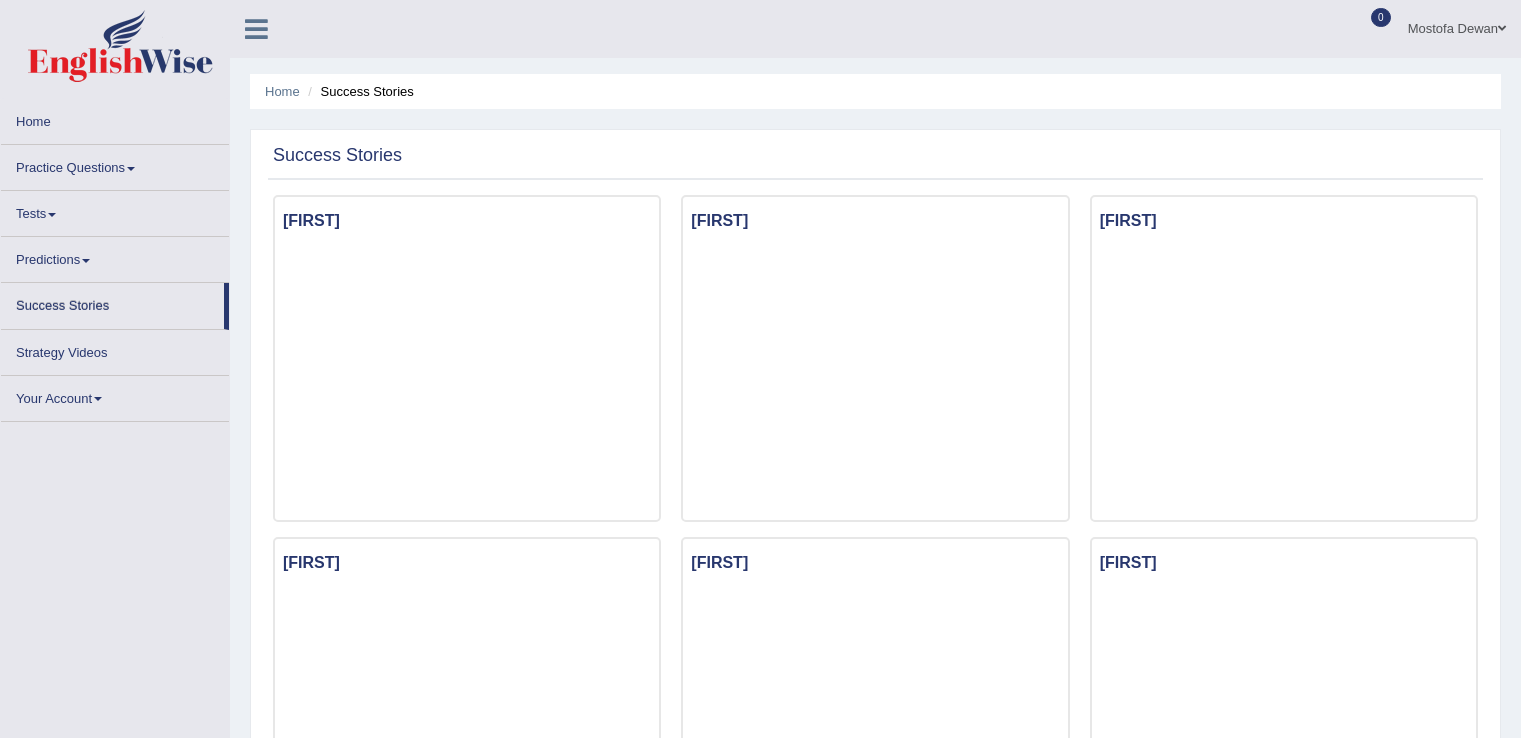 scroll, scrollTop: 0, scrollLeft: 0, axis: both 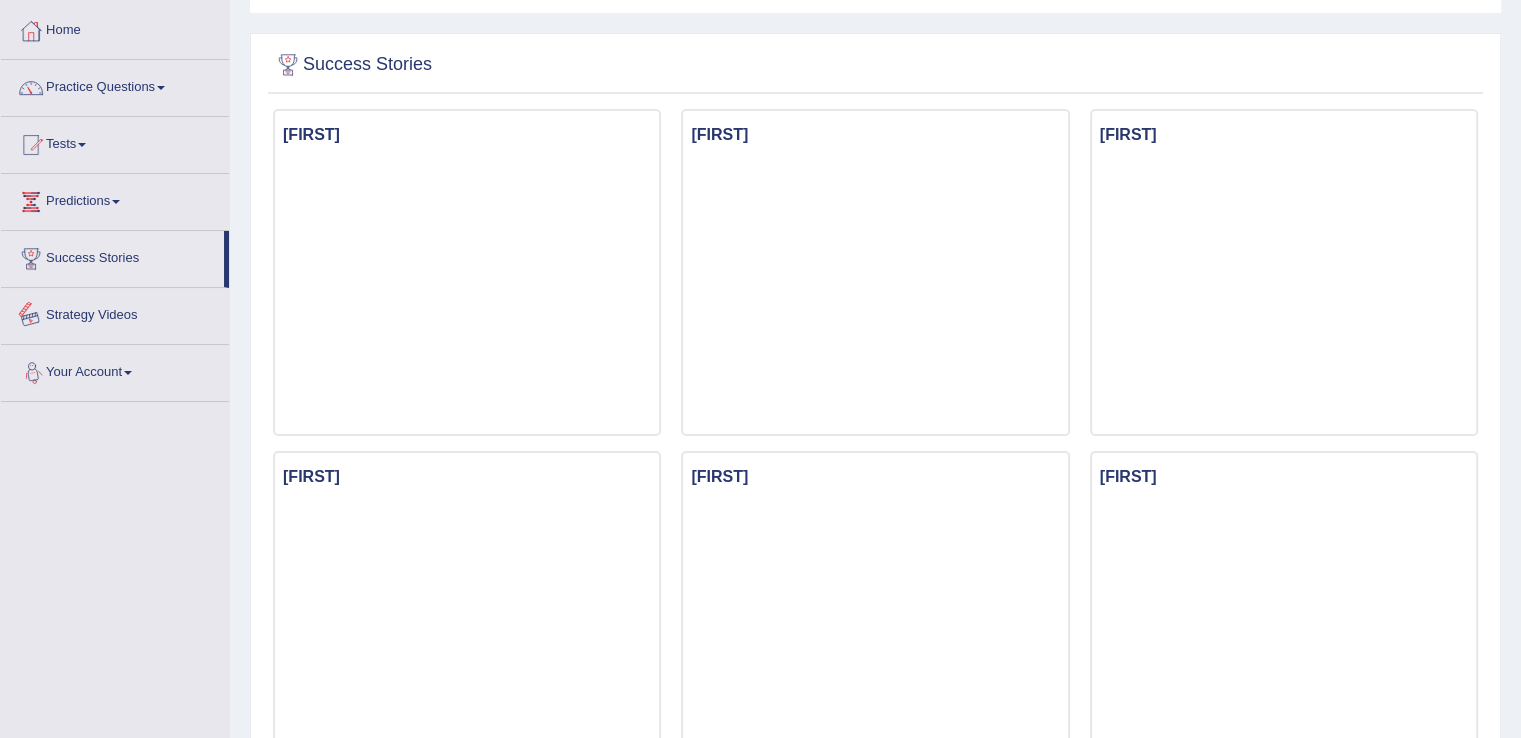 click on "Strategy Videos" at bounding box center (115, 313) 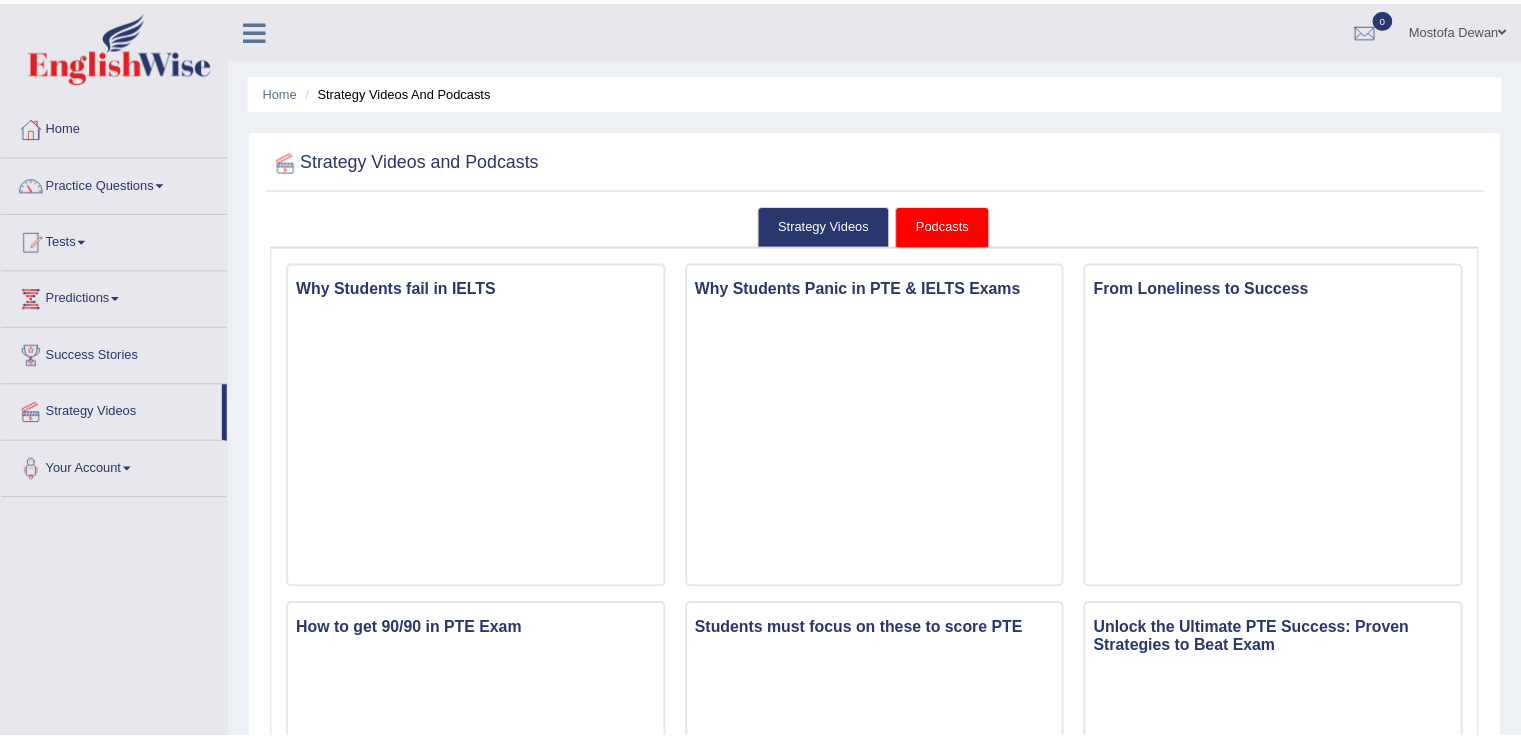 scroll, scrollTop: 0, scrollLeft: 0, axis: both 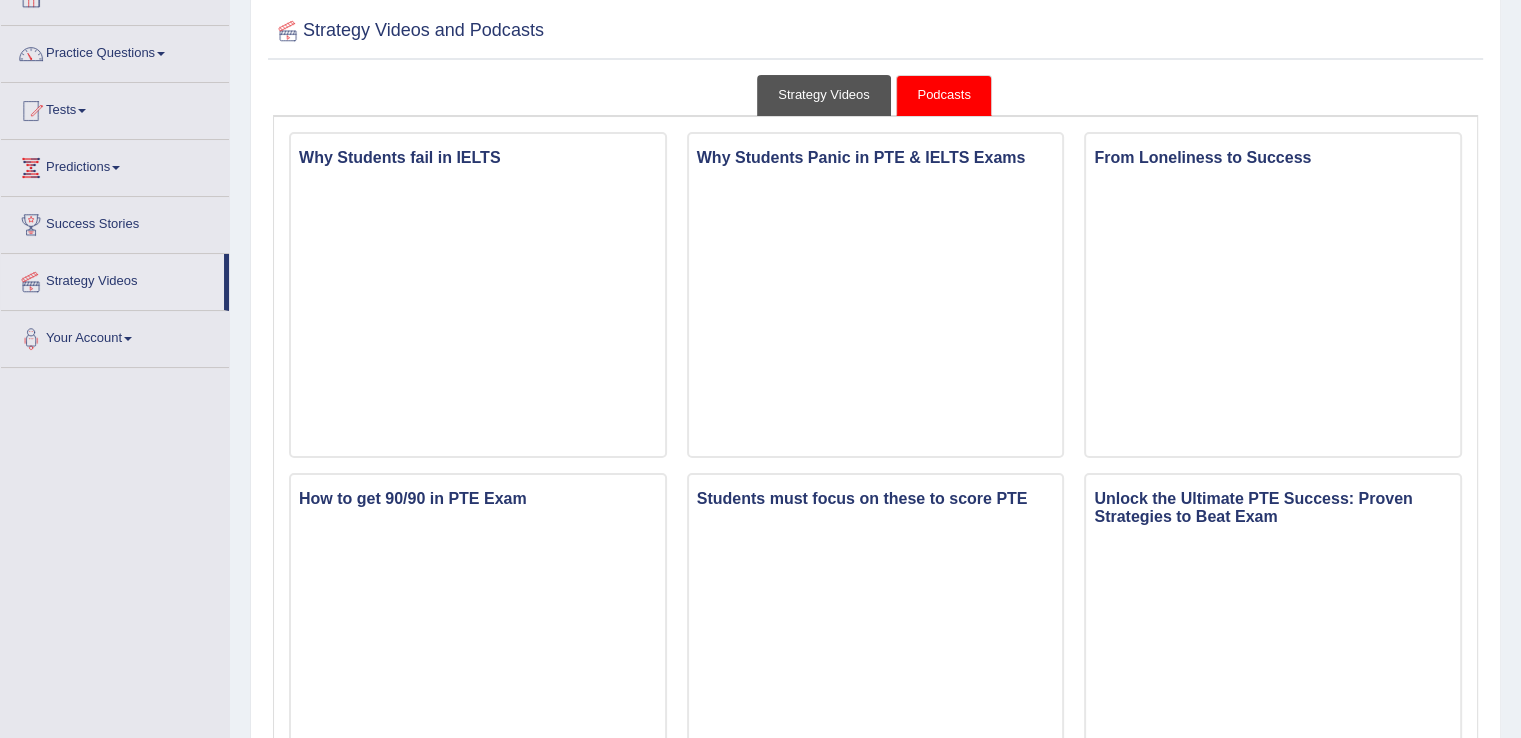 click on "Strategy Videos" at bounding box center [824, 95] 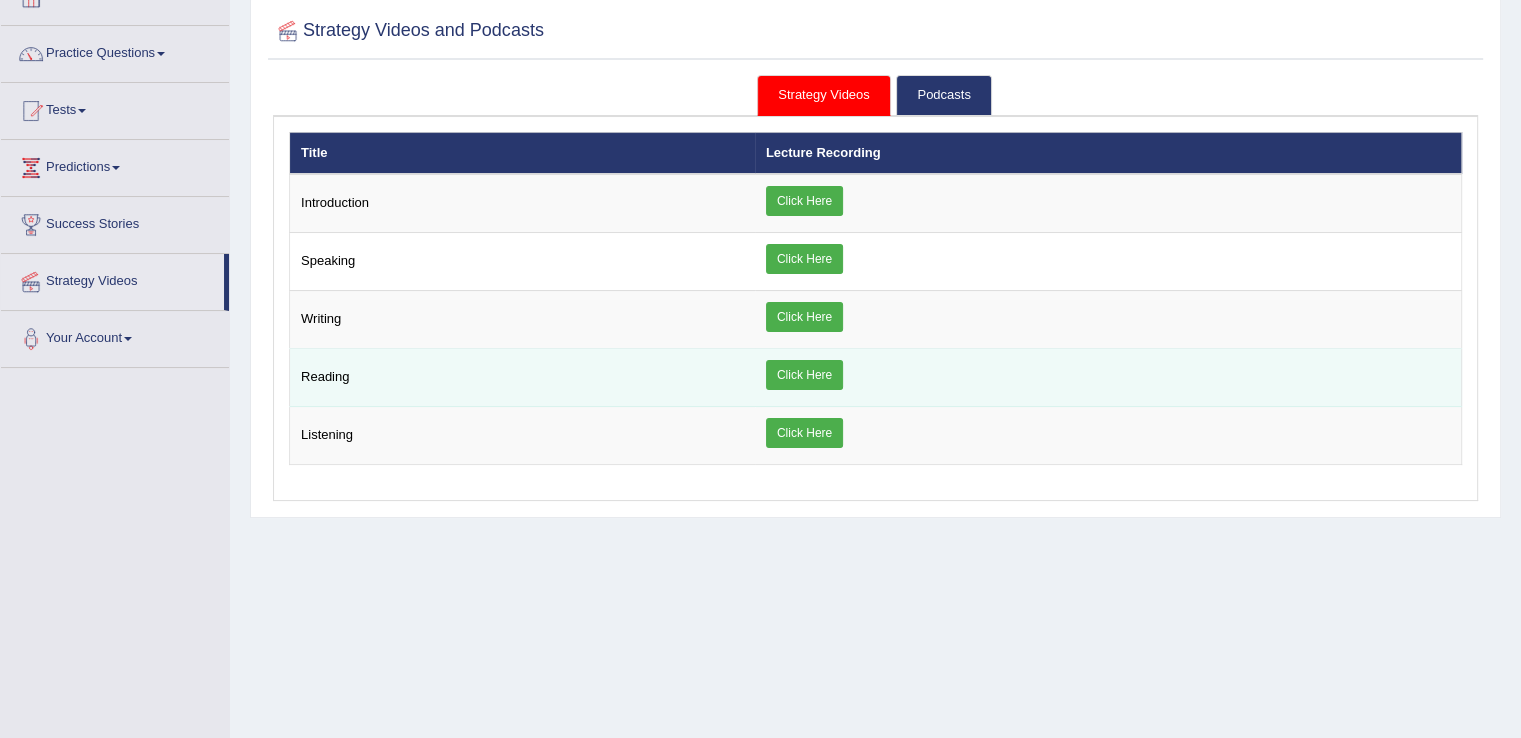 click on "Click Here" at bounding box center [804, 375] 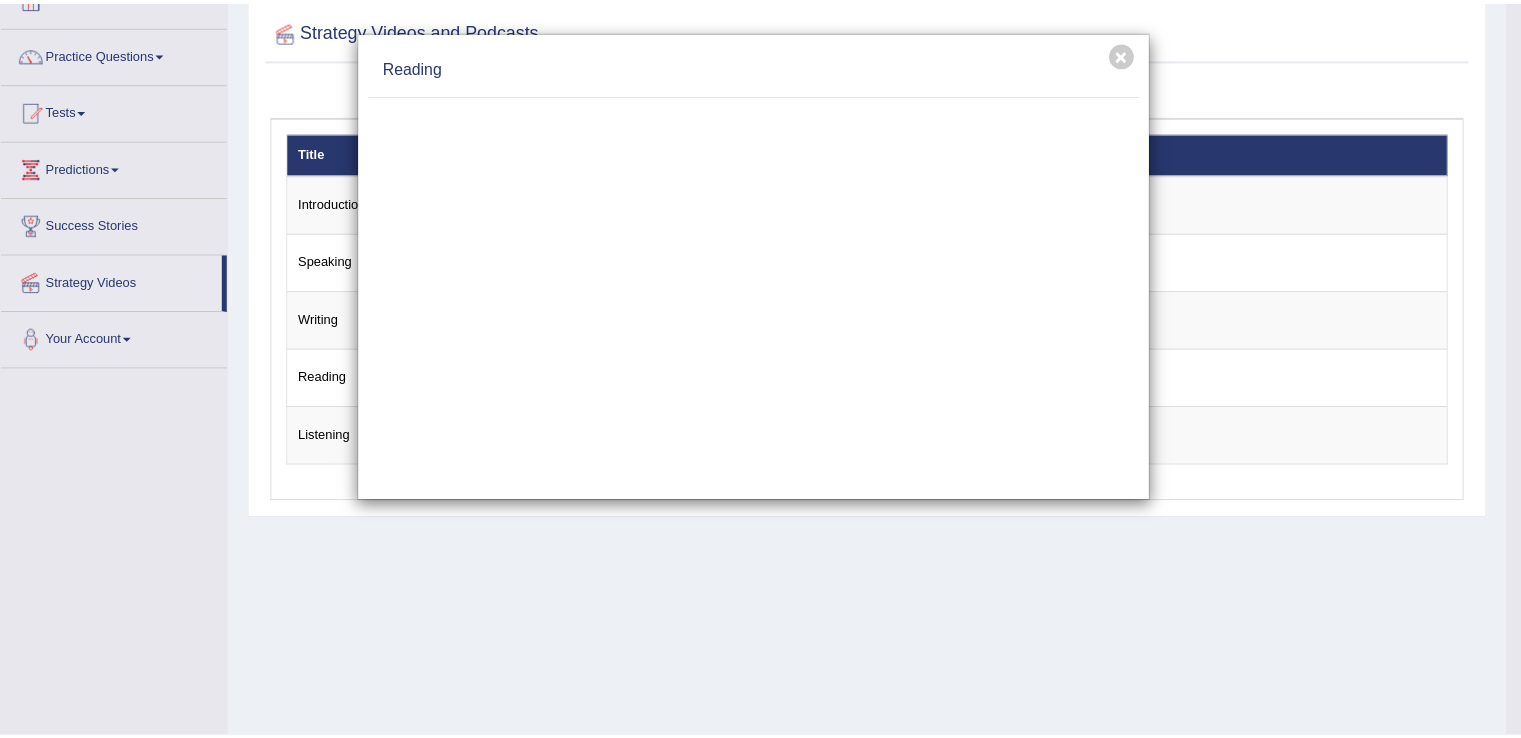 scroll, scrollTop: 0, scrollLeft: 0, axis: both 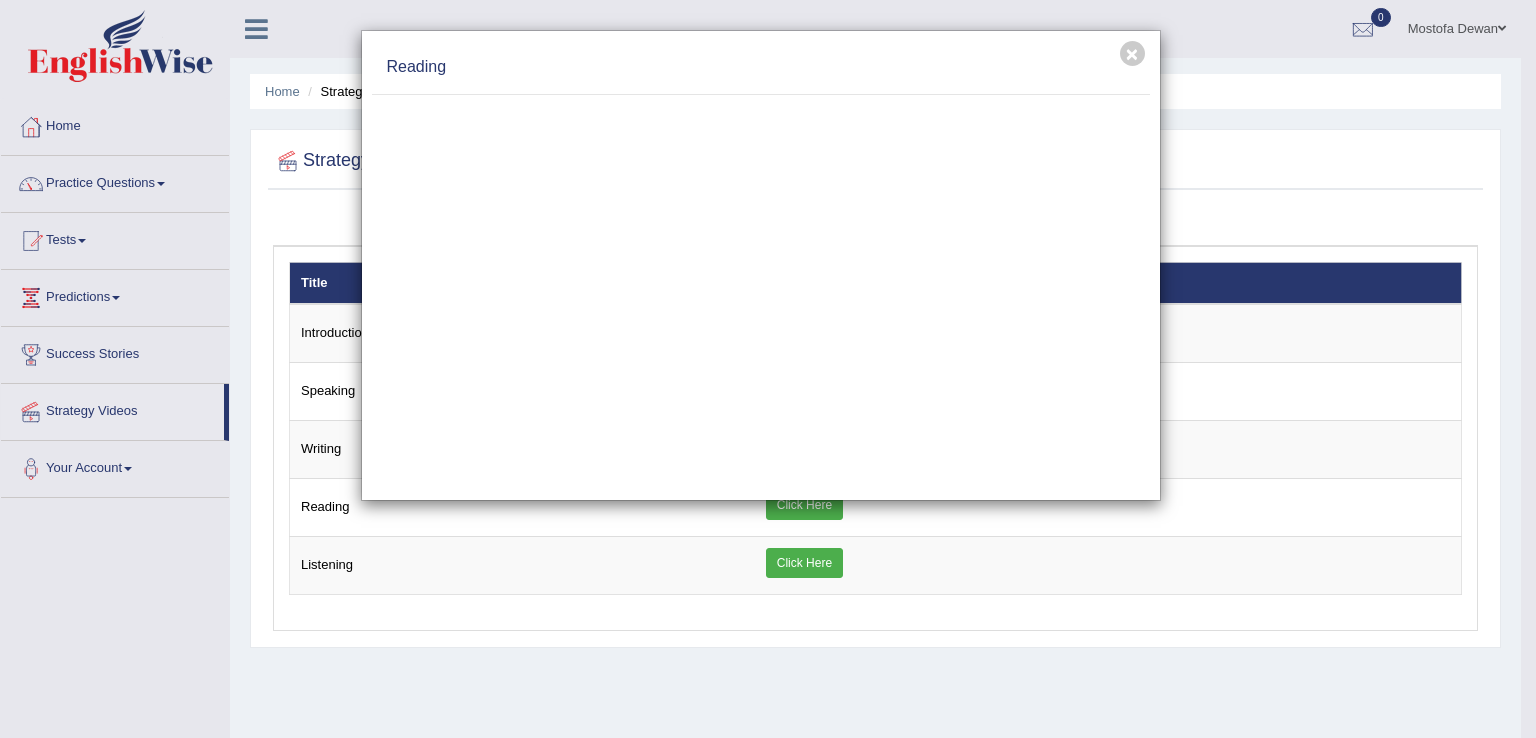 click on "×
Reading" at bounding box center [768, 369] 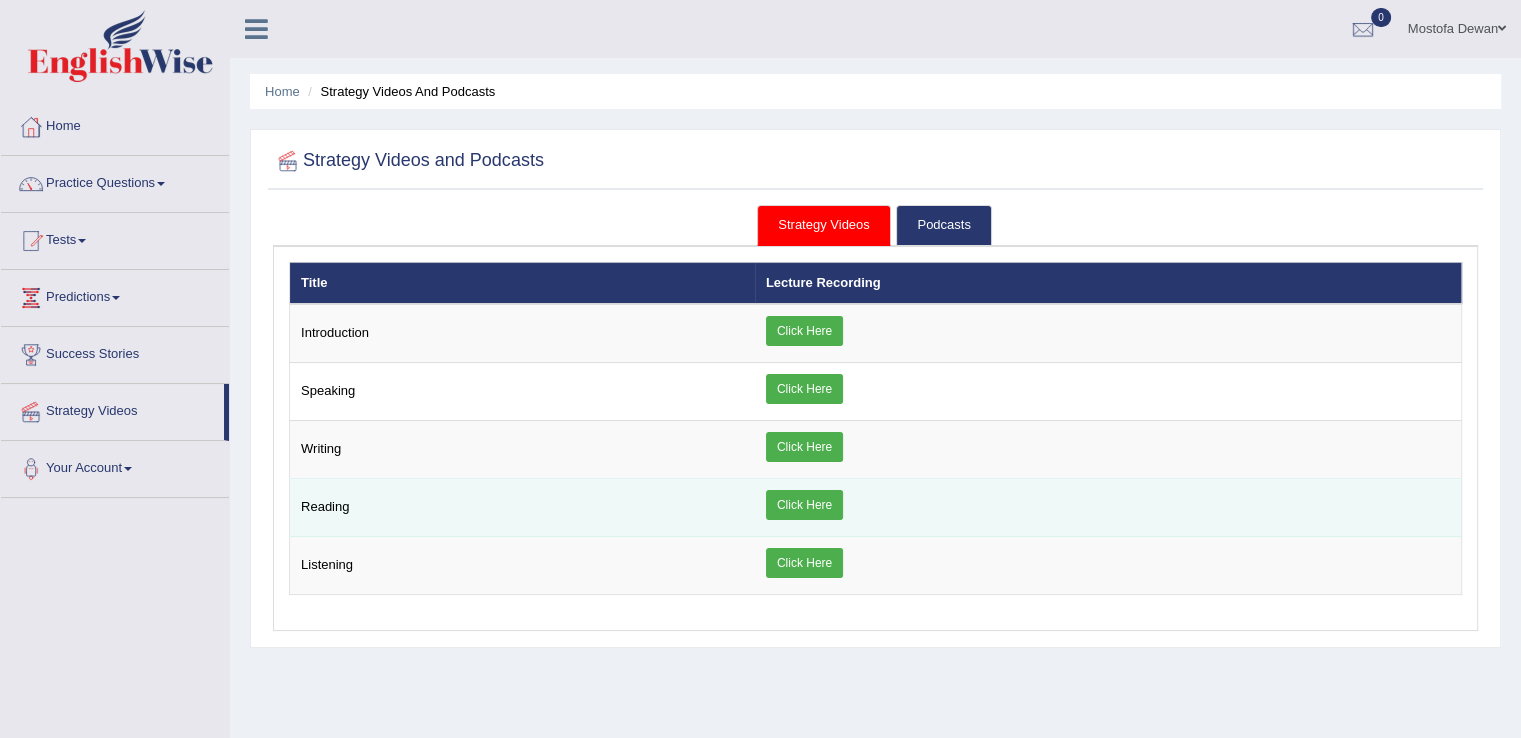click on "Click Here" at bounding box center [804, 505] 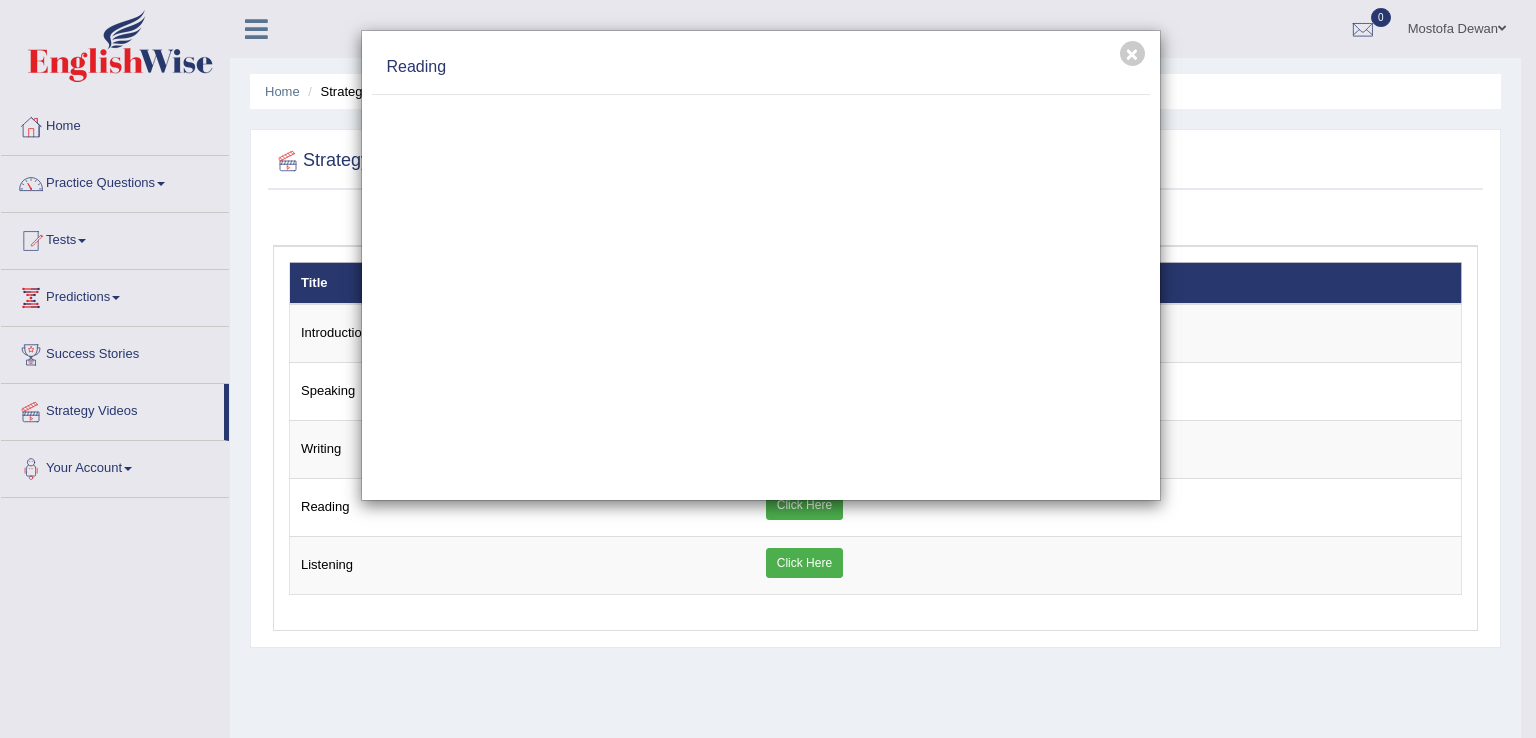 click on "Reading" at bounding box center [761, 68] 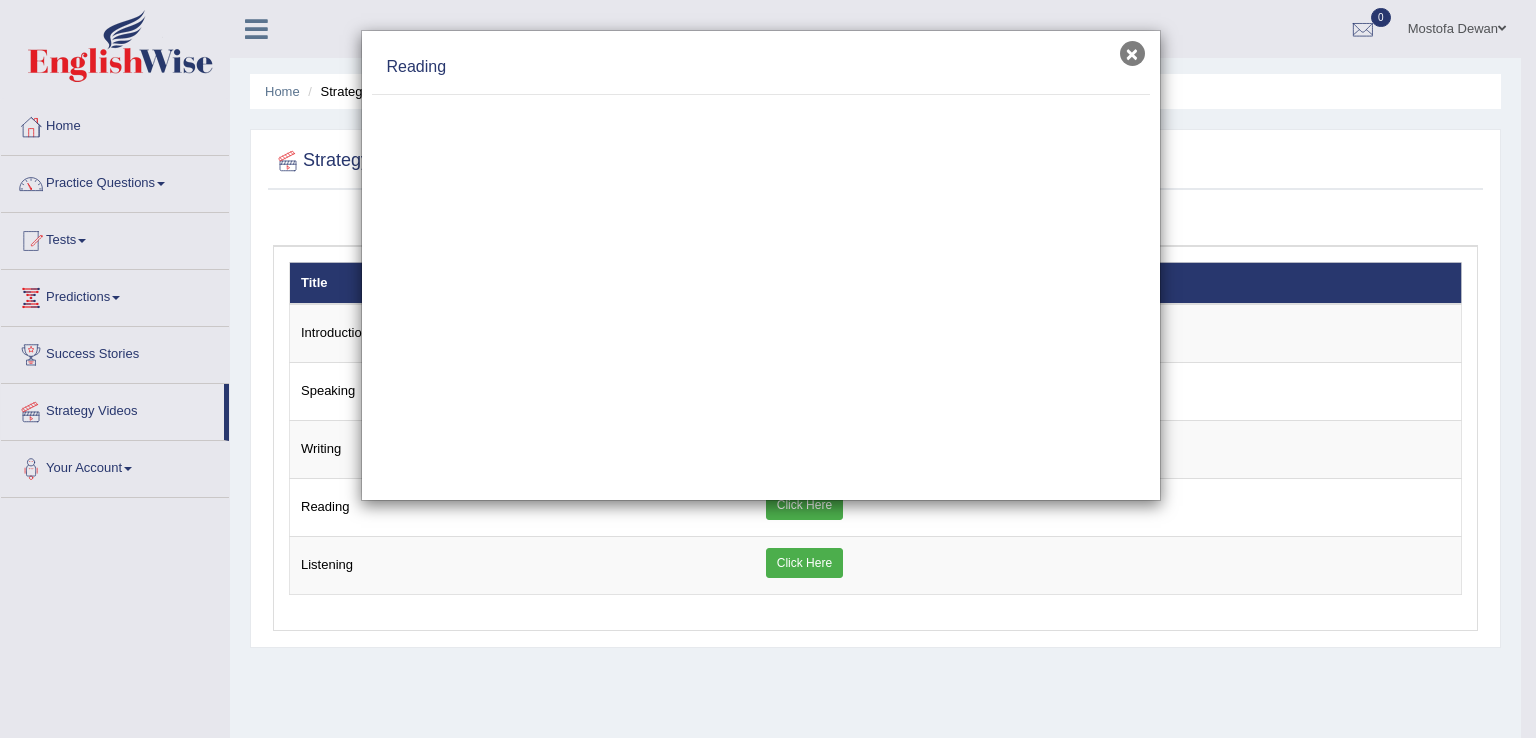 click on "×" at bounding box center (1132, 53) 